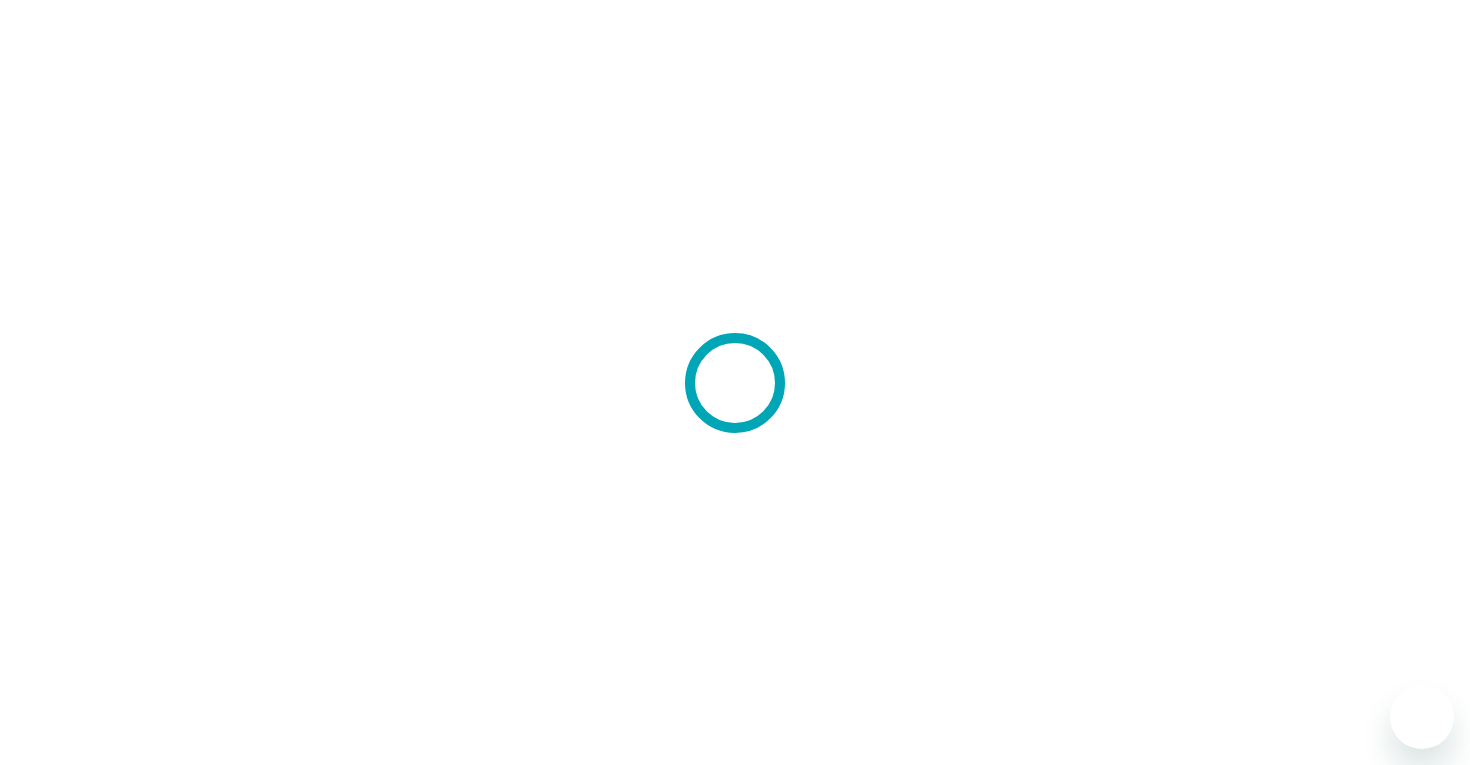 scroll, scrollTop: 0, scrollLeft: 0, axis: both 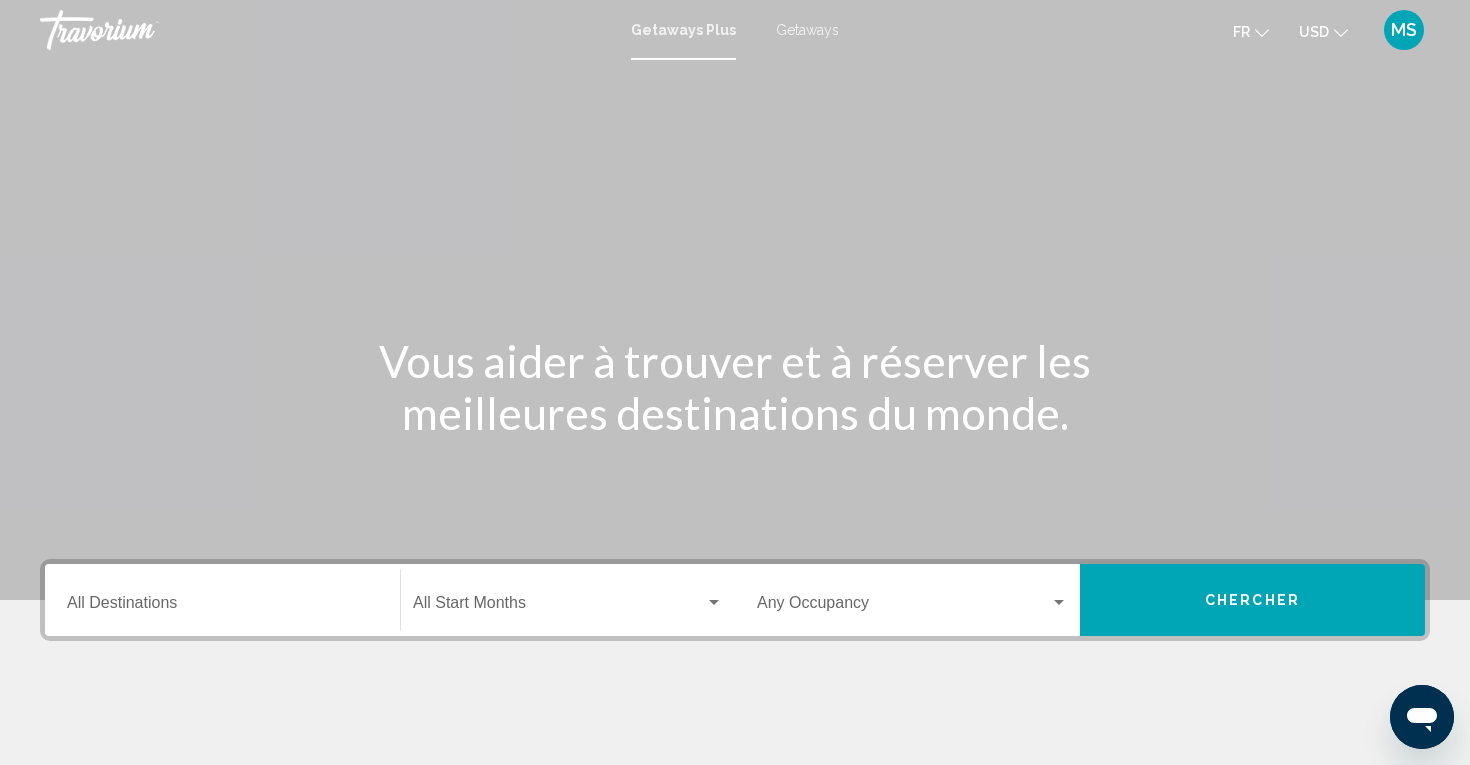 click on "Destination All Destinations" at bounding box center (222, 600) 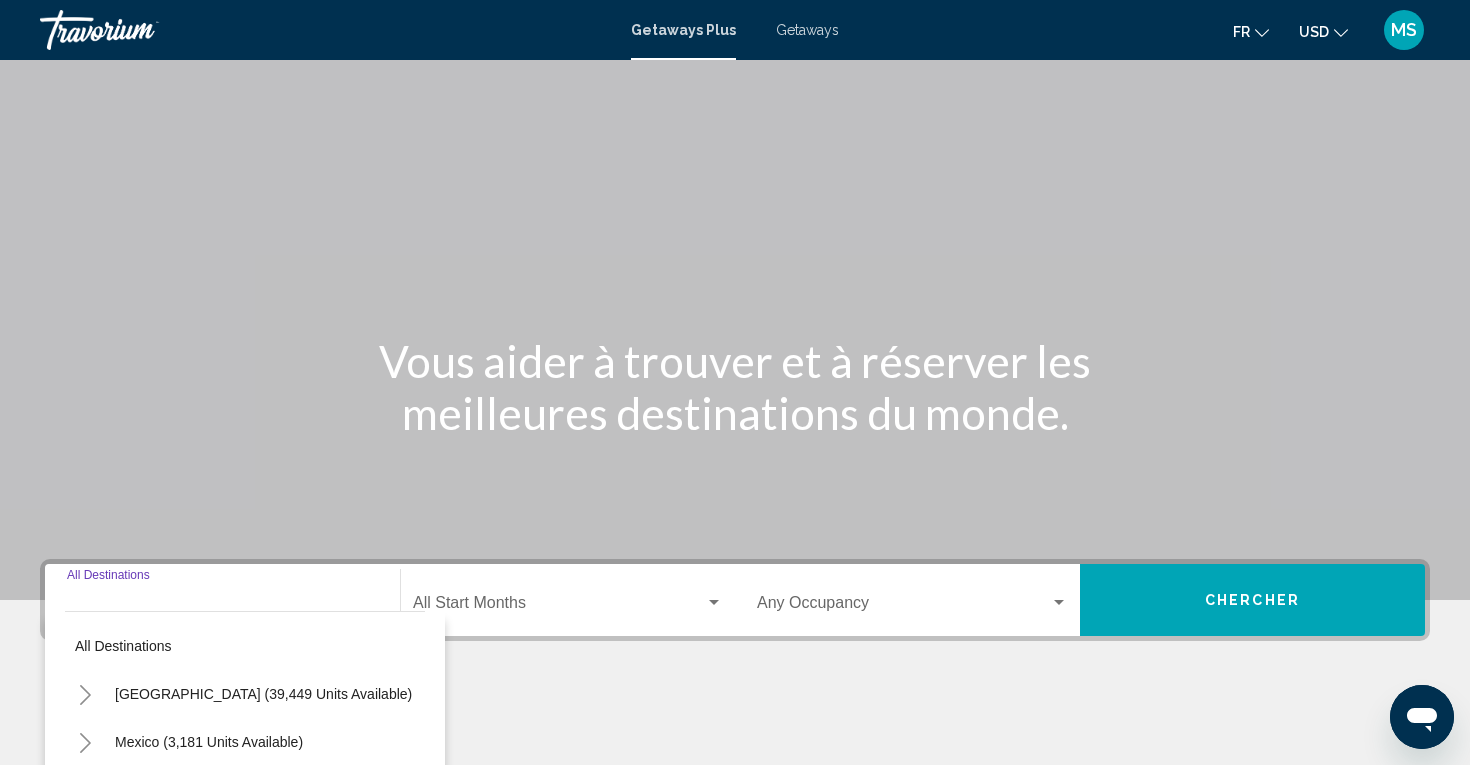scroll, scrollTop: 321, scrollLeft: 0, axis: vertical 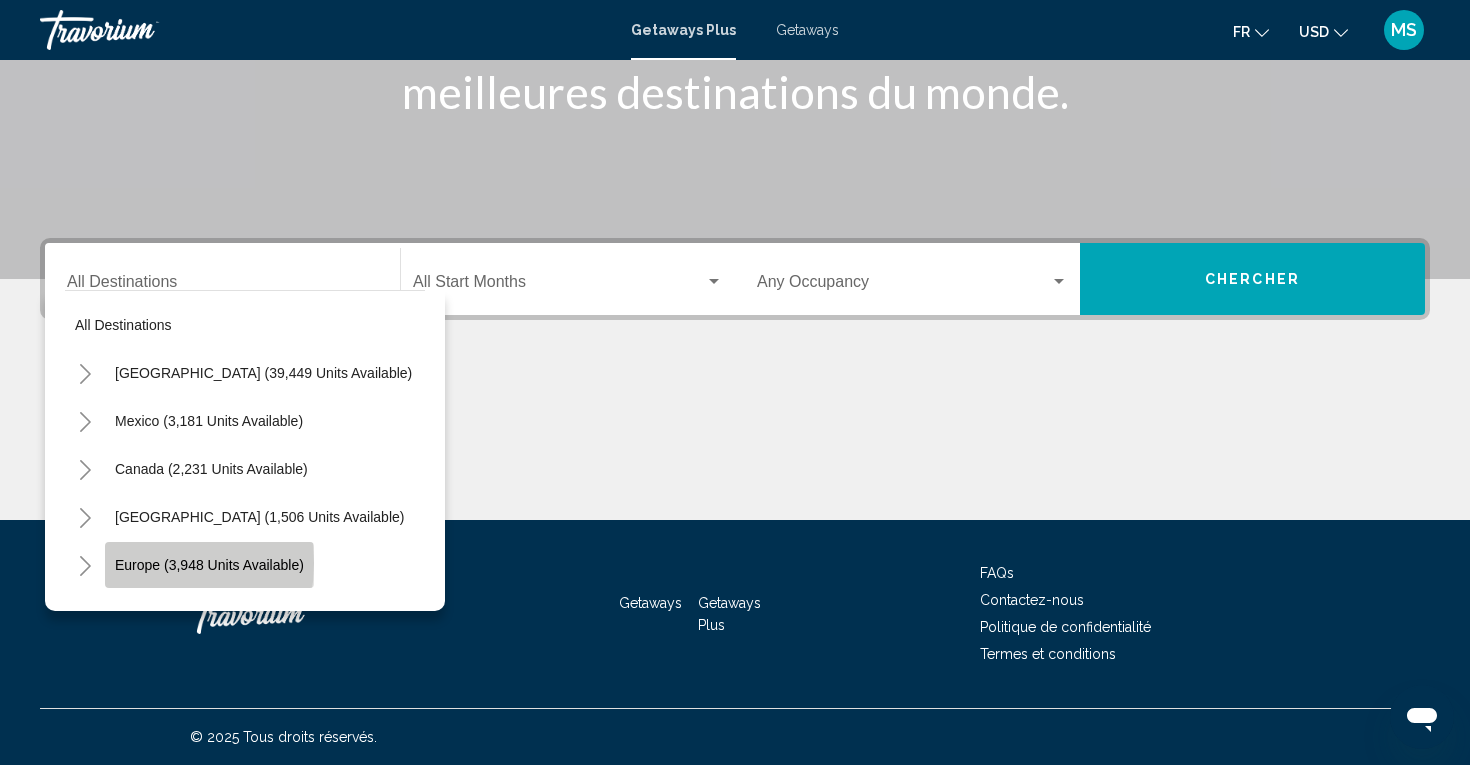 click on "Europe (3,948 units available)" at bounding box center (254, 613) 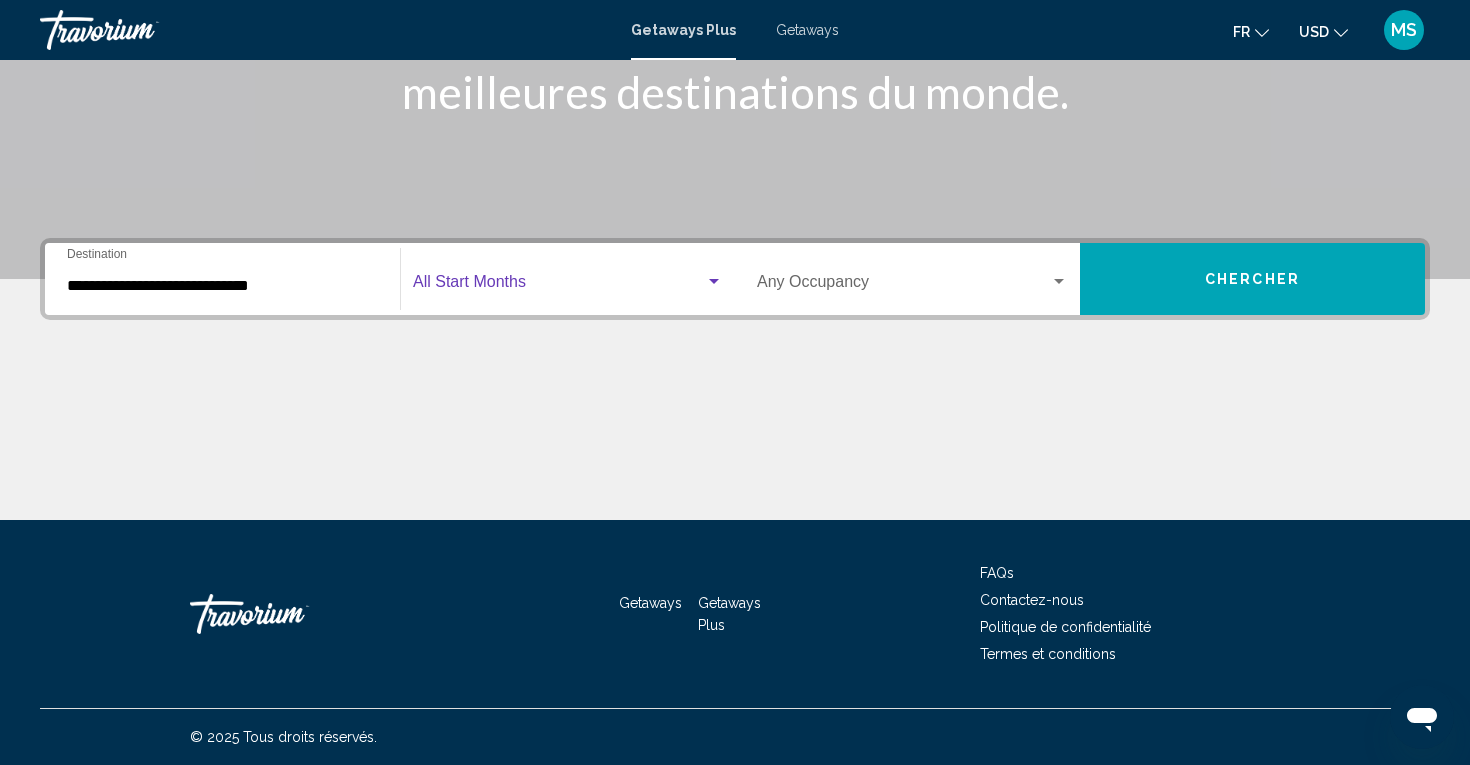click at bounding box center (559, 286) 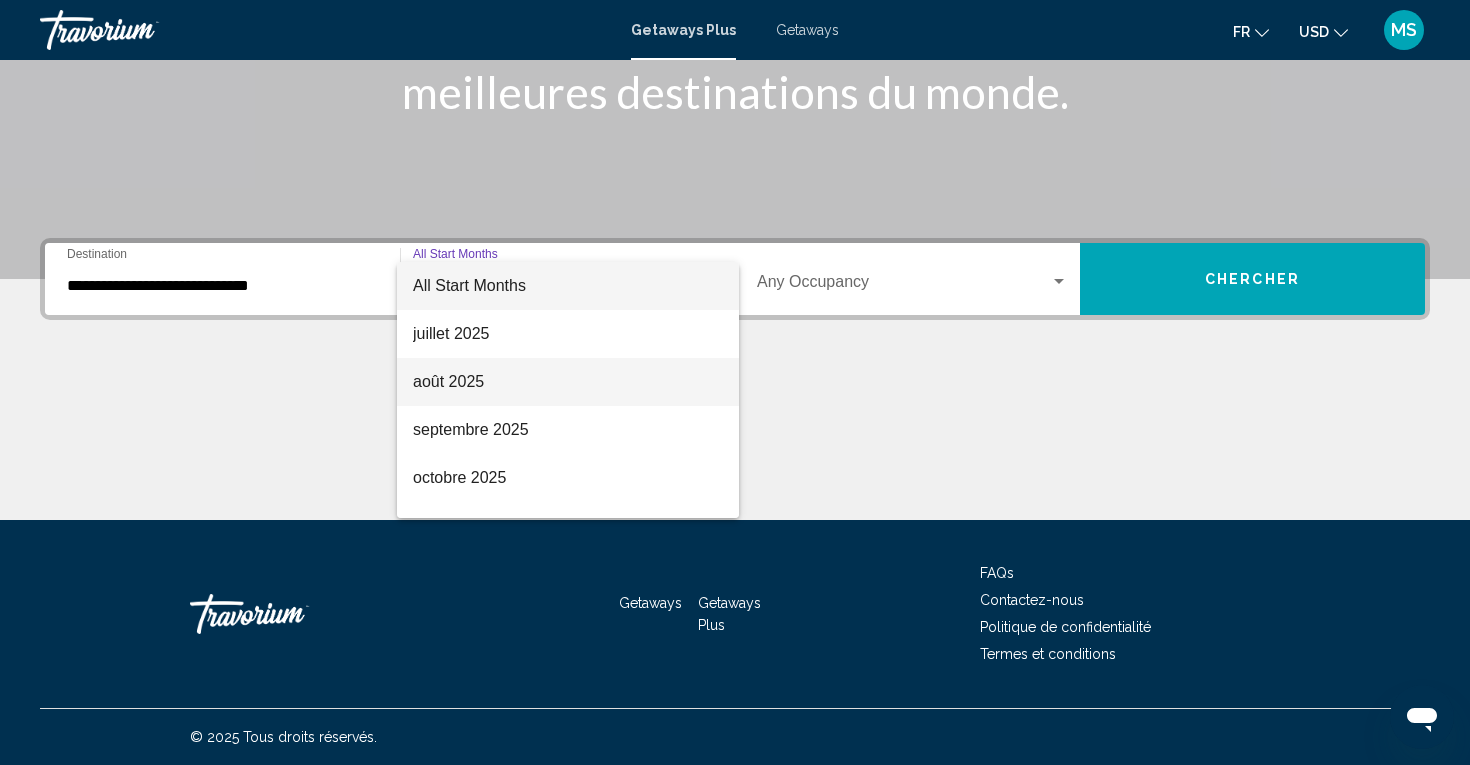 click on "août 2025" at bounding box center [568, 382] 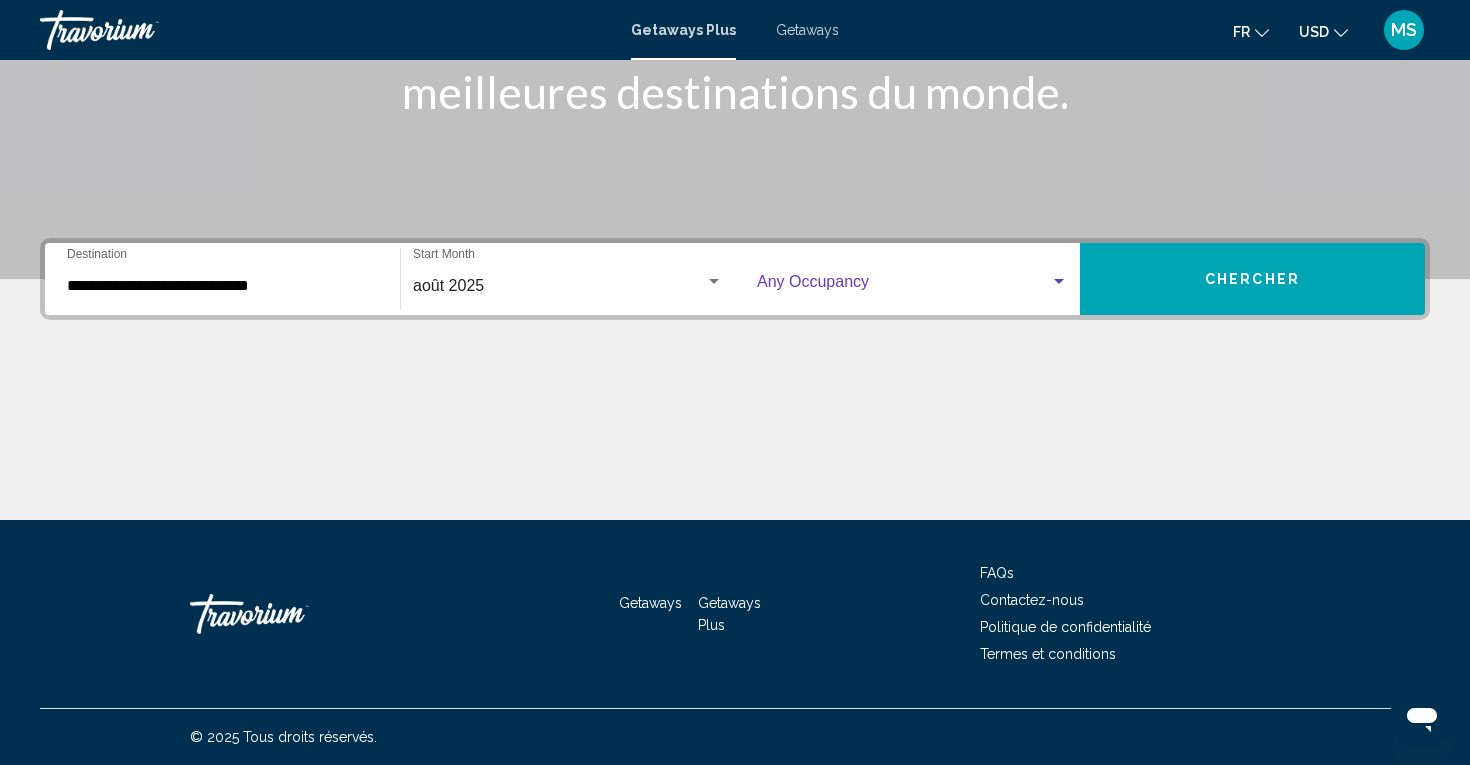 click at bounding box center [903, 286] 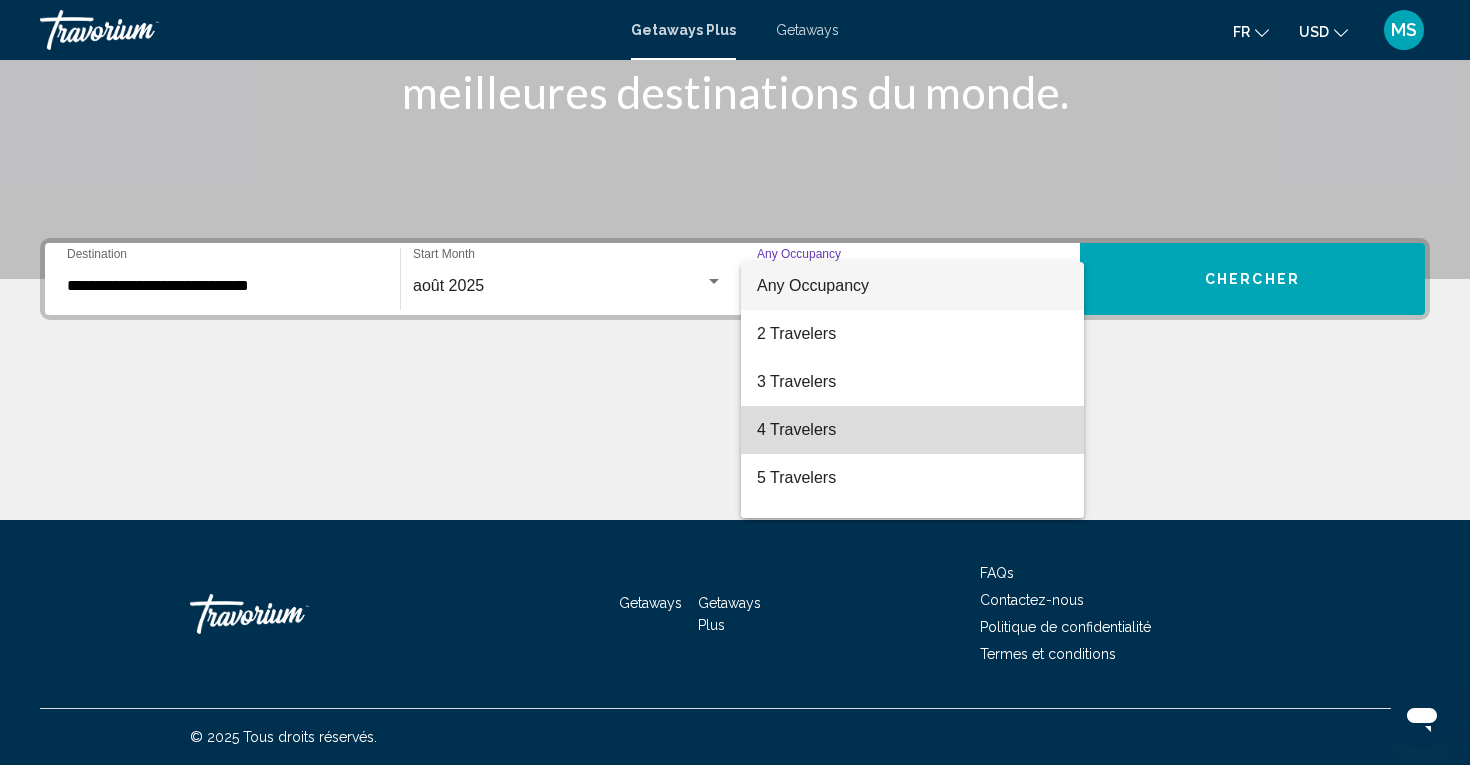 click on "4 Travelers" at bounding box center (912, 430) 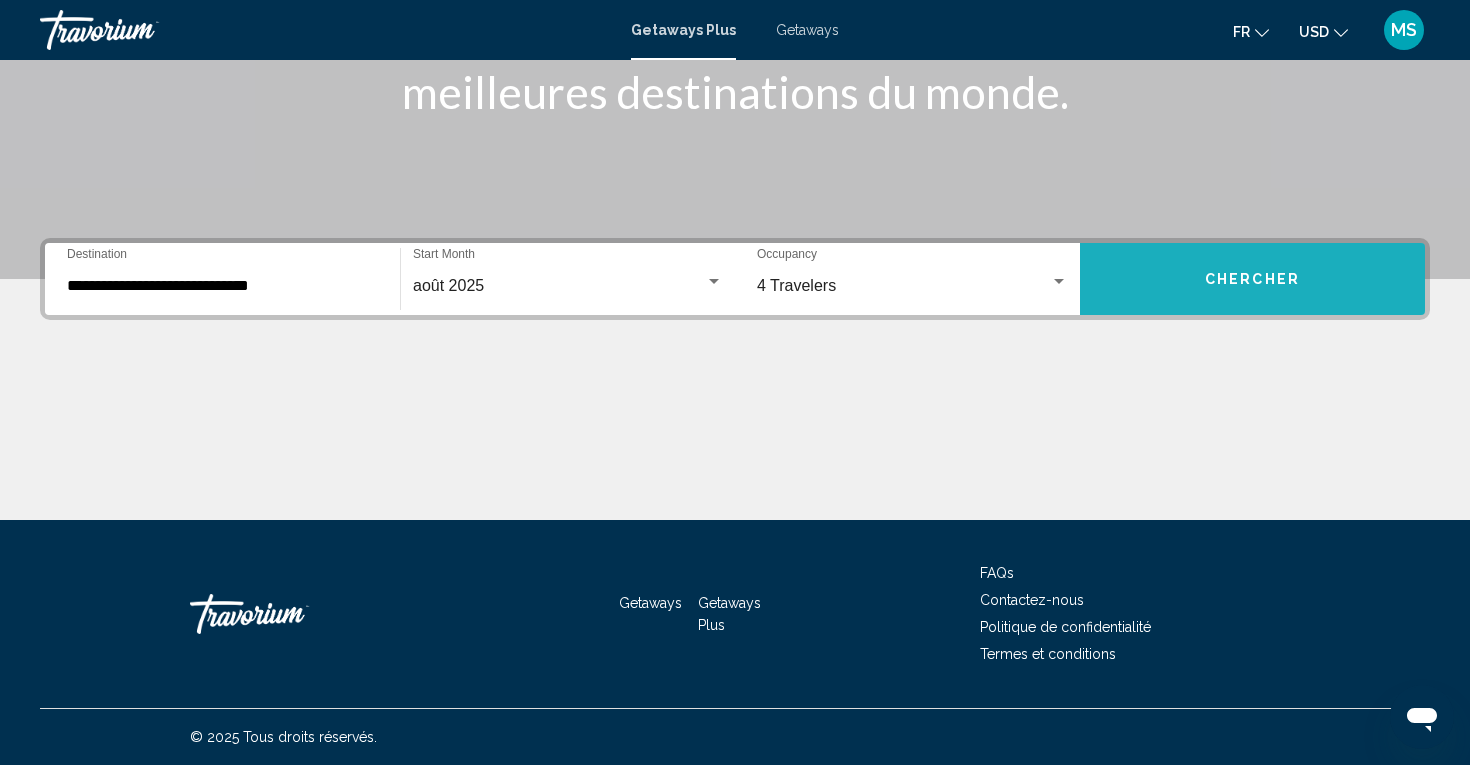 click on "Chercher" at bounding box center (1252, 279) 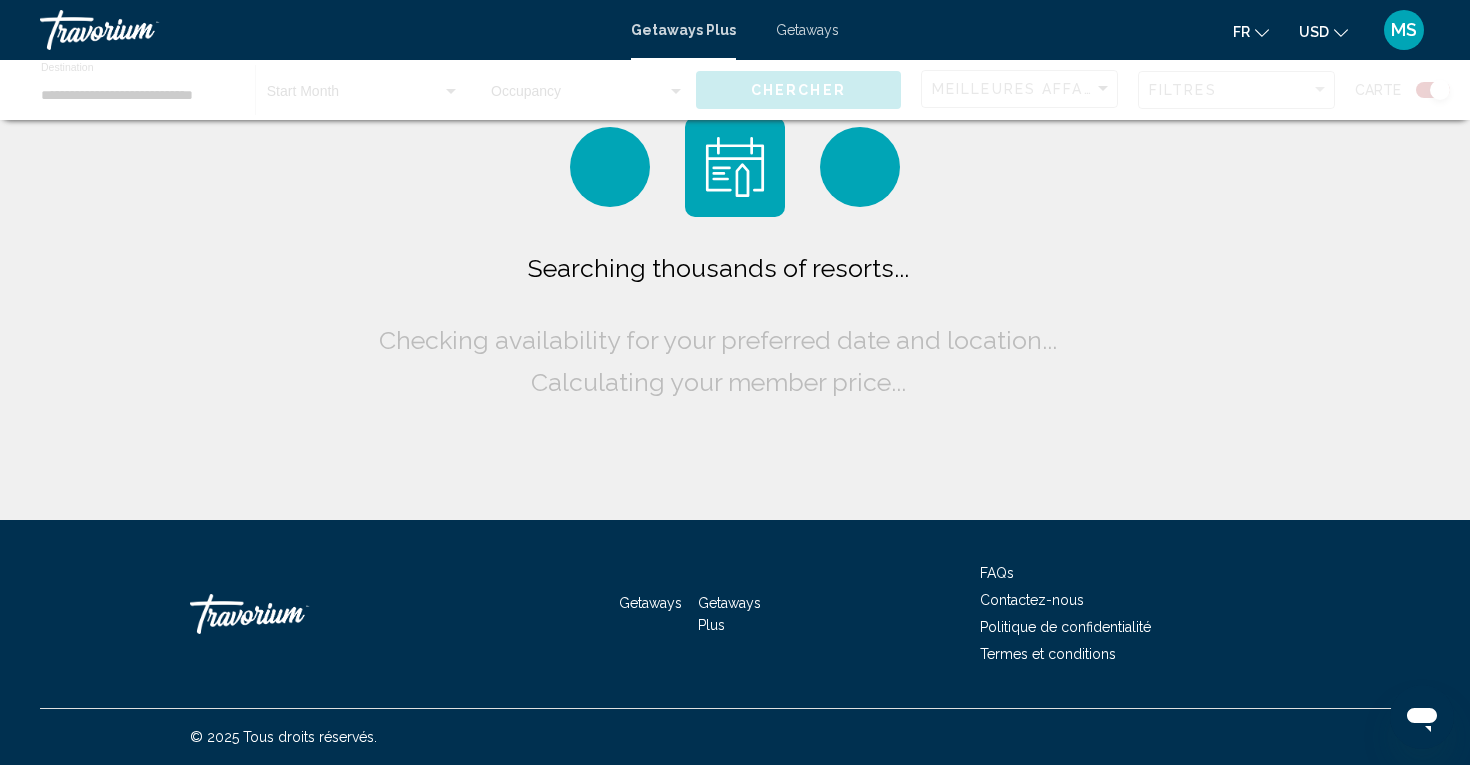 scroll, scrollTop: 0, scrollLeft: 0, axis: both 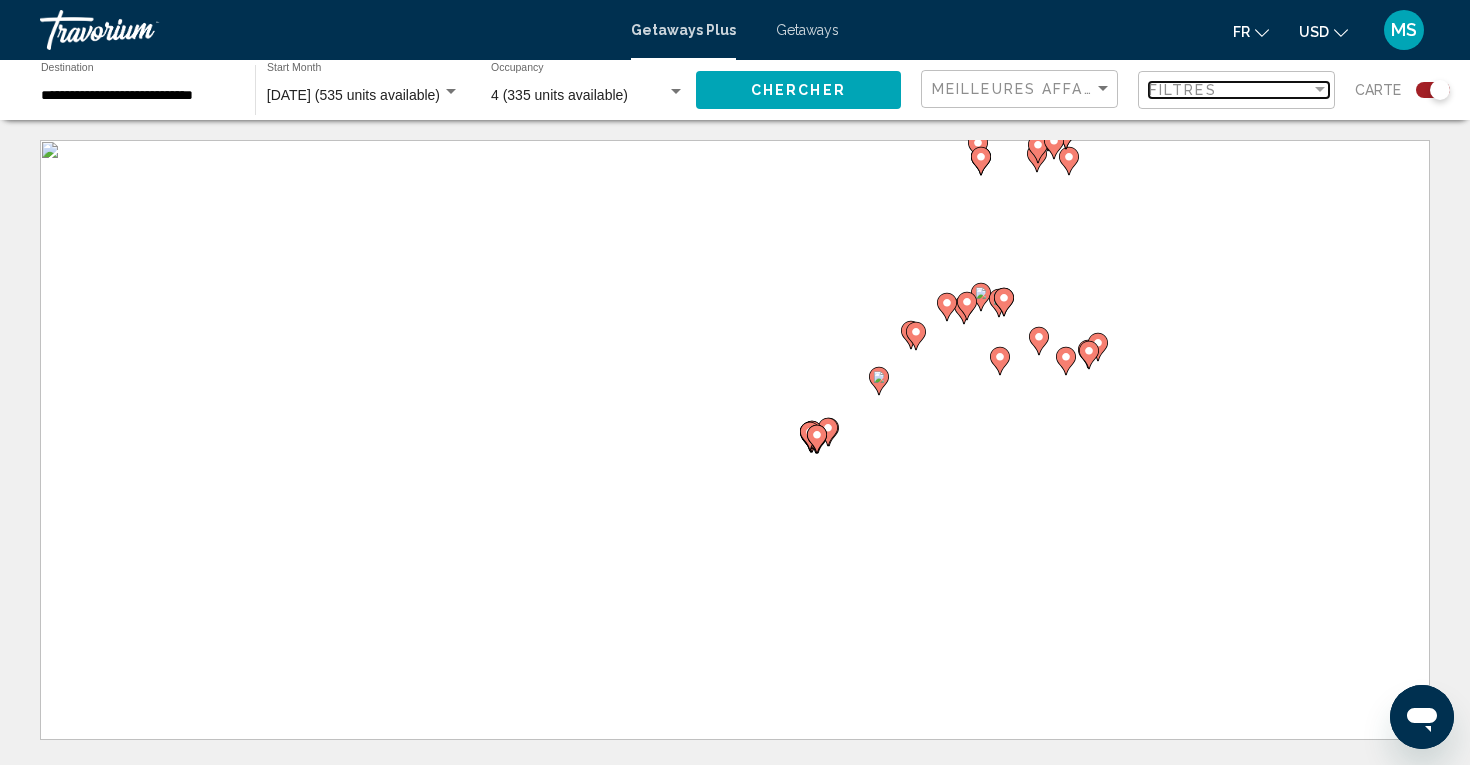 click on "Filtres" at bounding box center [1230, 90] 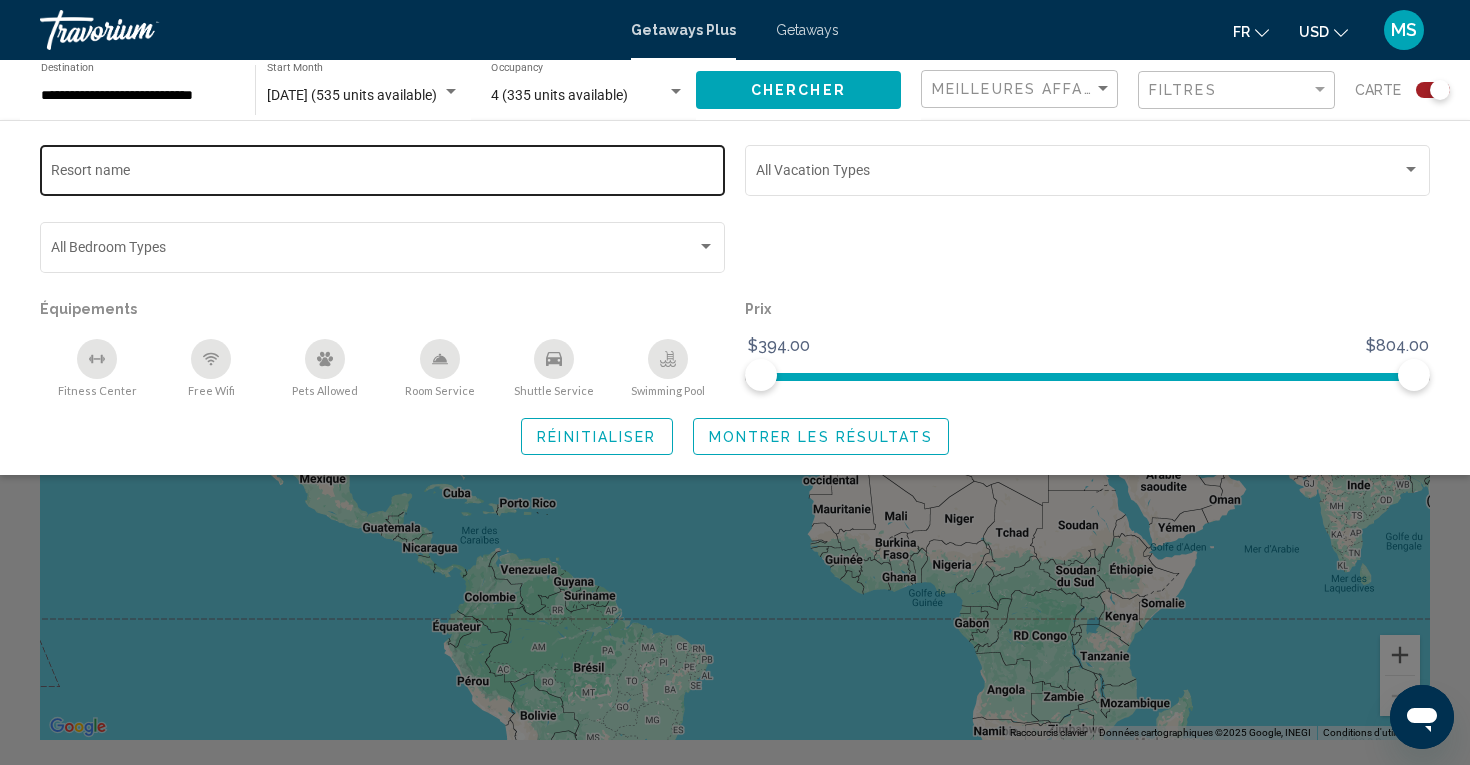 click on "Resort name" at bounding box center (383, 174) 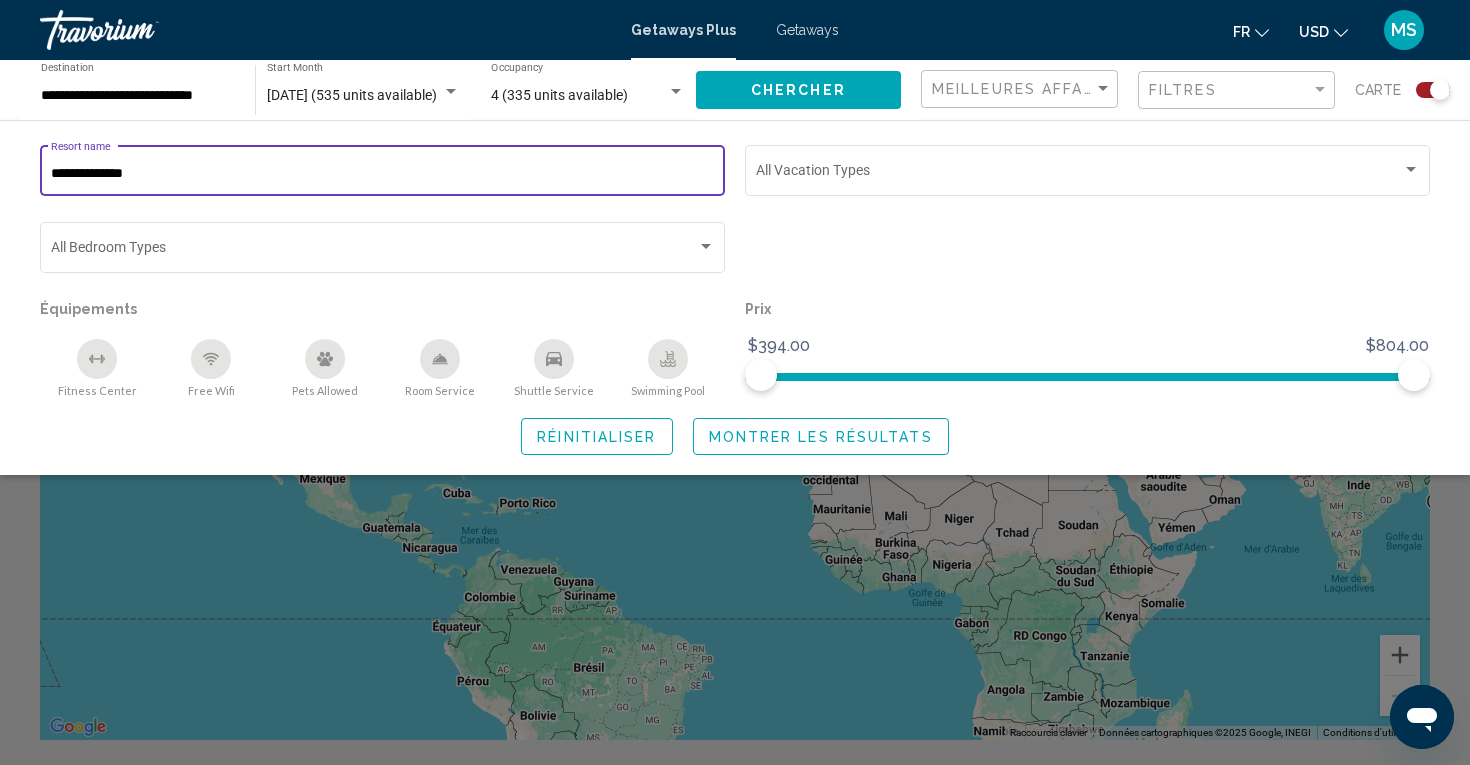 type on "**********" 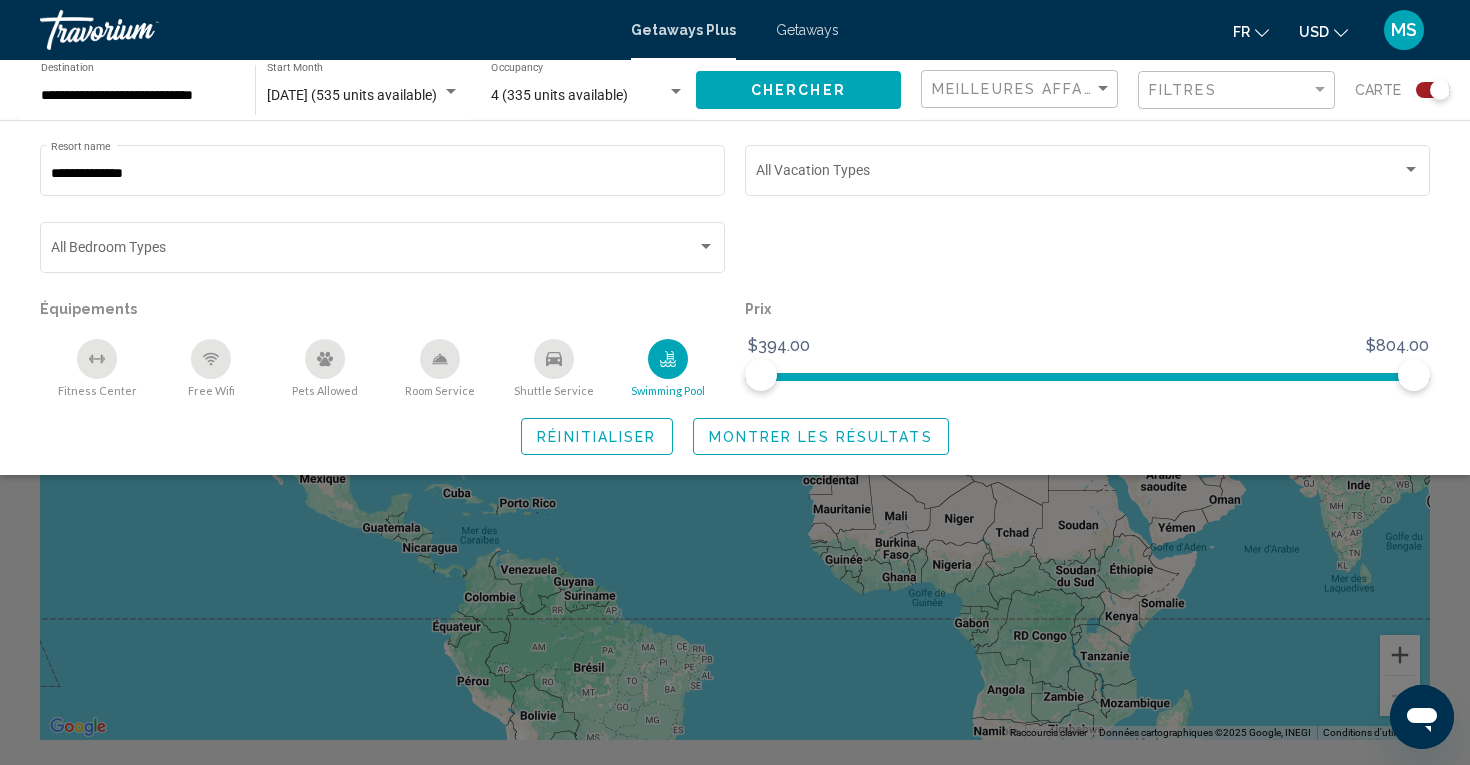 click on "Montrer les résultats" 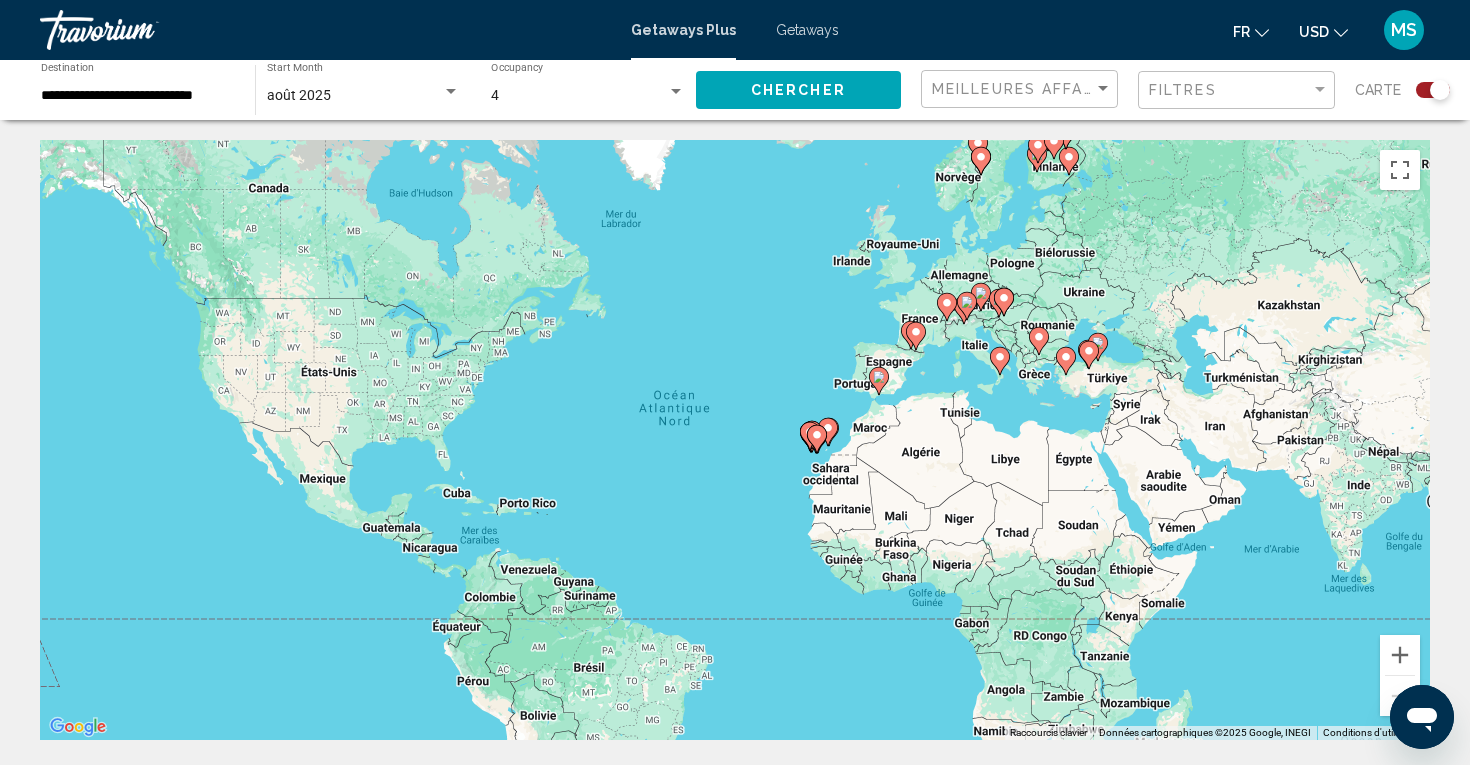 click 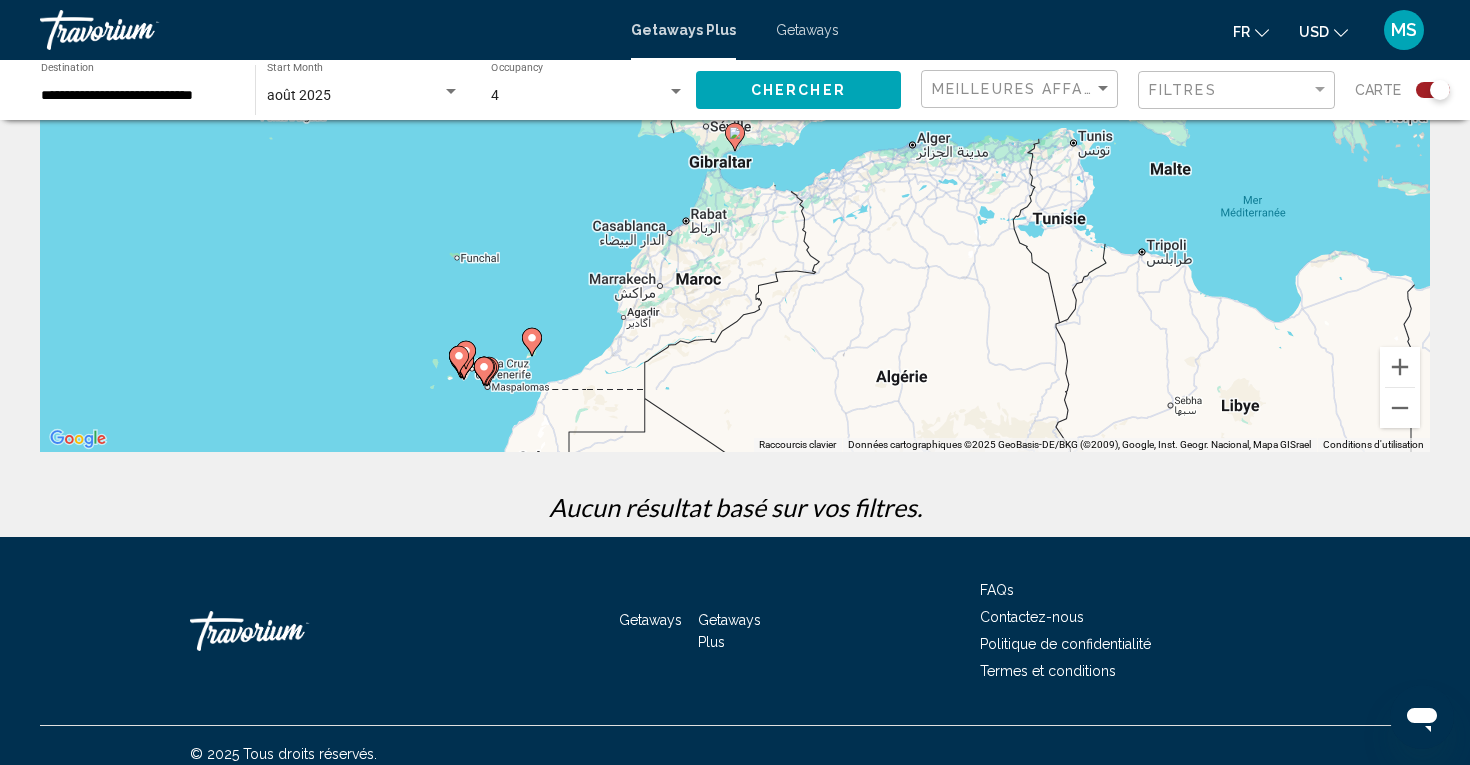 scroll, scrollTop: 285, scrollLeft: 0, axis: vertical 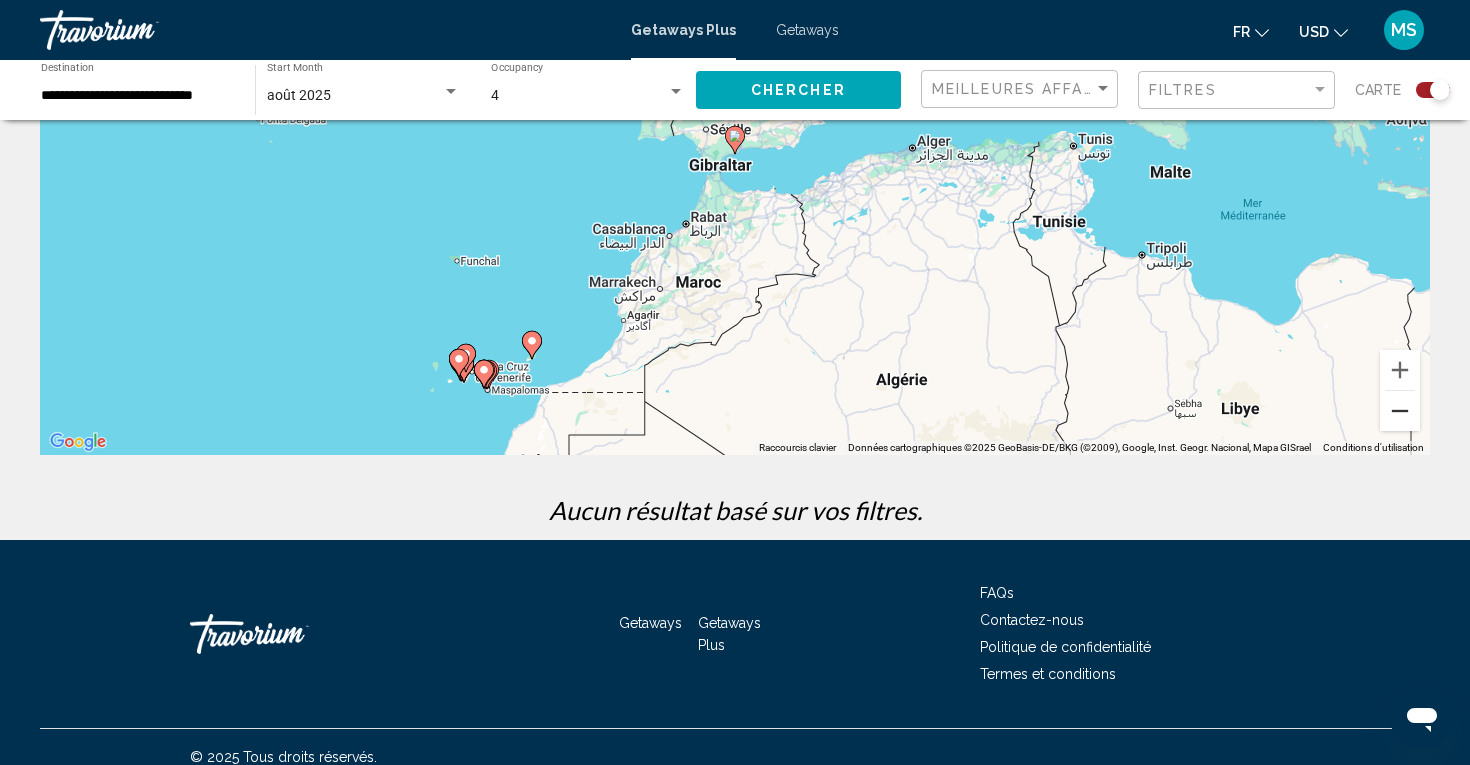 click at bounding box center [1400, 411] 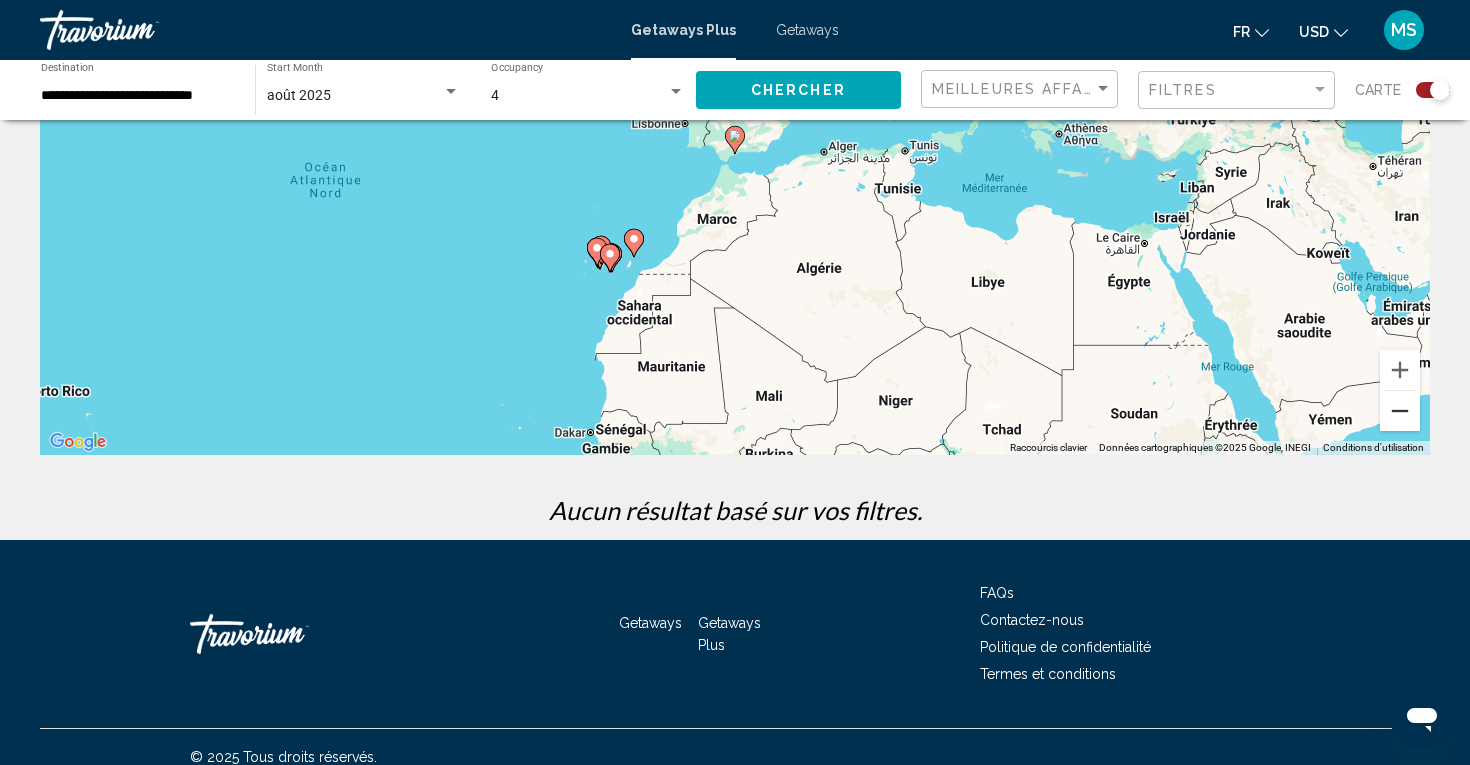 click at bounding box center (1400, 411) 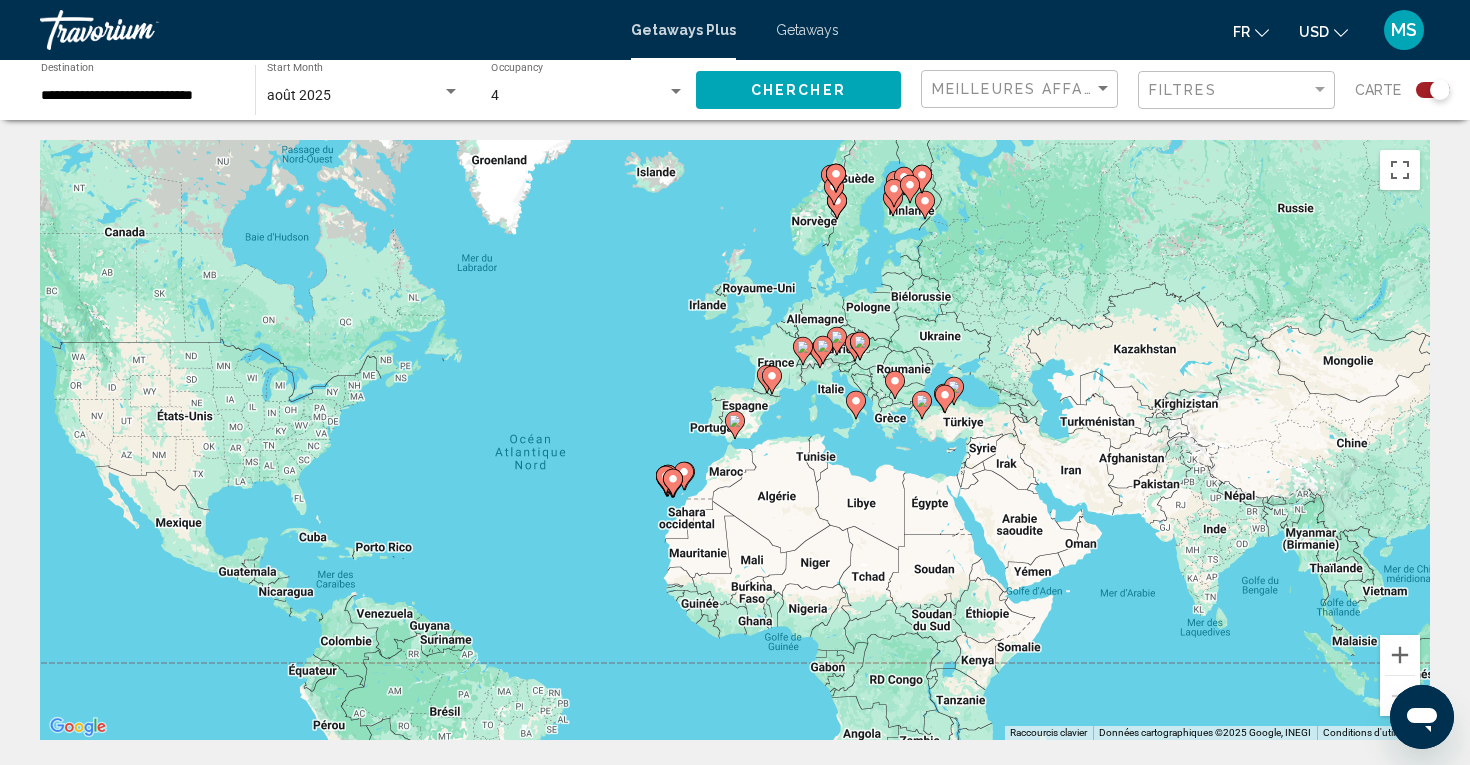 scroll, scrollTop: 0, scrollLeft: 0, axis: both 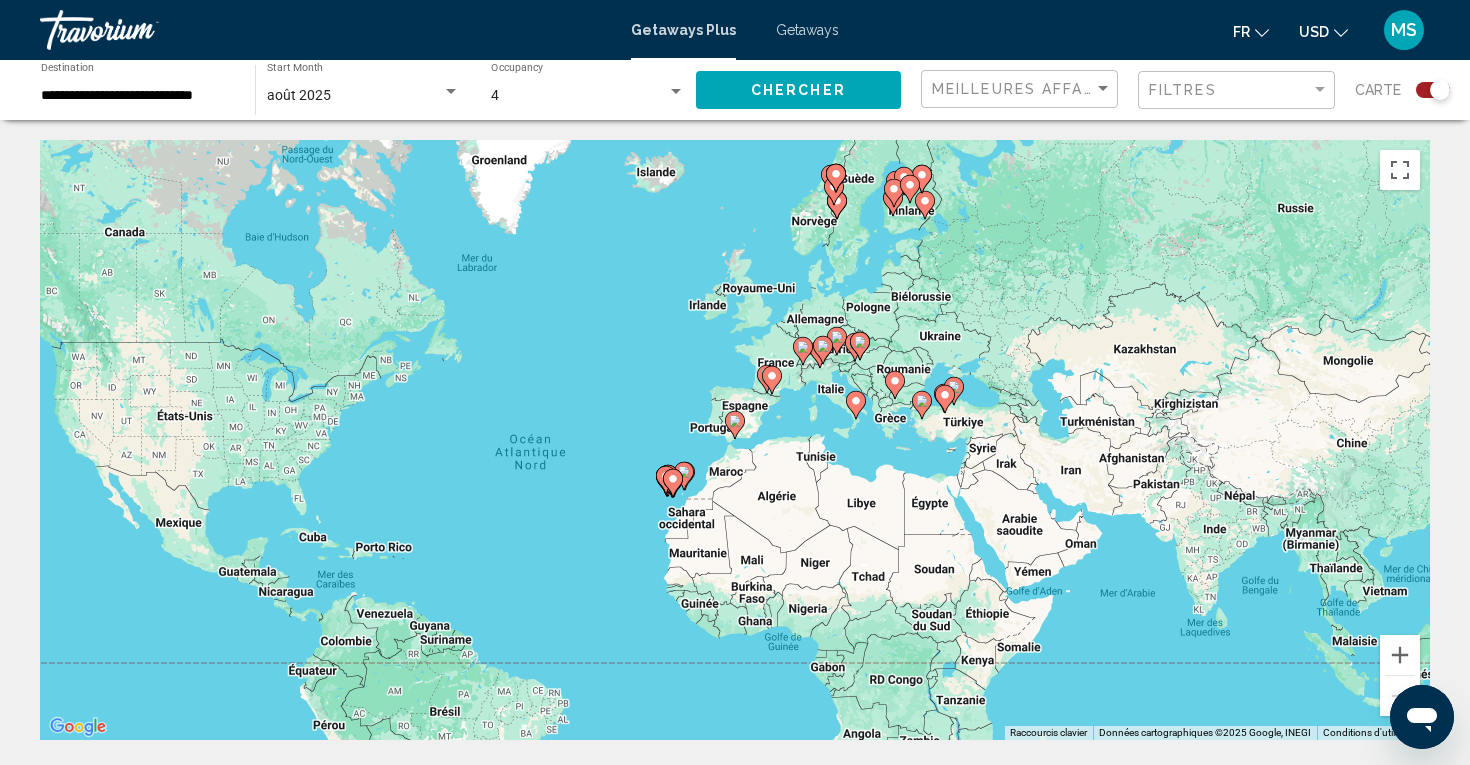 click on "**********" 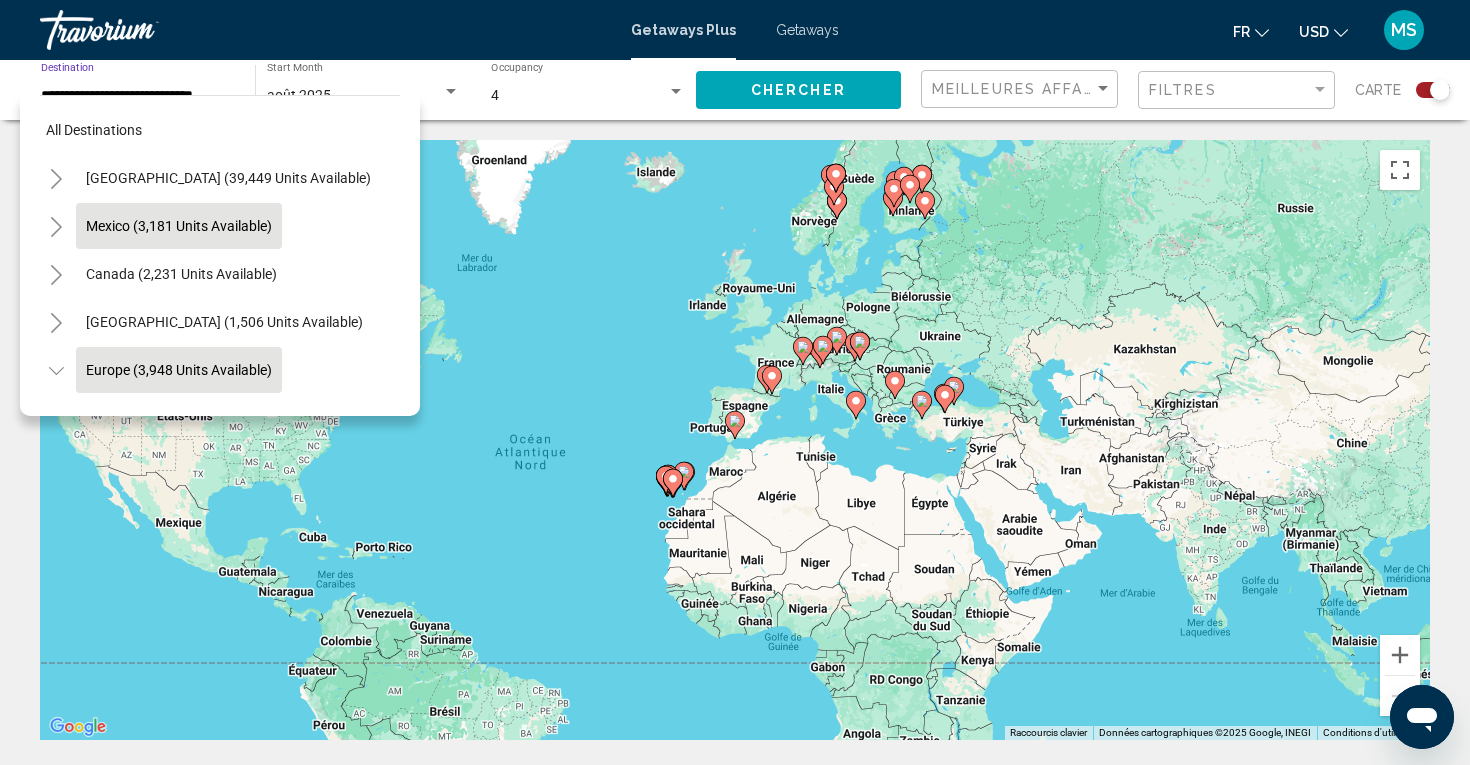 scroll, scrollTop: 0, scrollLeft: 4, axis: horizontal 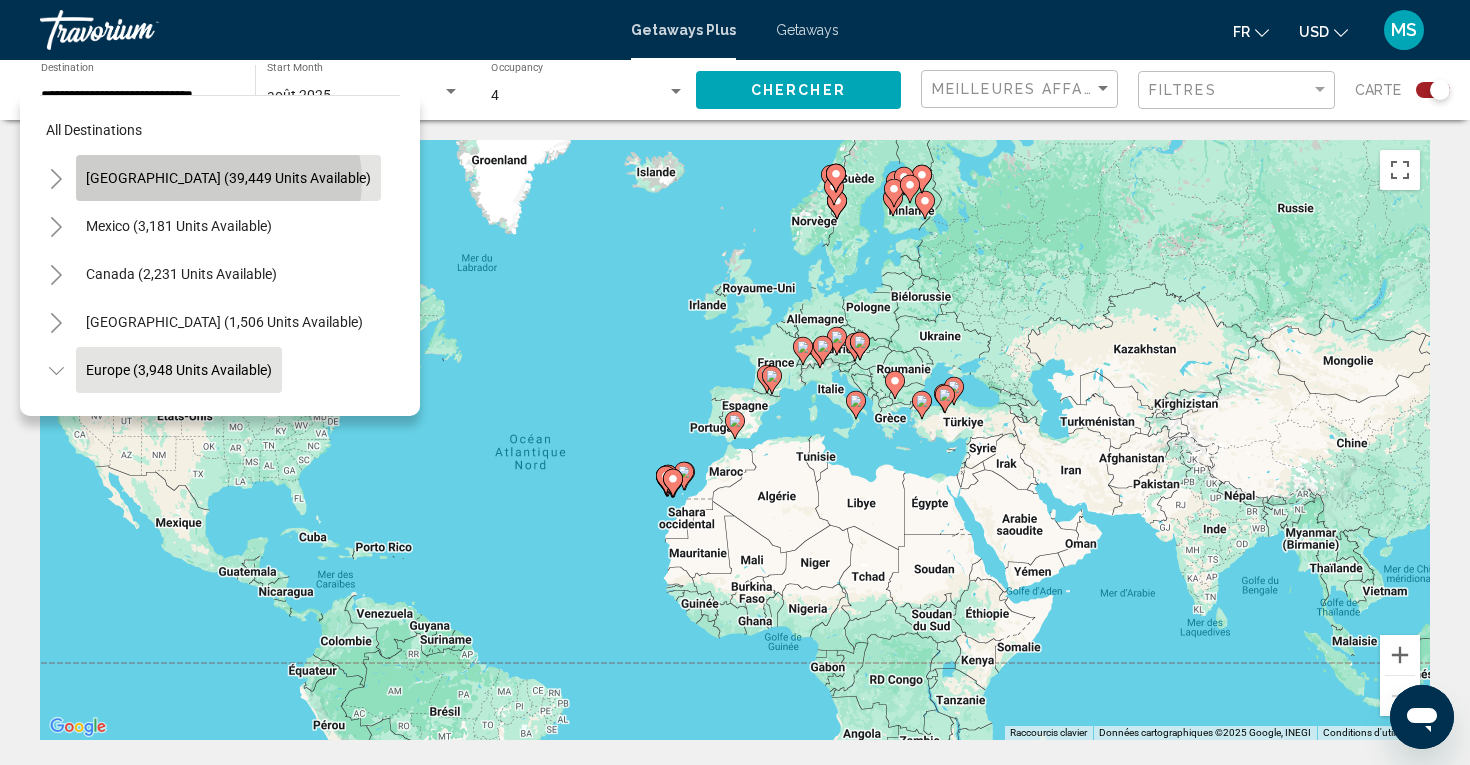 click on "[GEOGRAPHIC_DATA] (39,449 units available)" at bounding box center [179, 226] 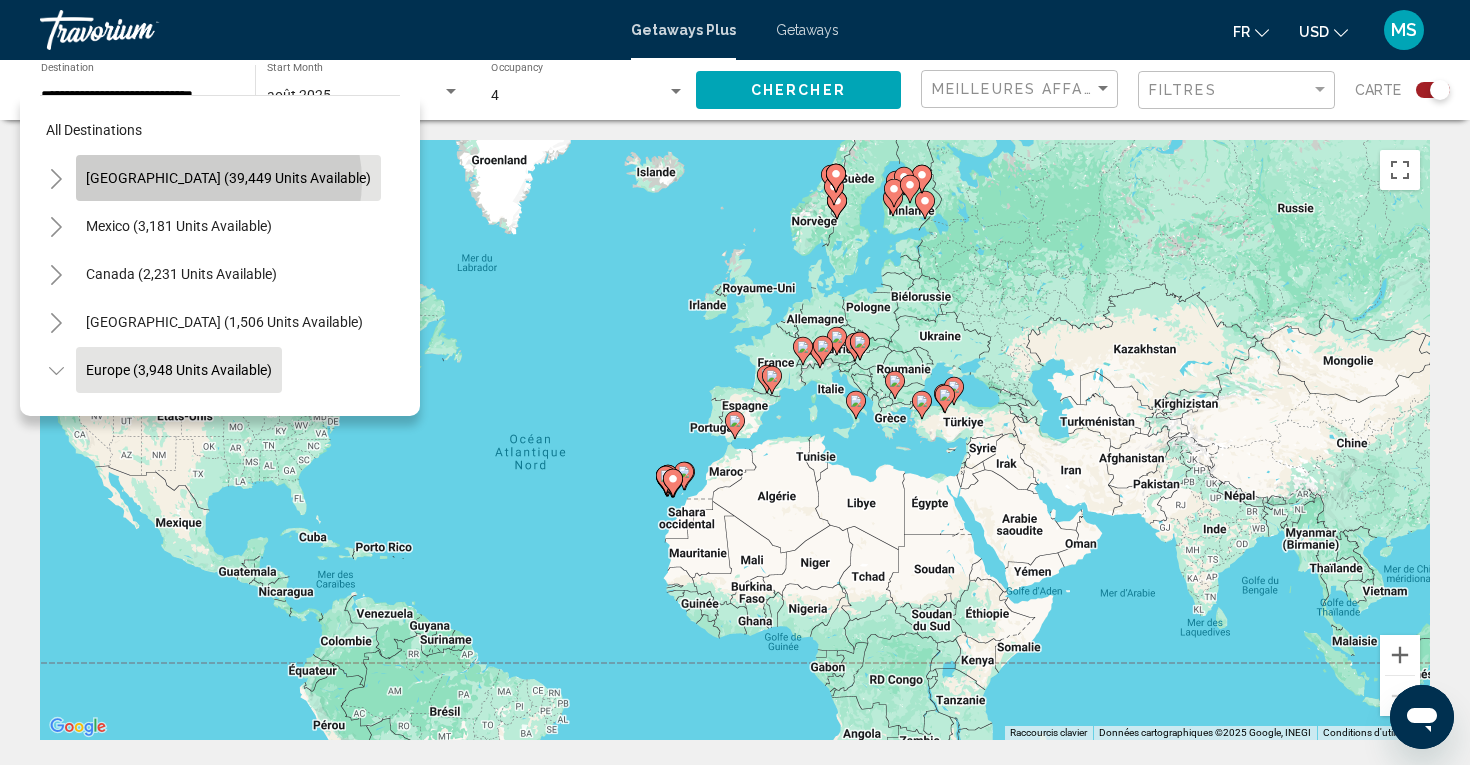 type on "**********" 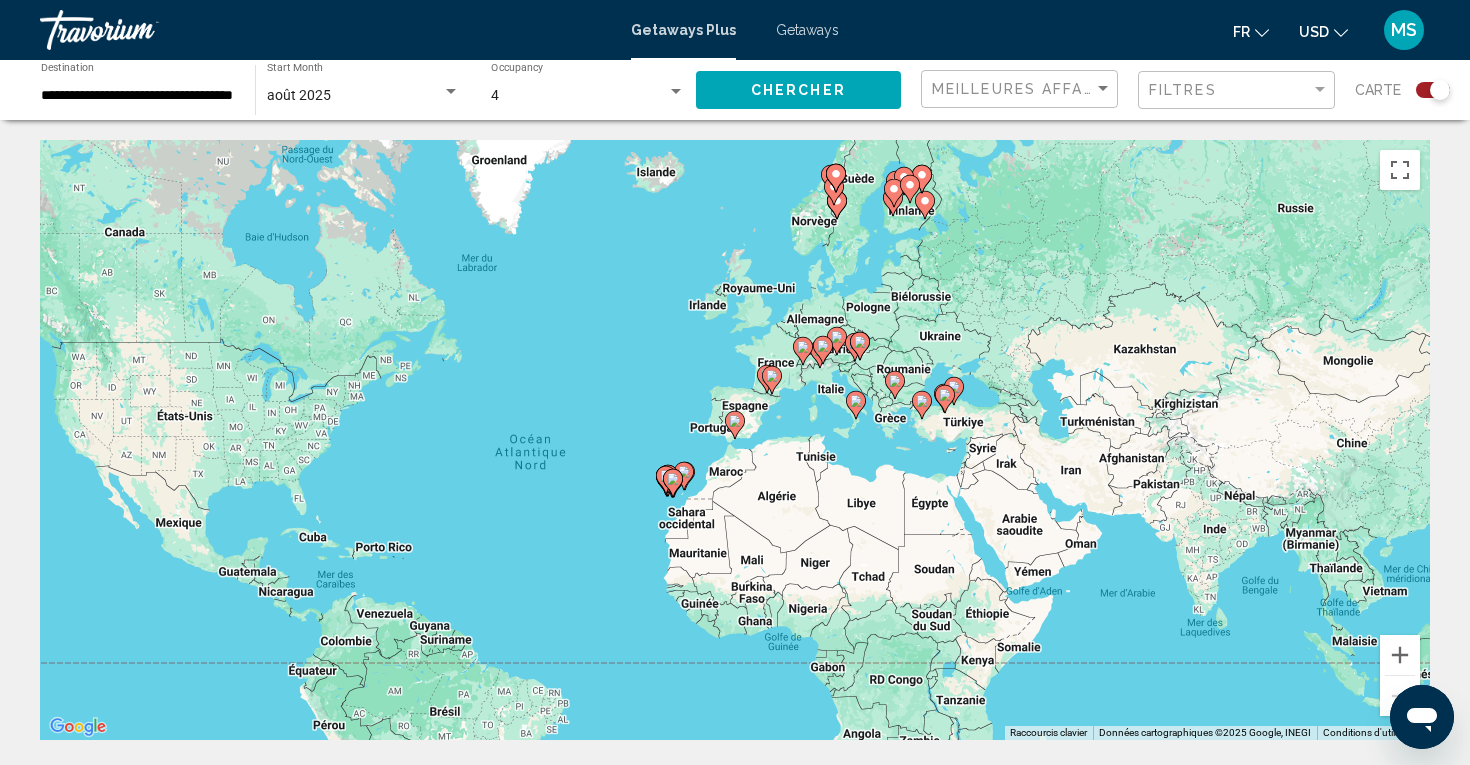 click on "août 2025 Start Month All Start Months" 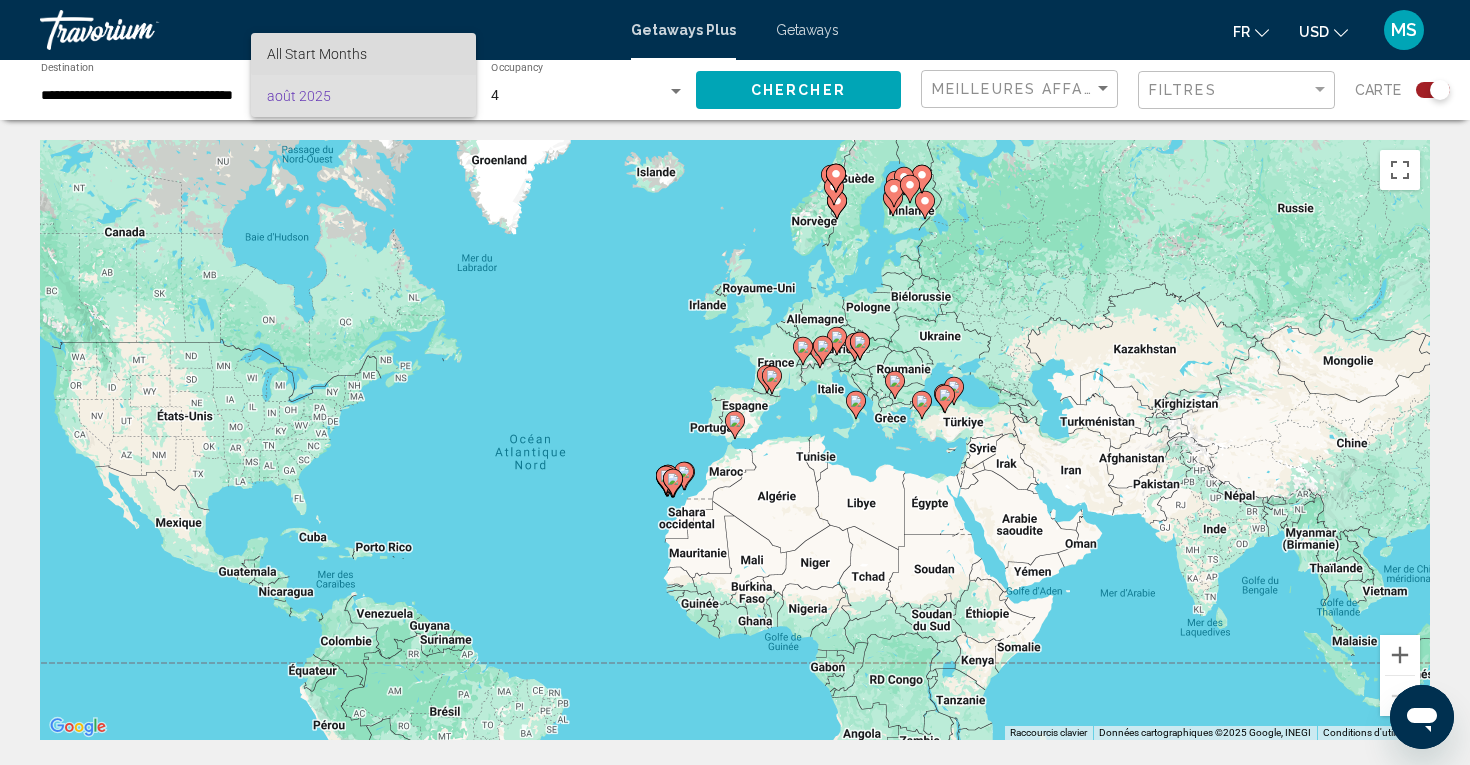 click on "All Start Months" at bounding box center [363, 54] 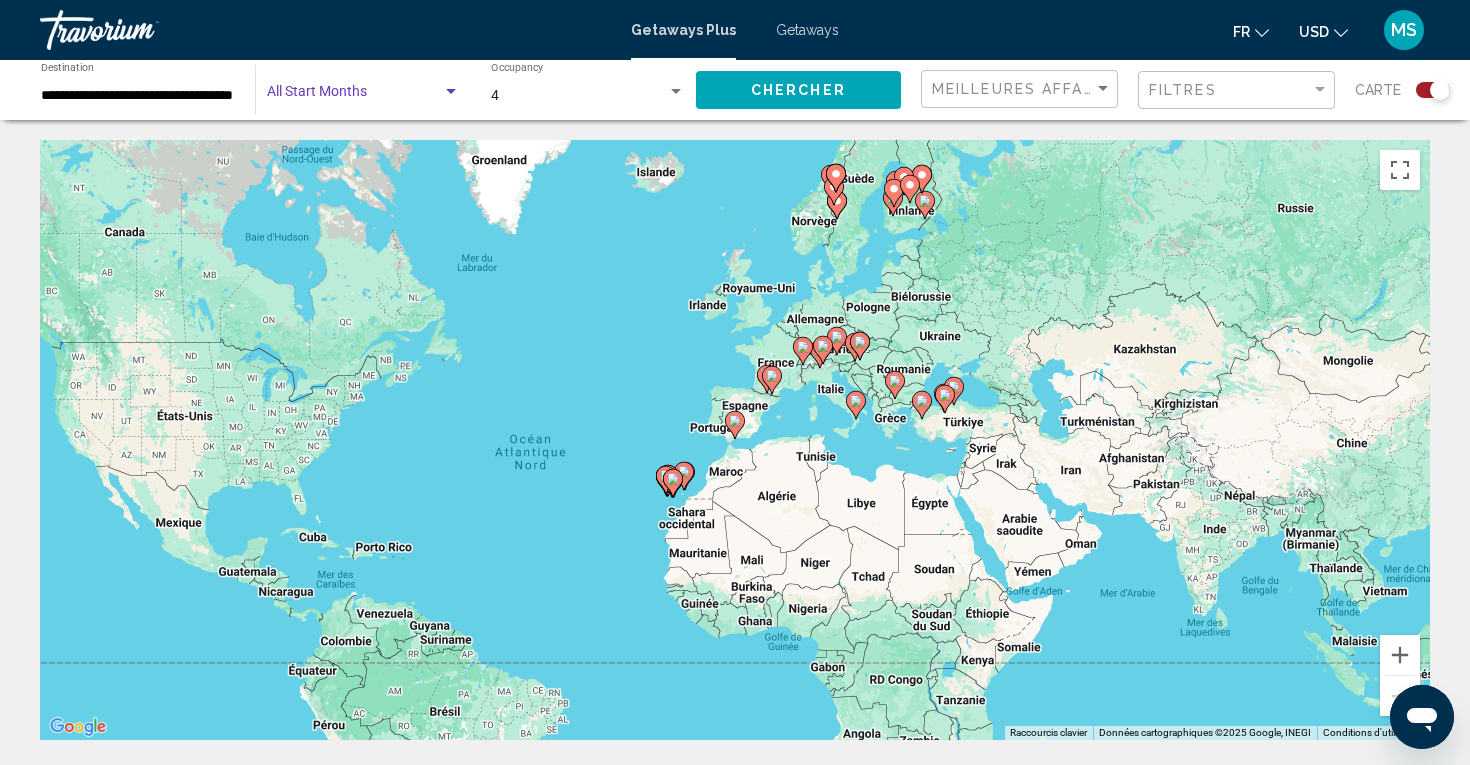 click on "Chercher" 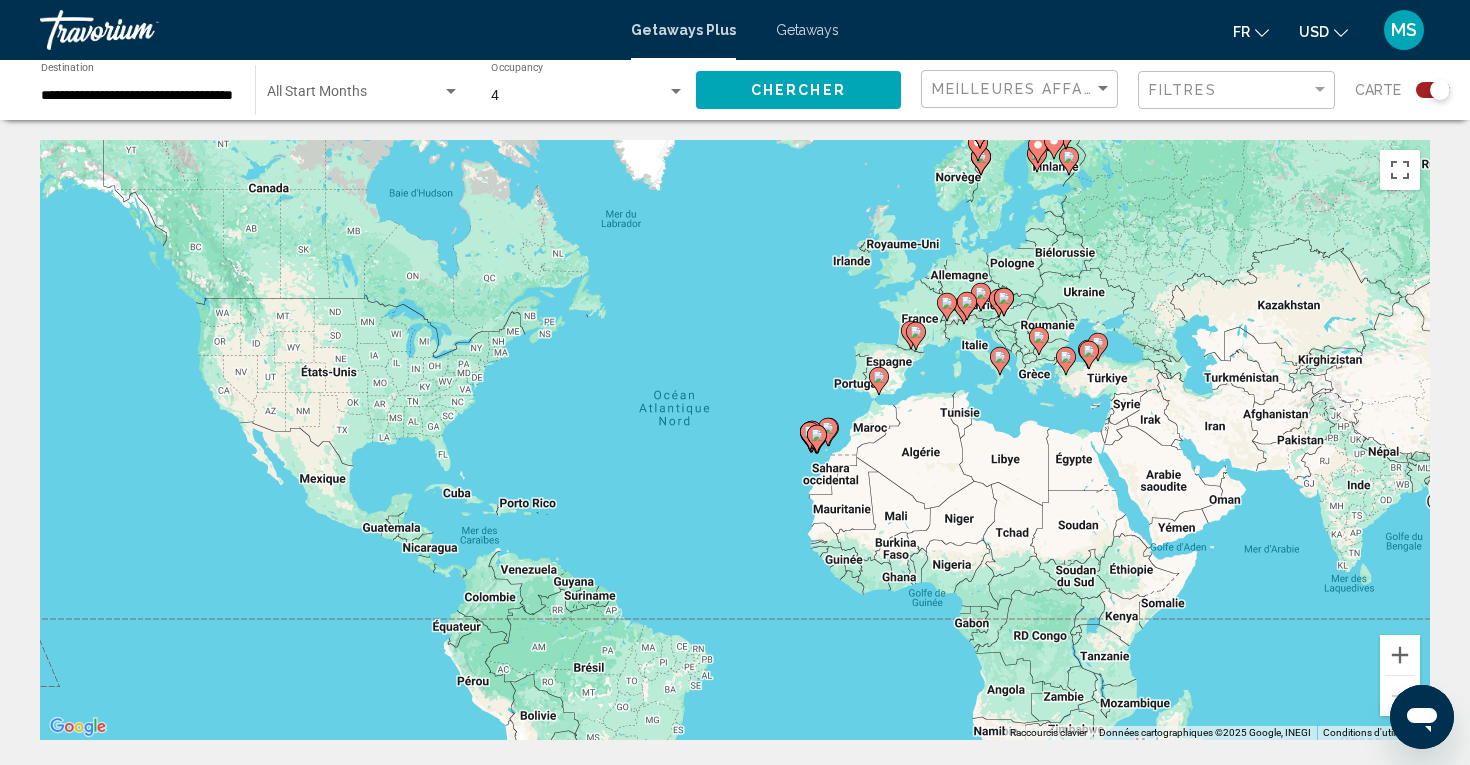 click on "Chercher" 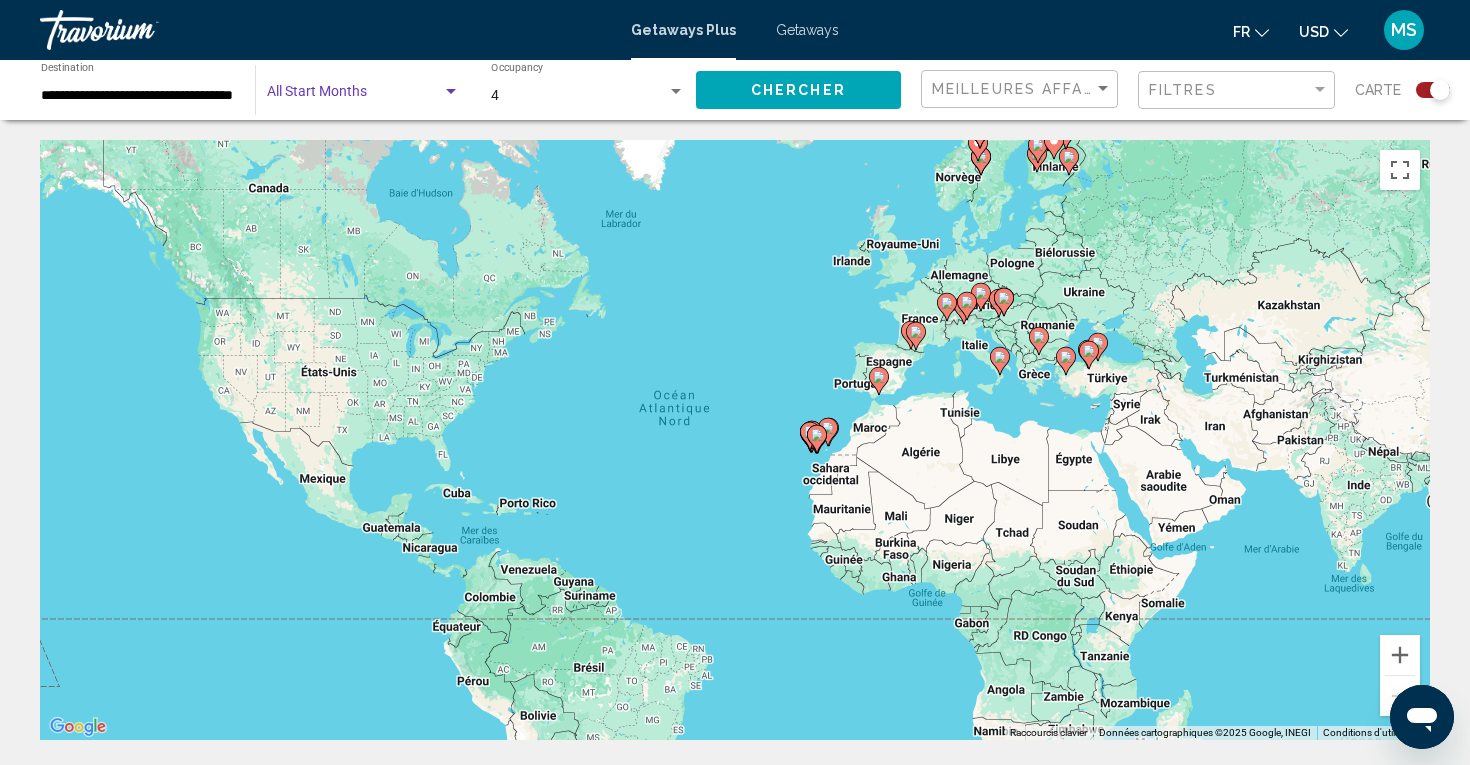click at bounding box center (354, 96) 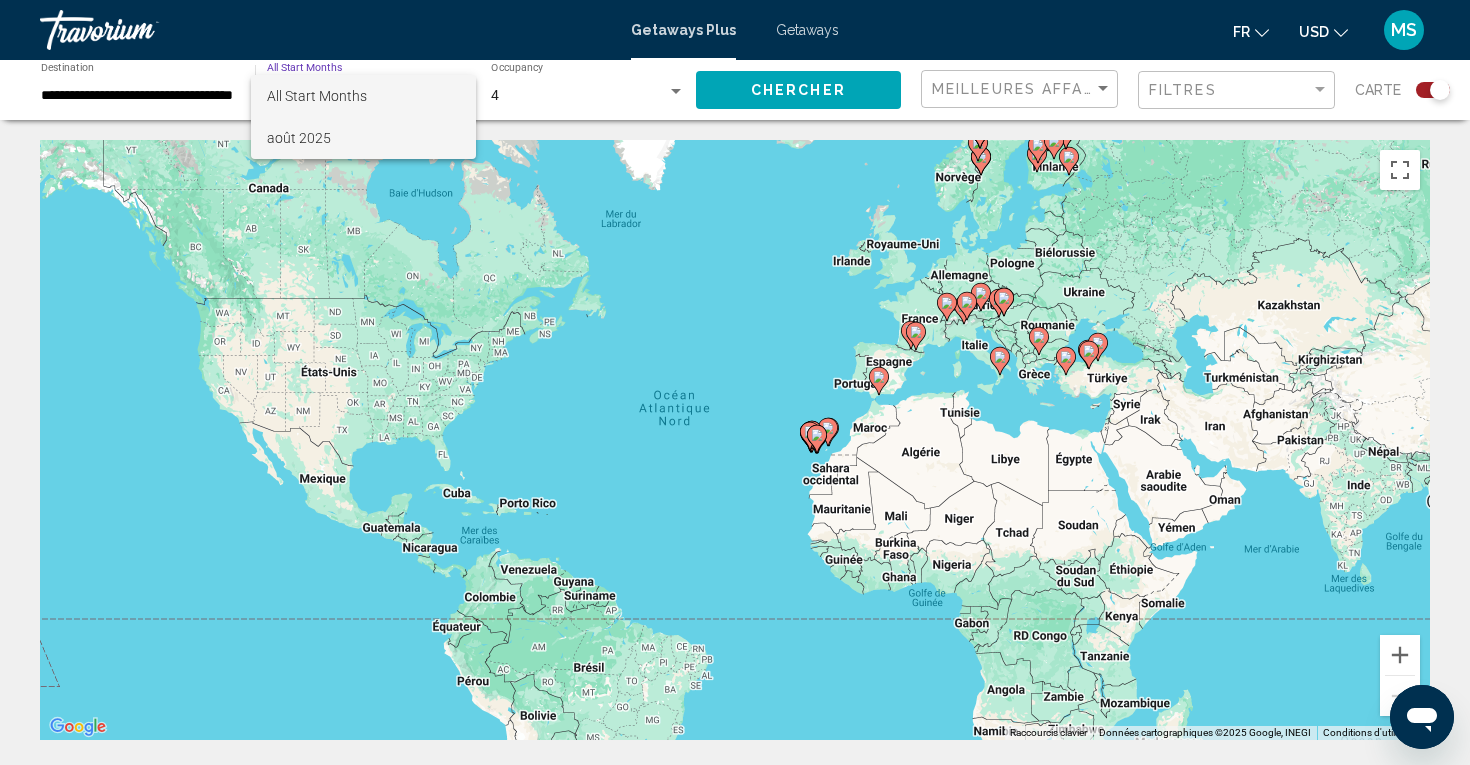 click on "août 2025" at bounding box center [363, 138] 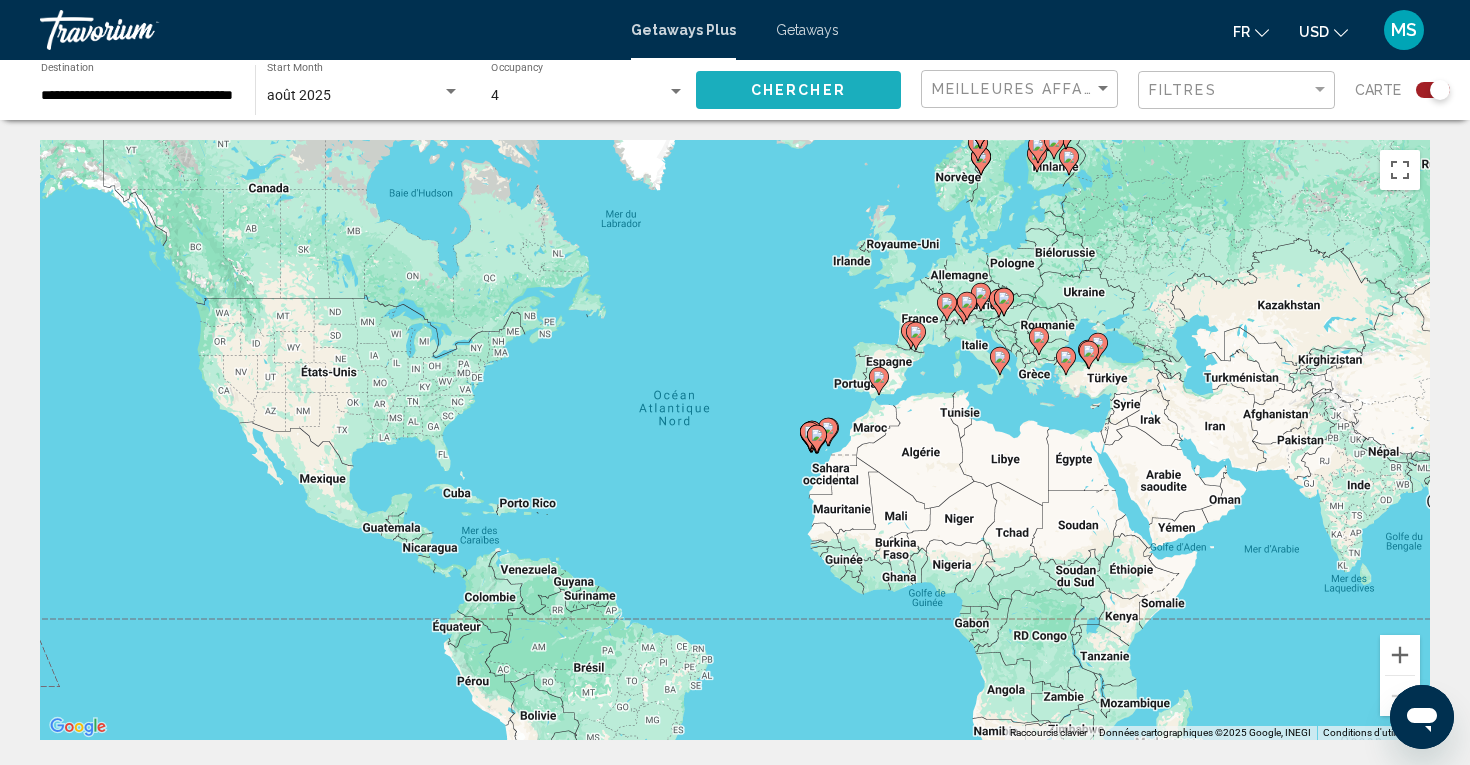 click on "Chercher" 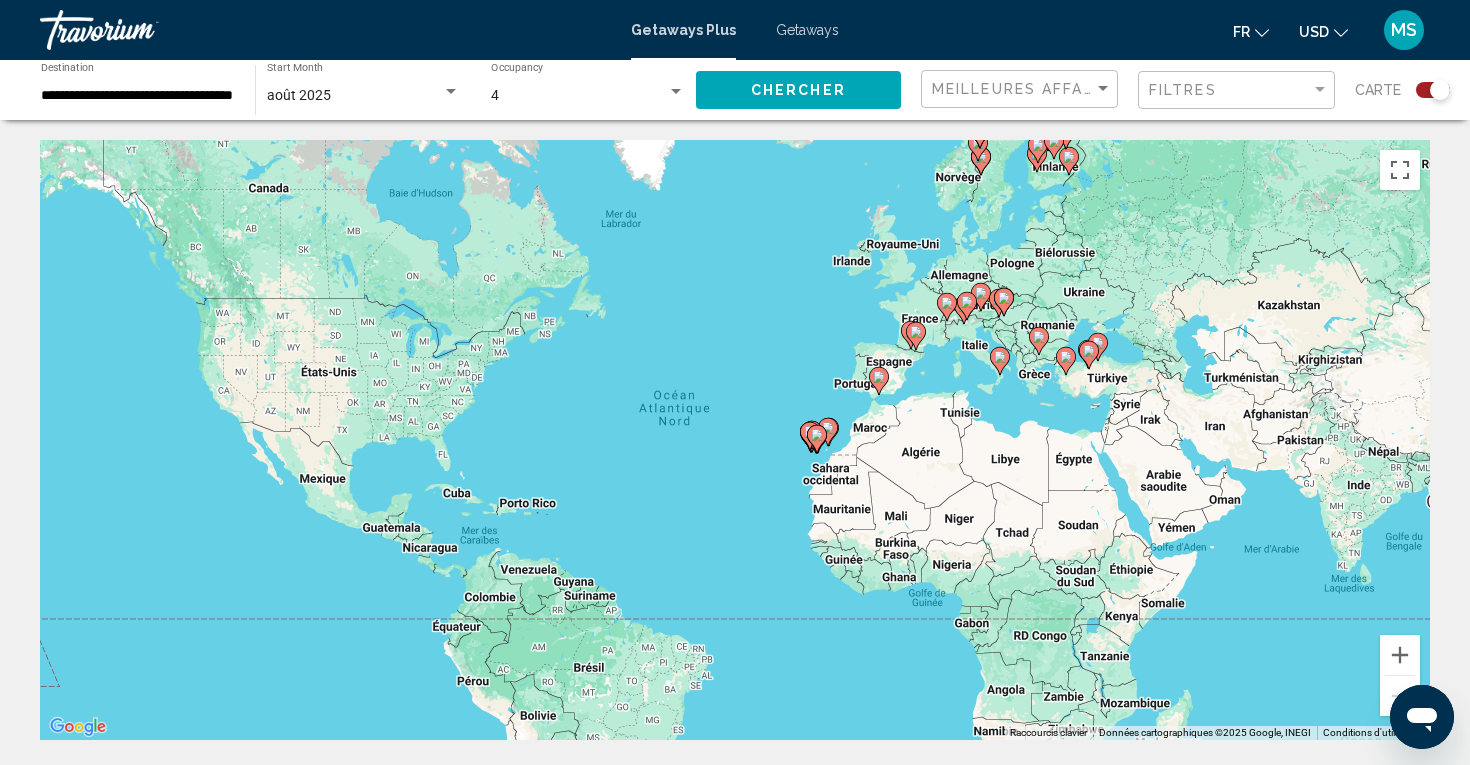 click on "Filtres" 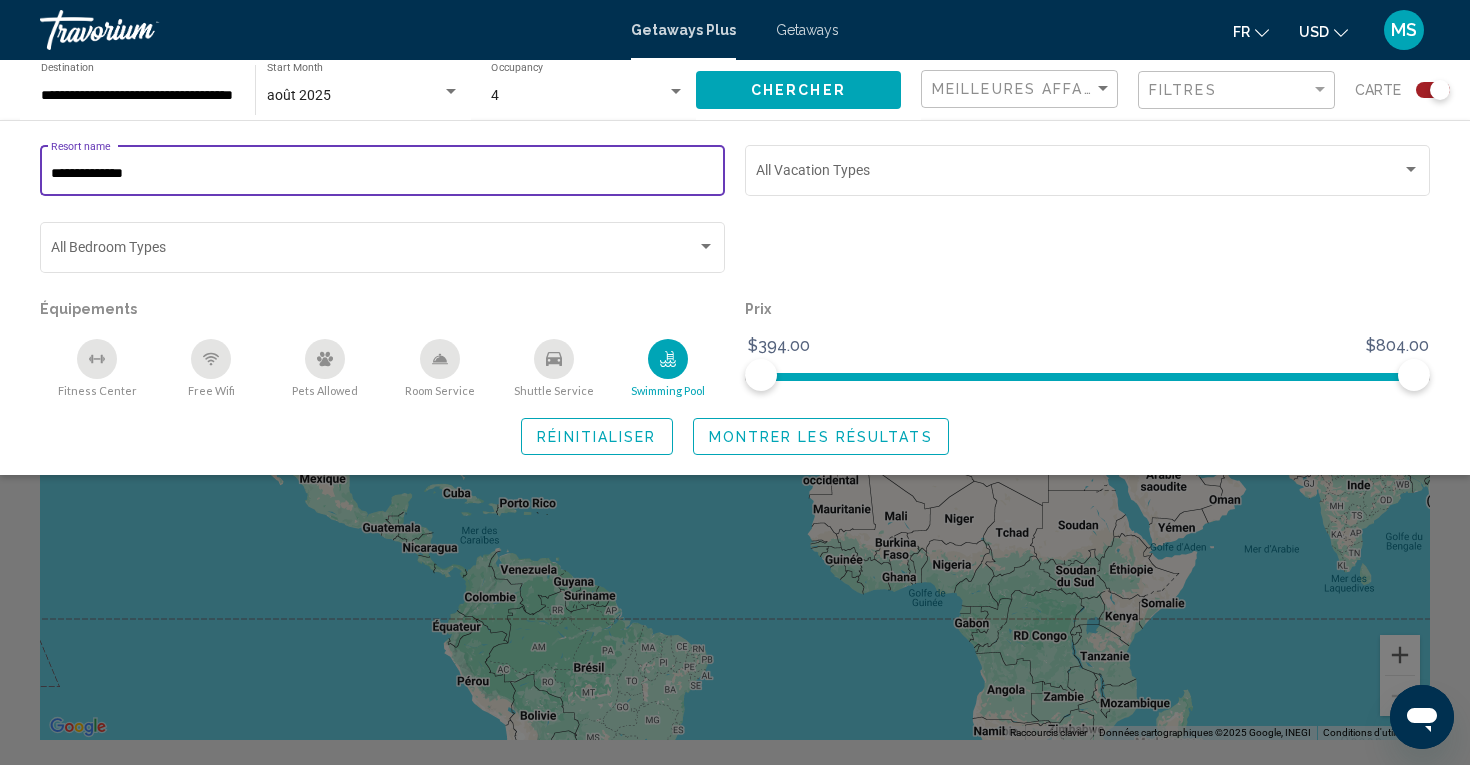click on "**********" at bounding box center [383, 174] 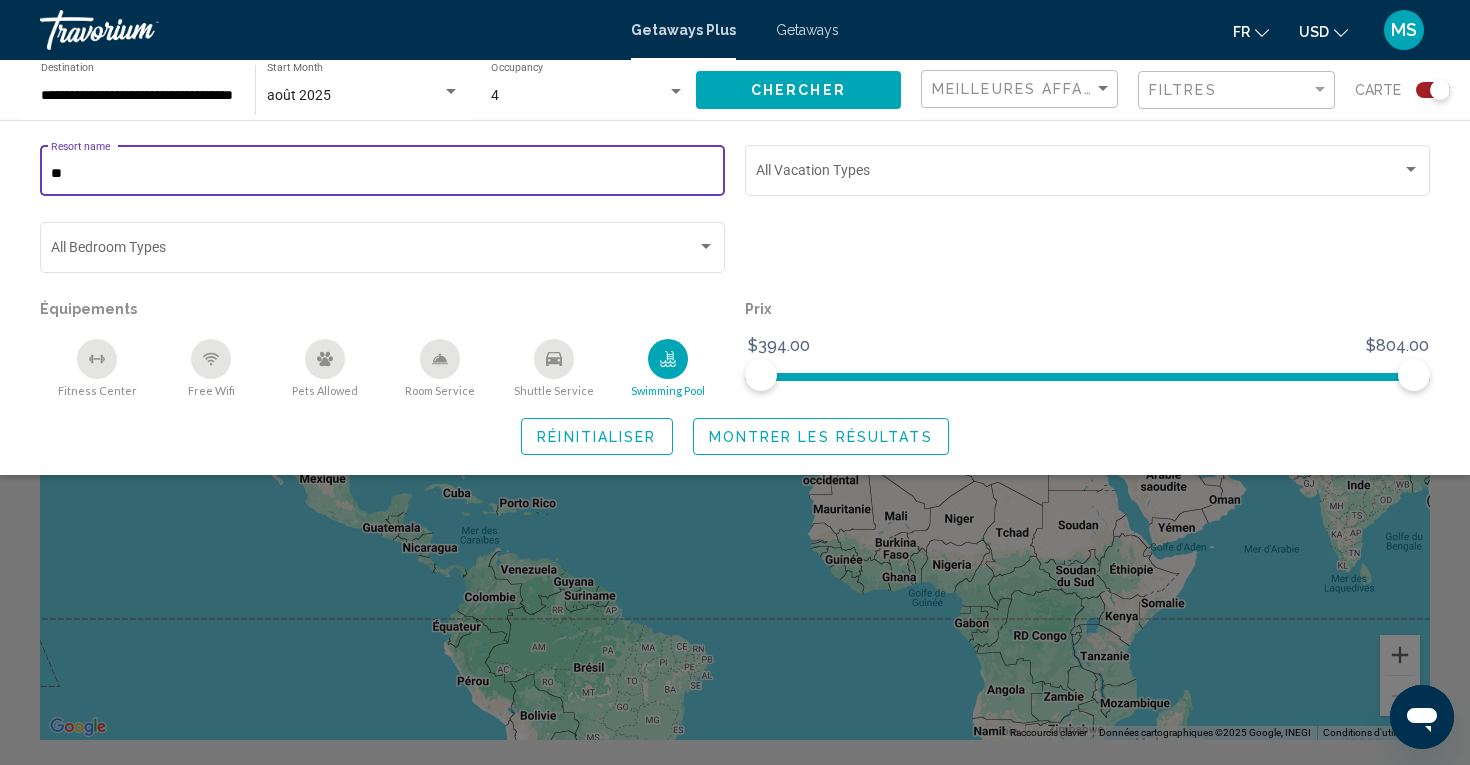 type on "*" 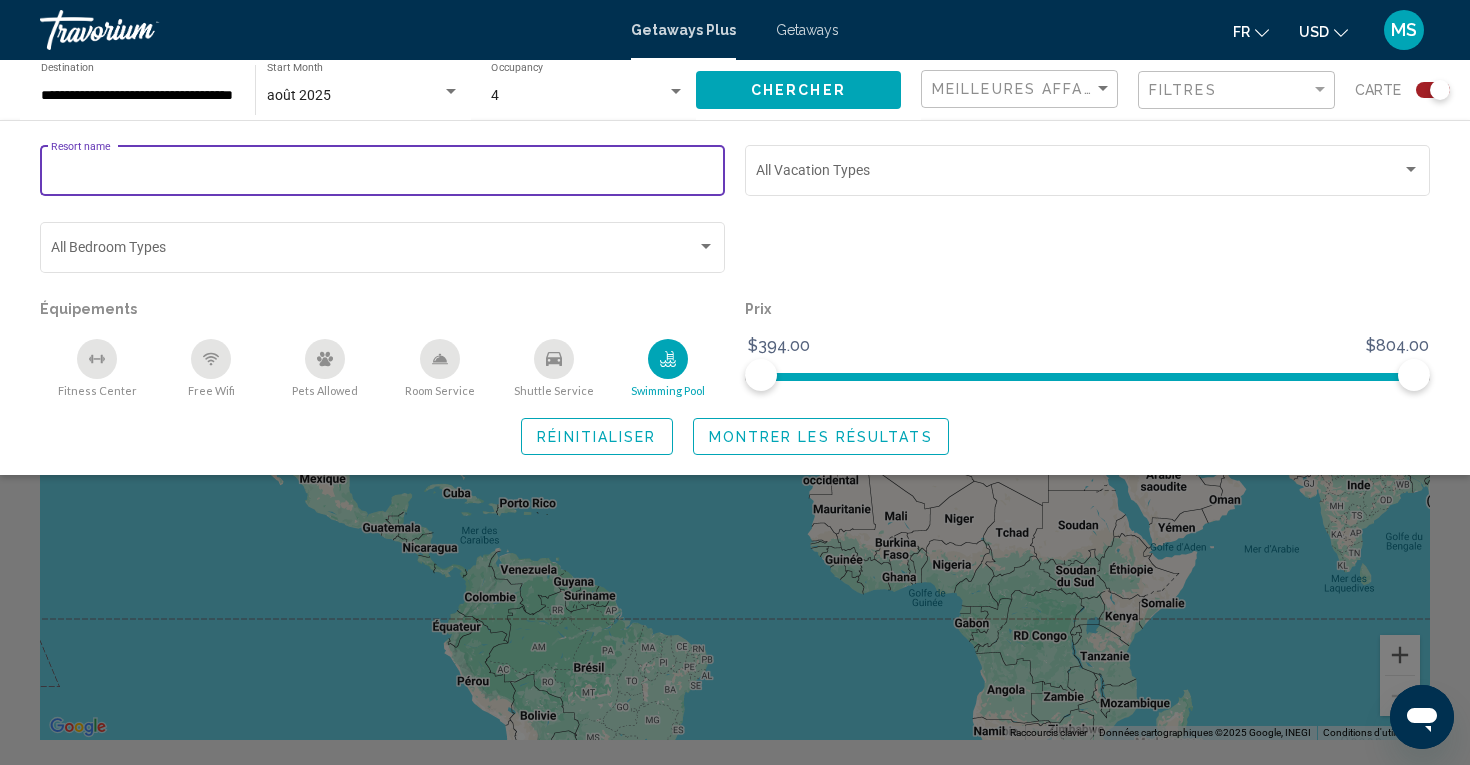 type 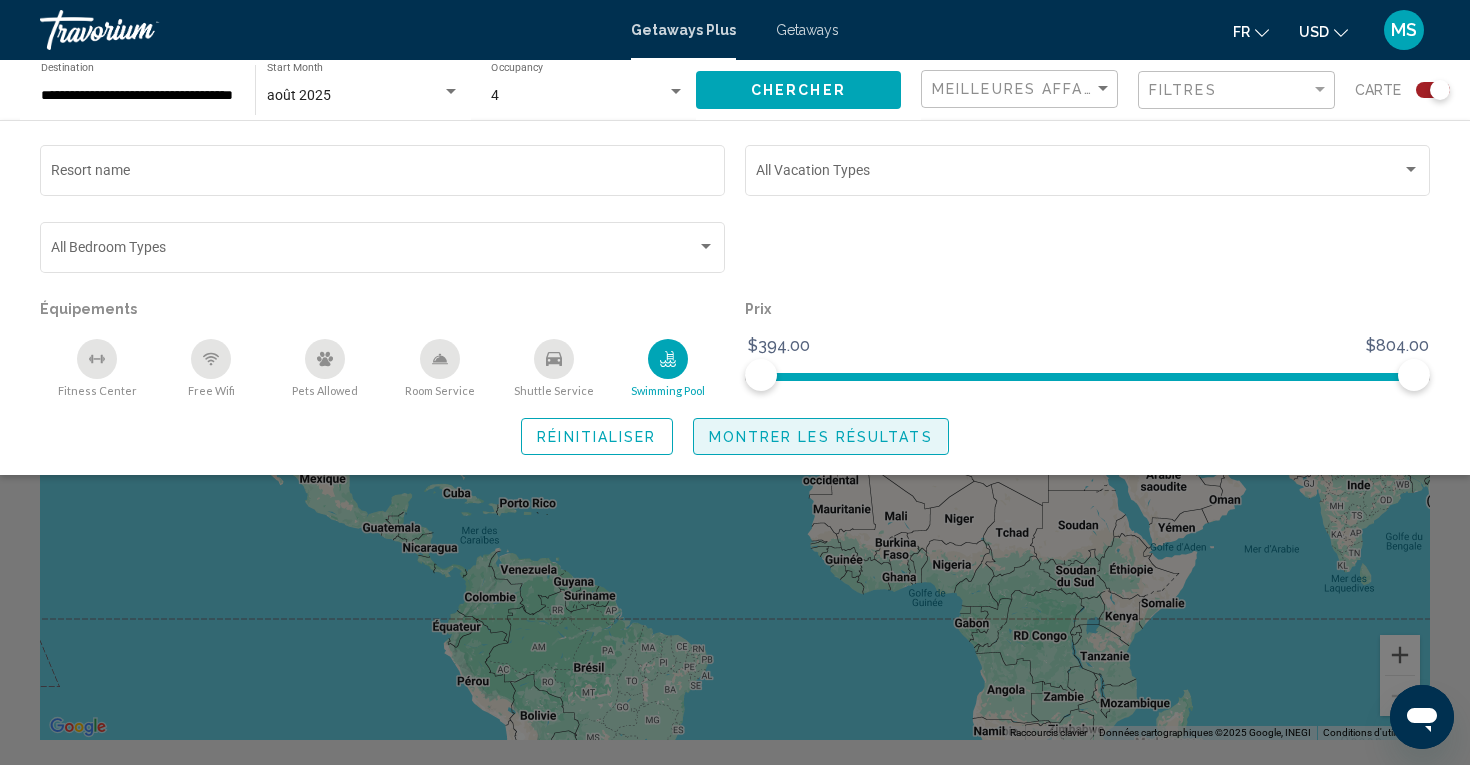 click on "Montrer les résultats" 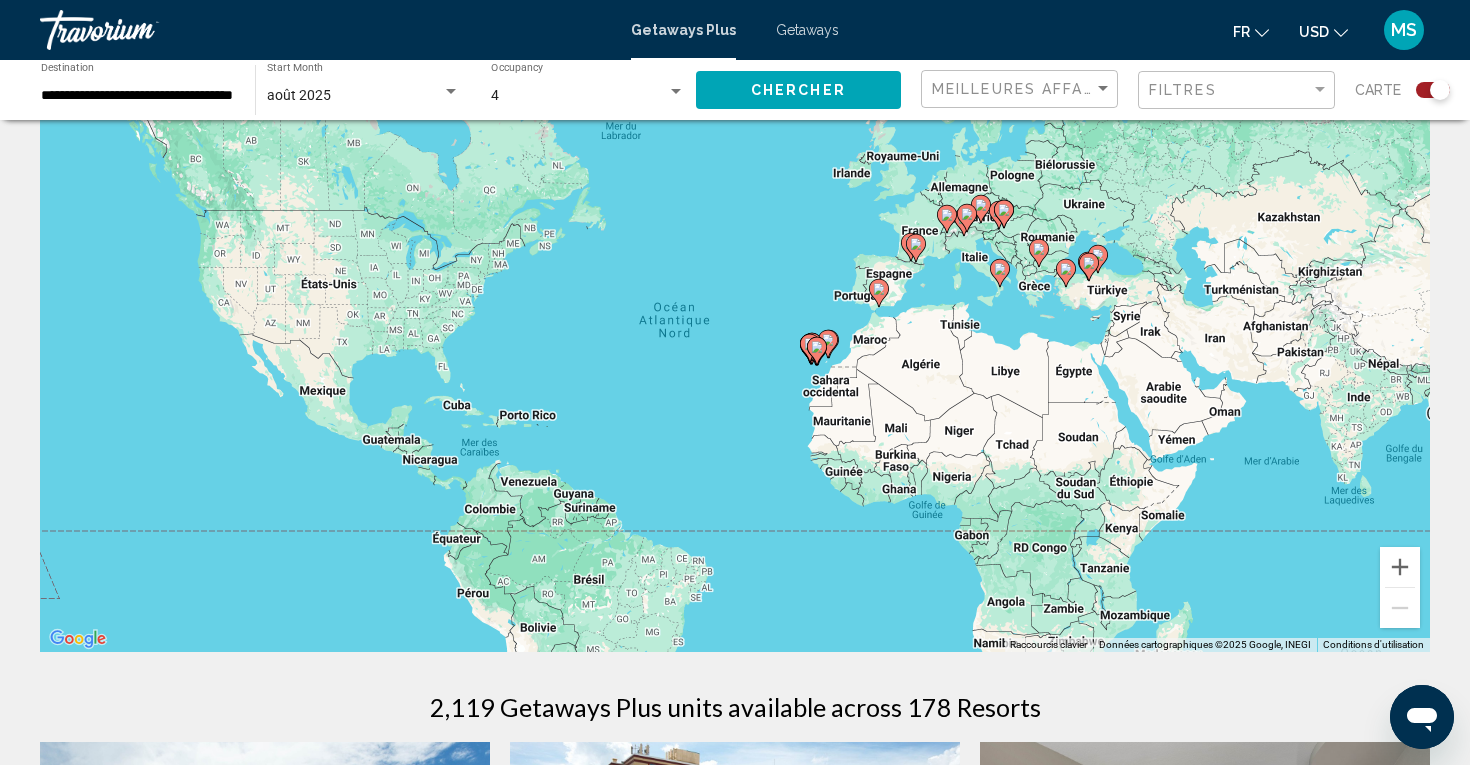 scroll, scrollTop: 89, scrollLeft: 0, axis: vertical 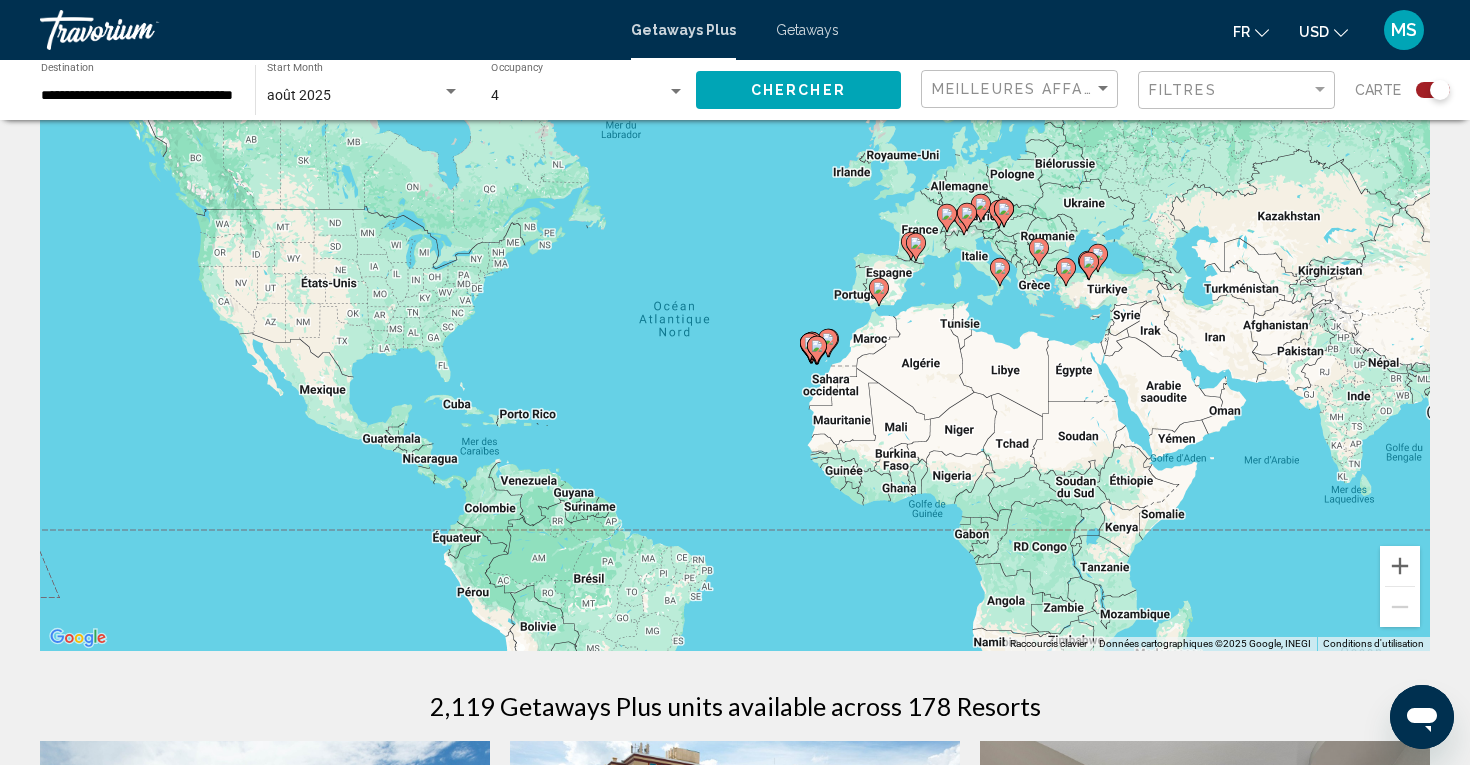 click 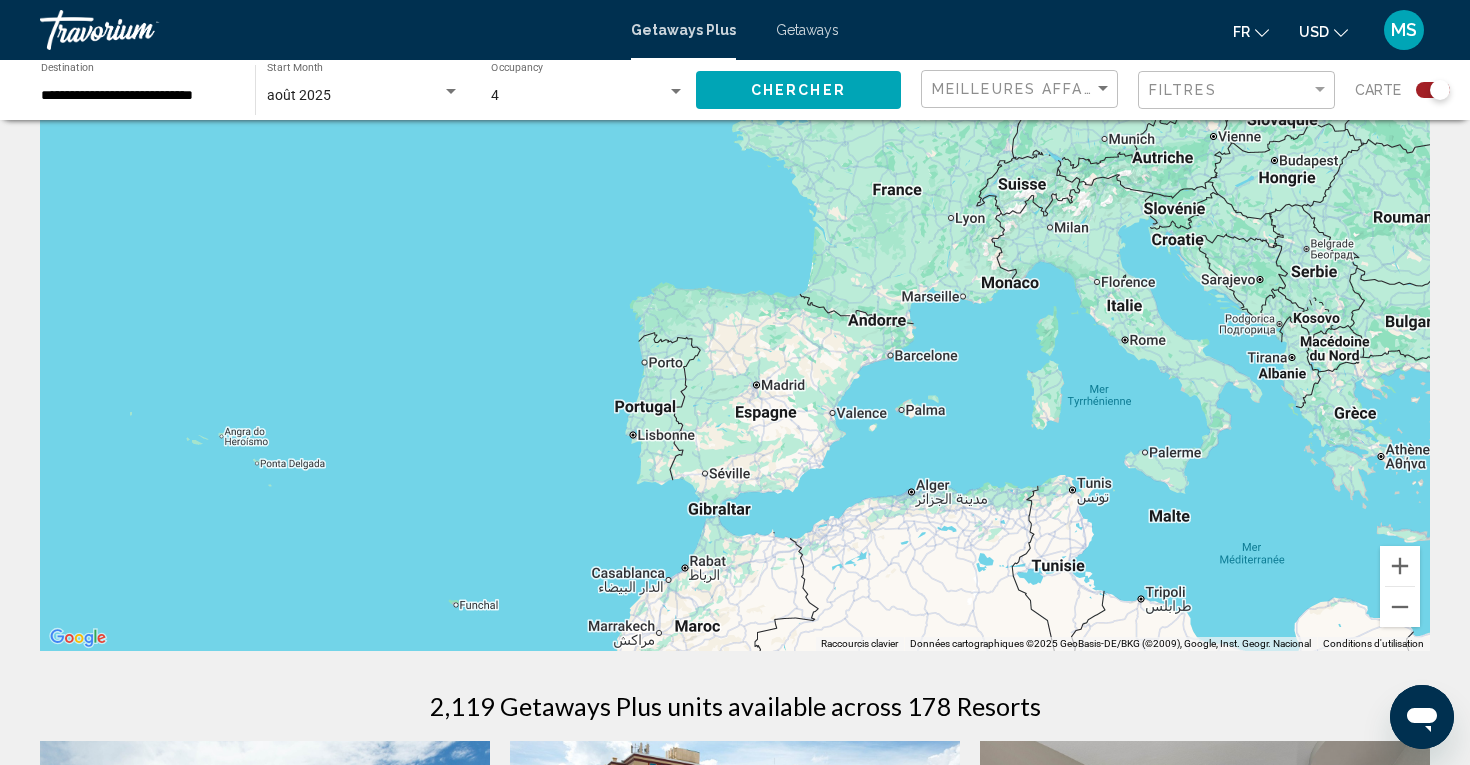 drag, startPoint x: 846, startPoint y: 230, endPoint x: 589, endPoint y: 617, distance: 464.56216 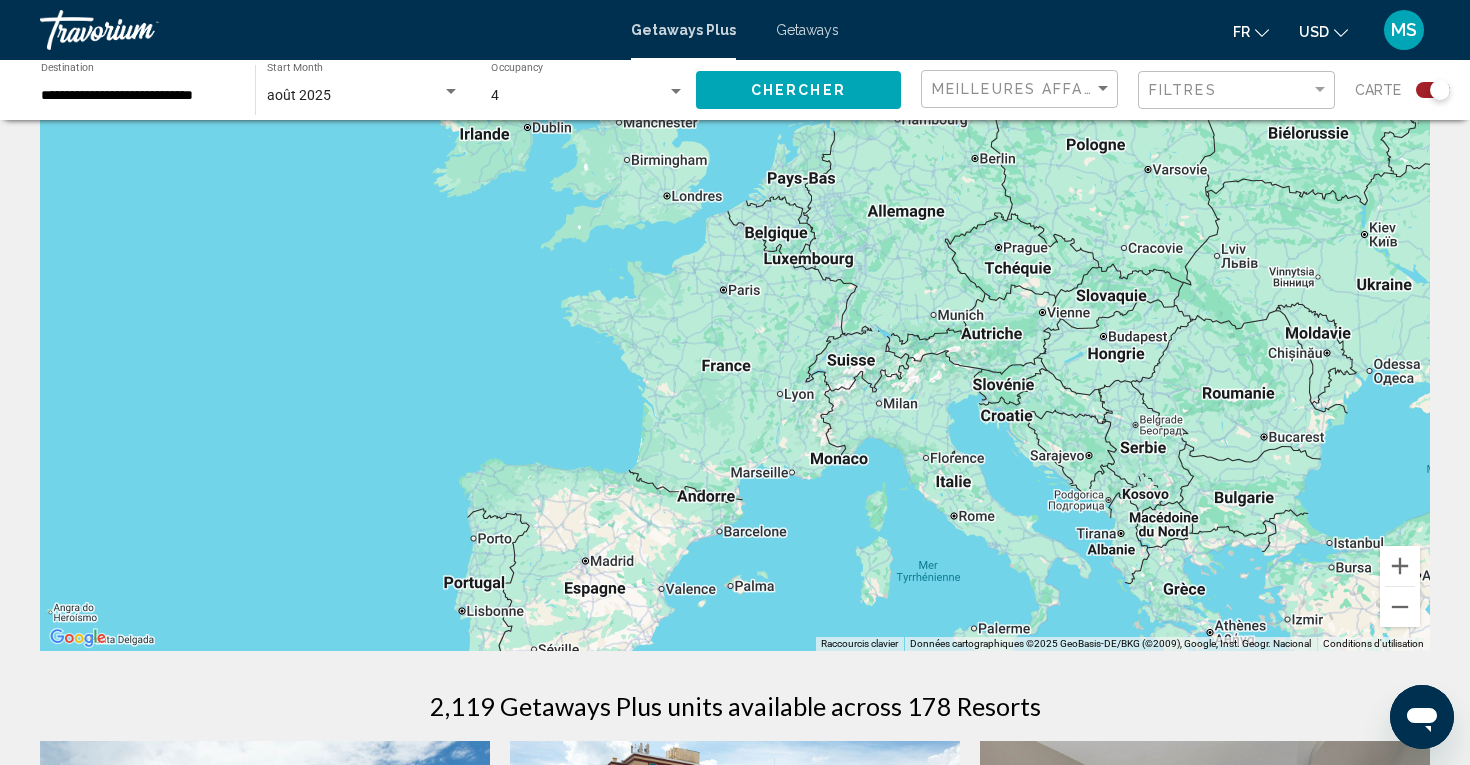 drag, startPoint x: 784, startPoint y: 368, endPoint x: 611, endPoint y: 545, distance: 247.50354 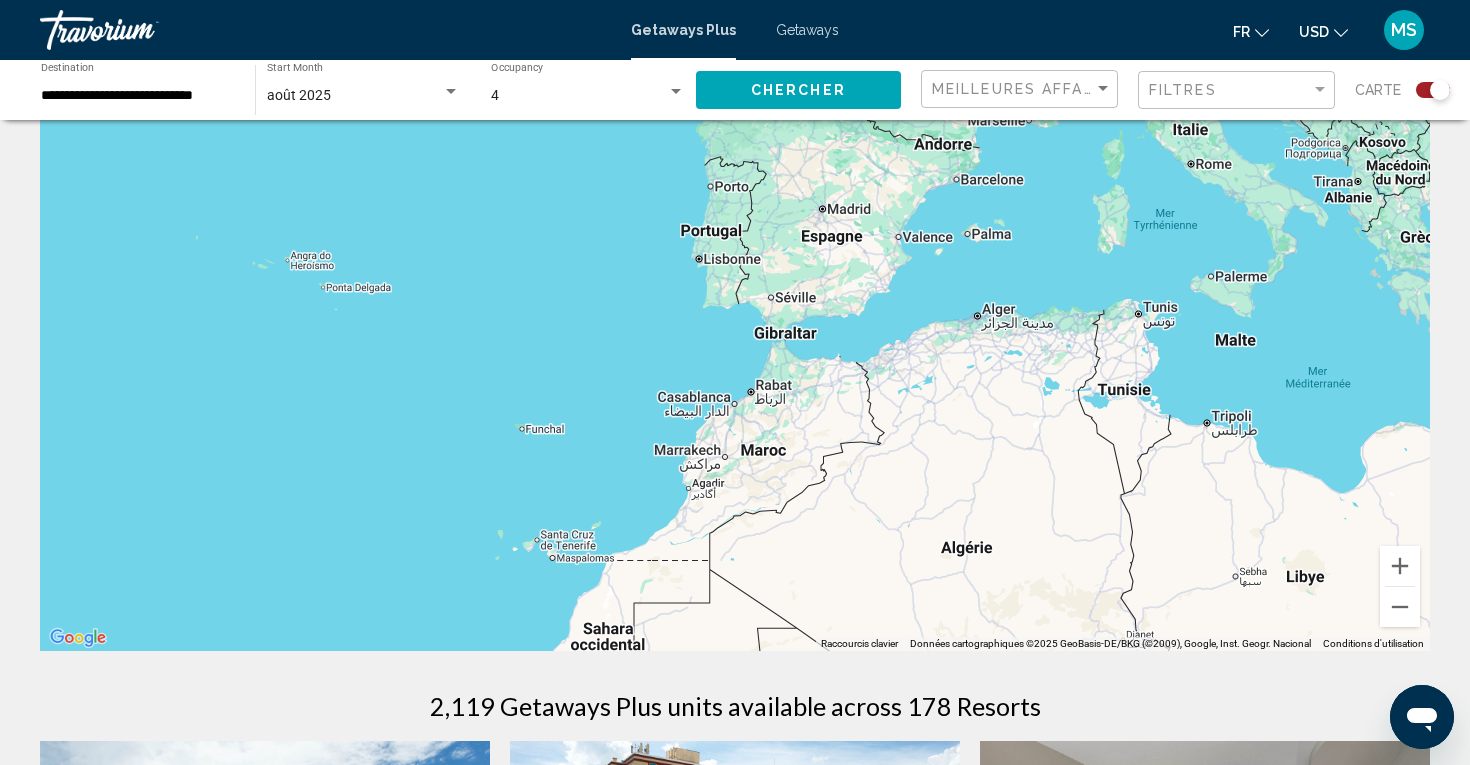 drag, startPoint x: 400, startPoint y: 458, endPoint x: 637, endPoint y: 104, distance: 426.01056 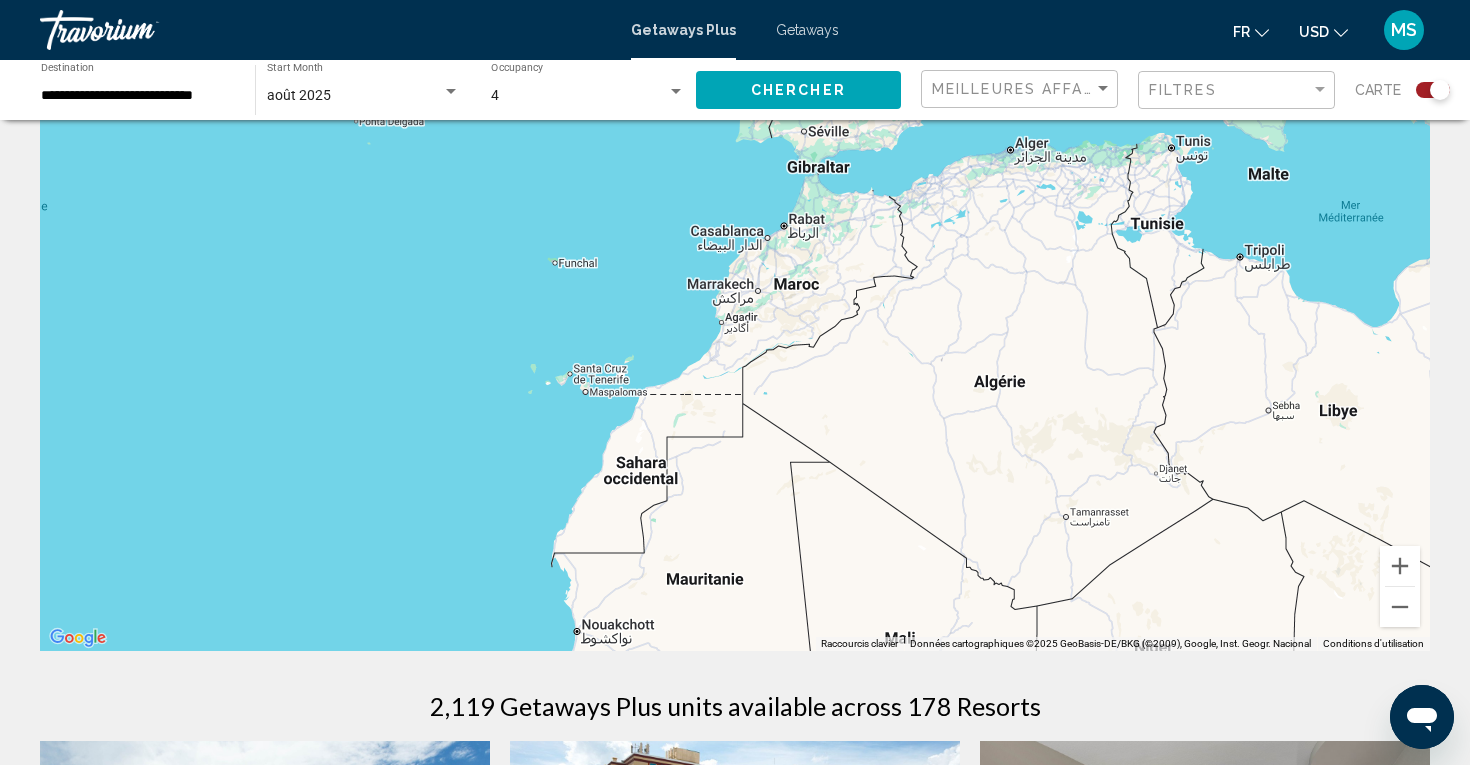 drag, startPoint x: 617, startPoint y: 247, endPoint x: 650, endPoint y: 76, distance: 174.1551 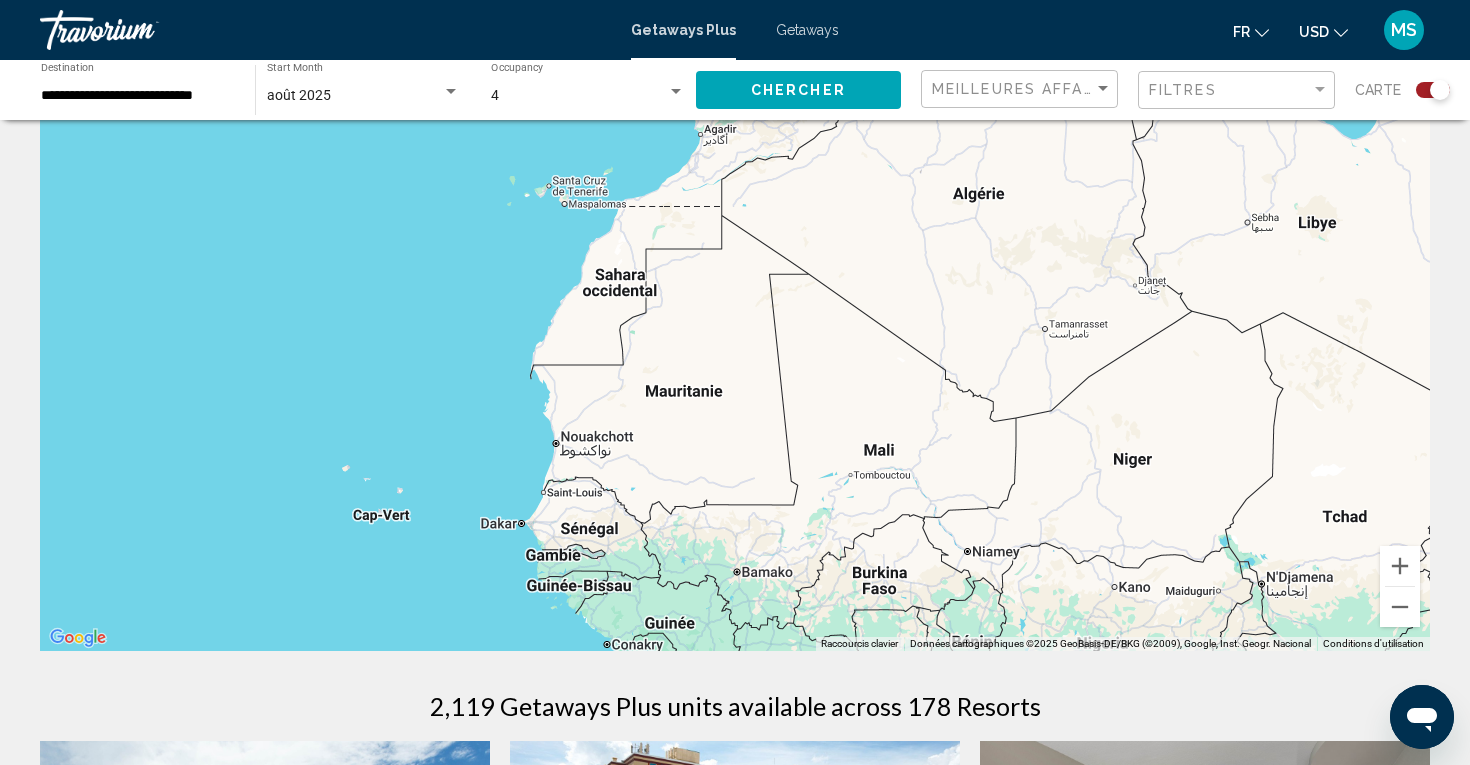 drag, startPoint x: 642, startPoint y: 296, endPoint x: 621, endPoint y: 106, distance: 191.157 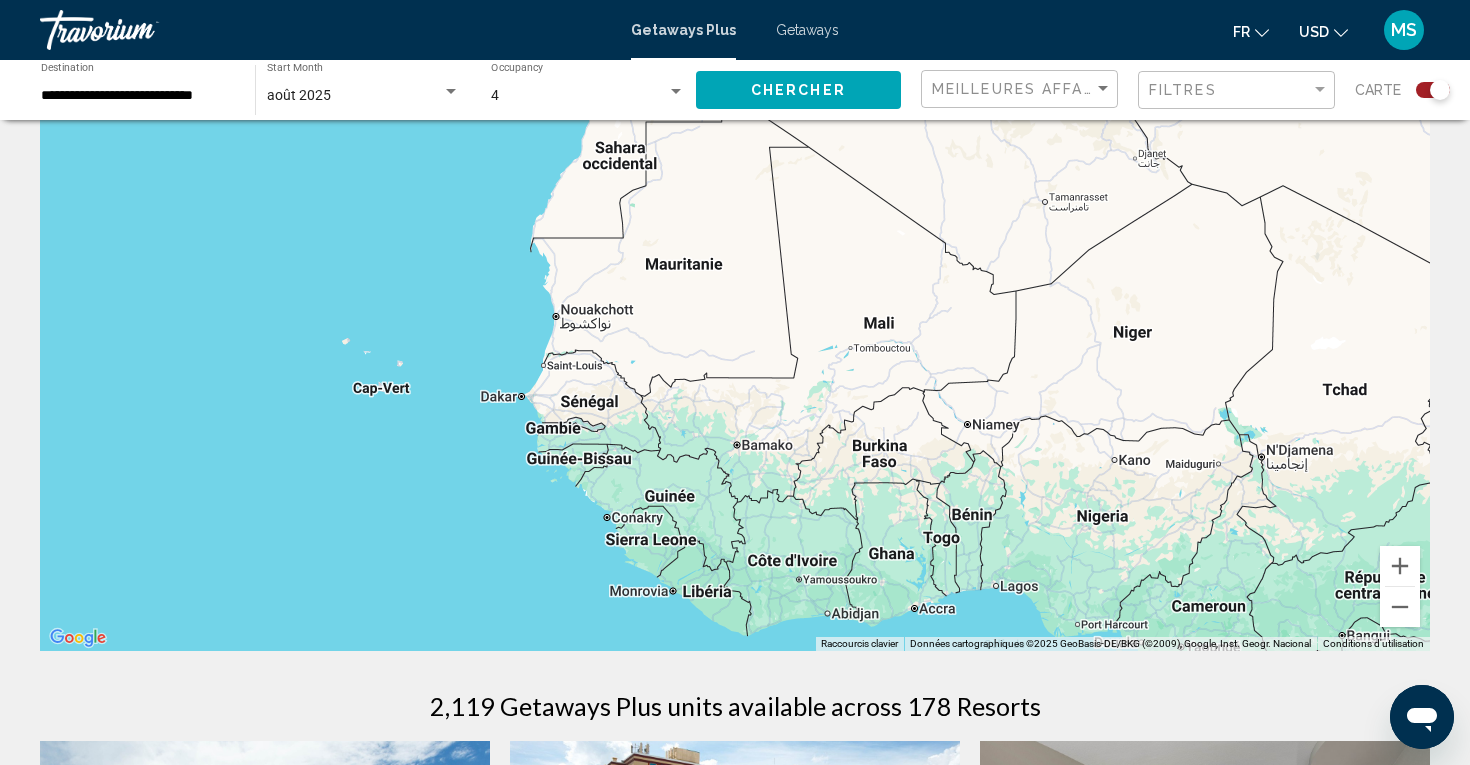 drag, startPoint x: 711, startPoint y: 378, endPoint x: 711, endPoint y: 242, distance: 136 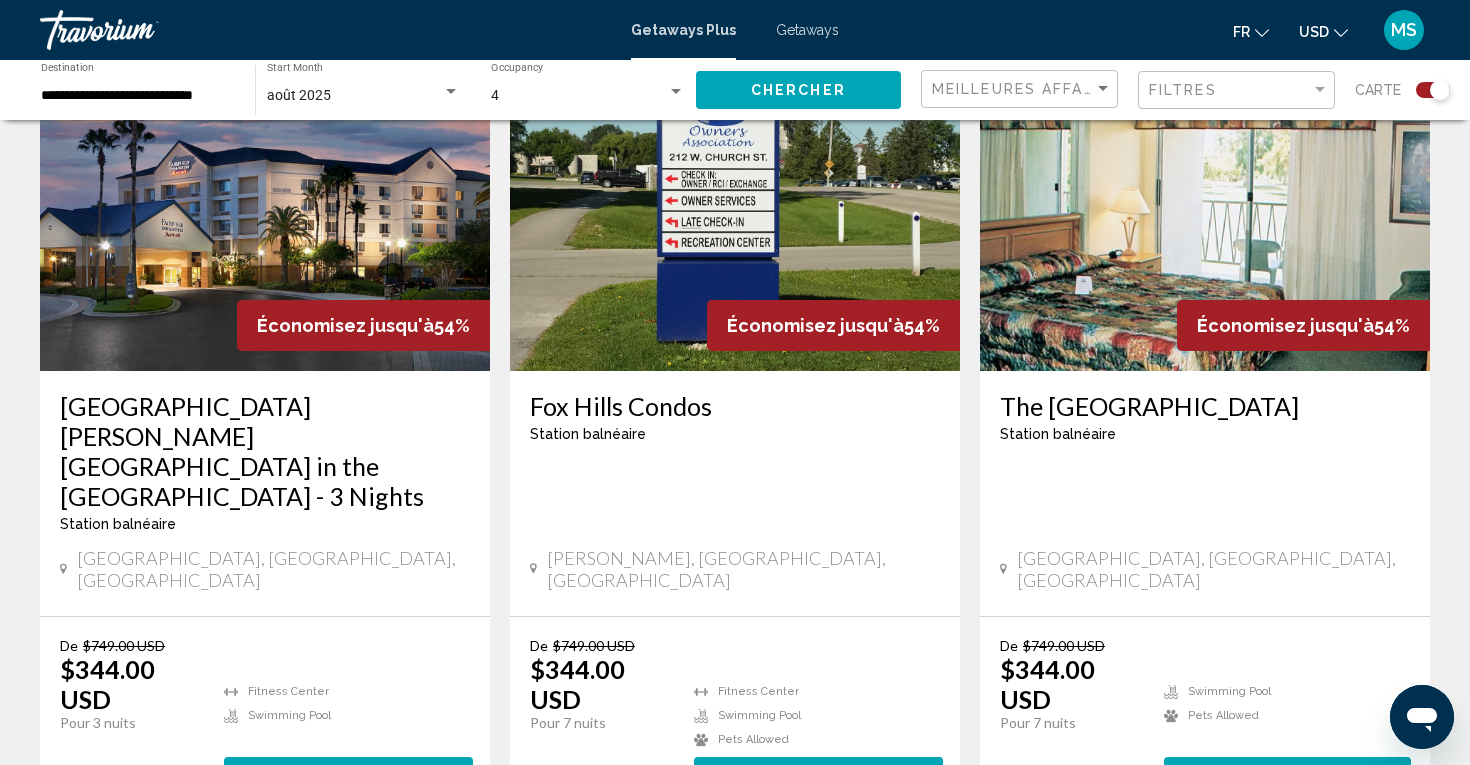 scroll, scrollTop: 1601, scrollLeft: 0, axis: vertical 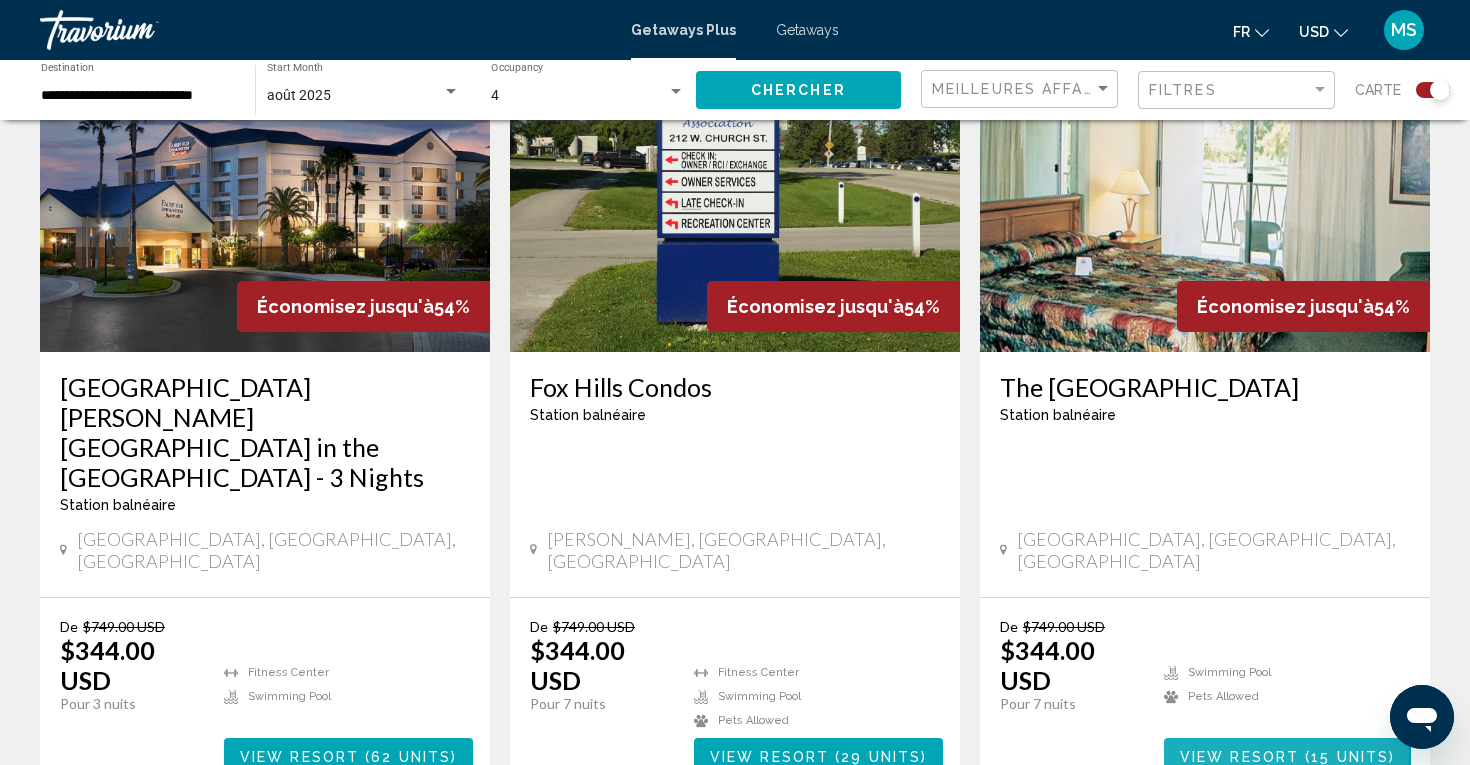 click on "View Resort" at bounding box center [1239, 757] 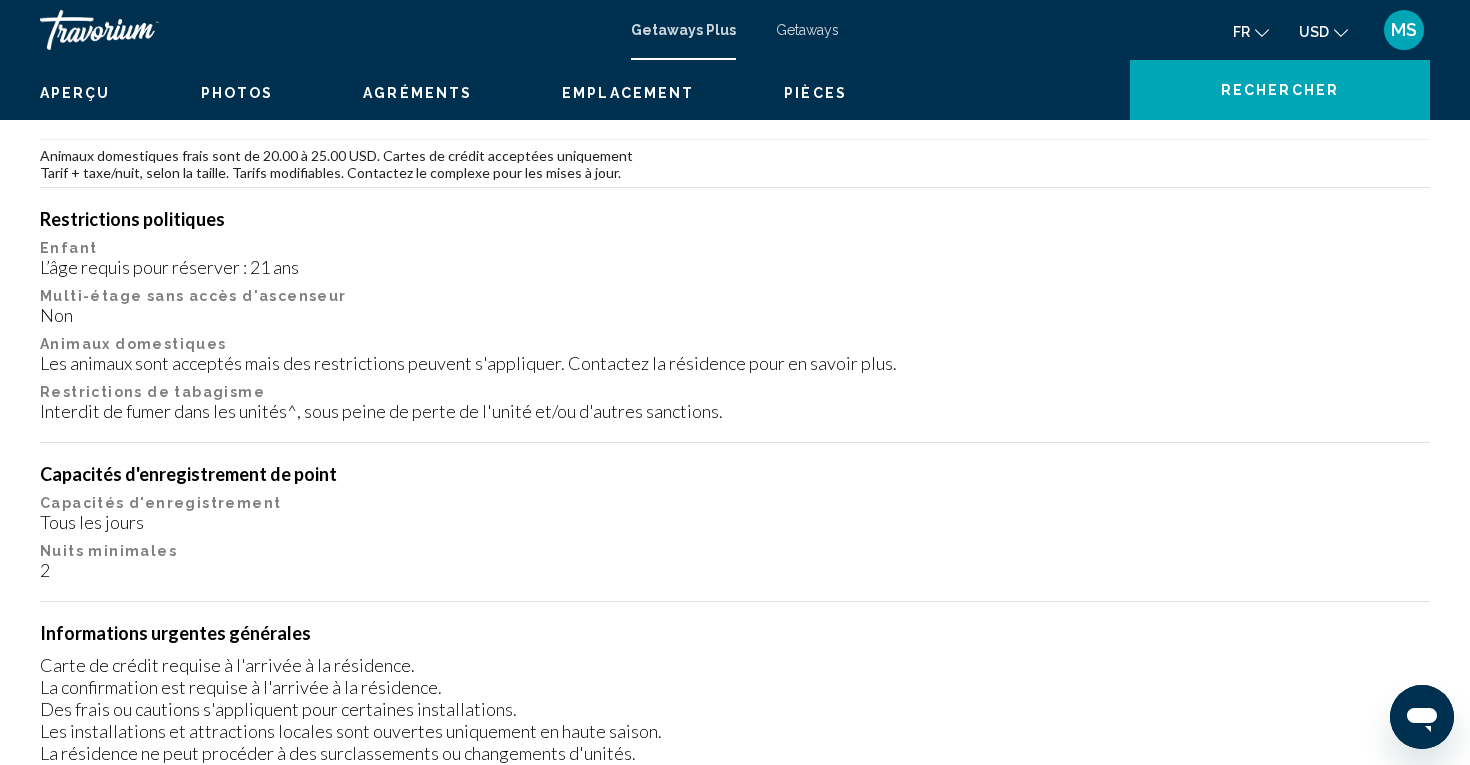 scroll, scrollTop: 0, scrollLeft: 0, axis: both 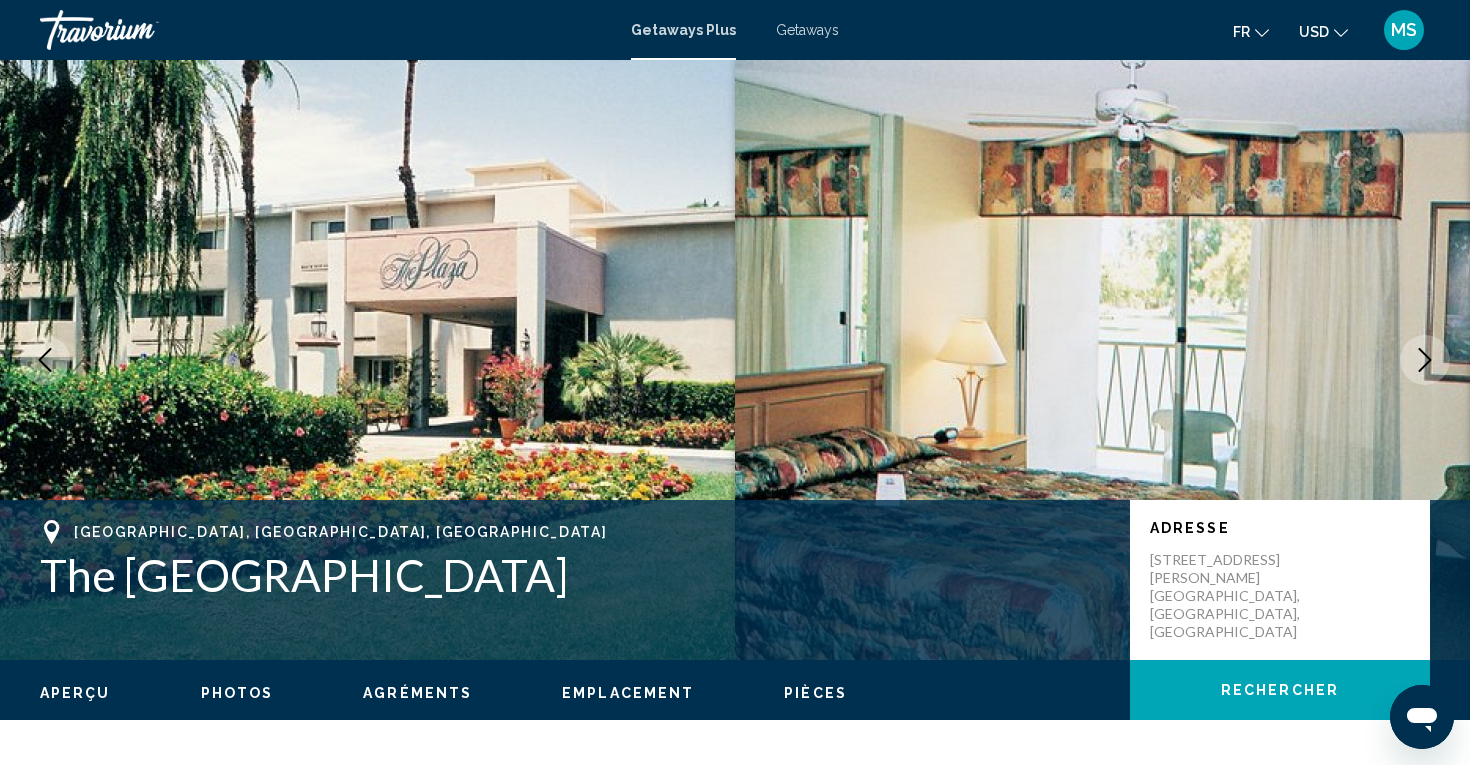 click 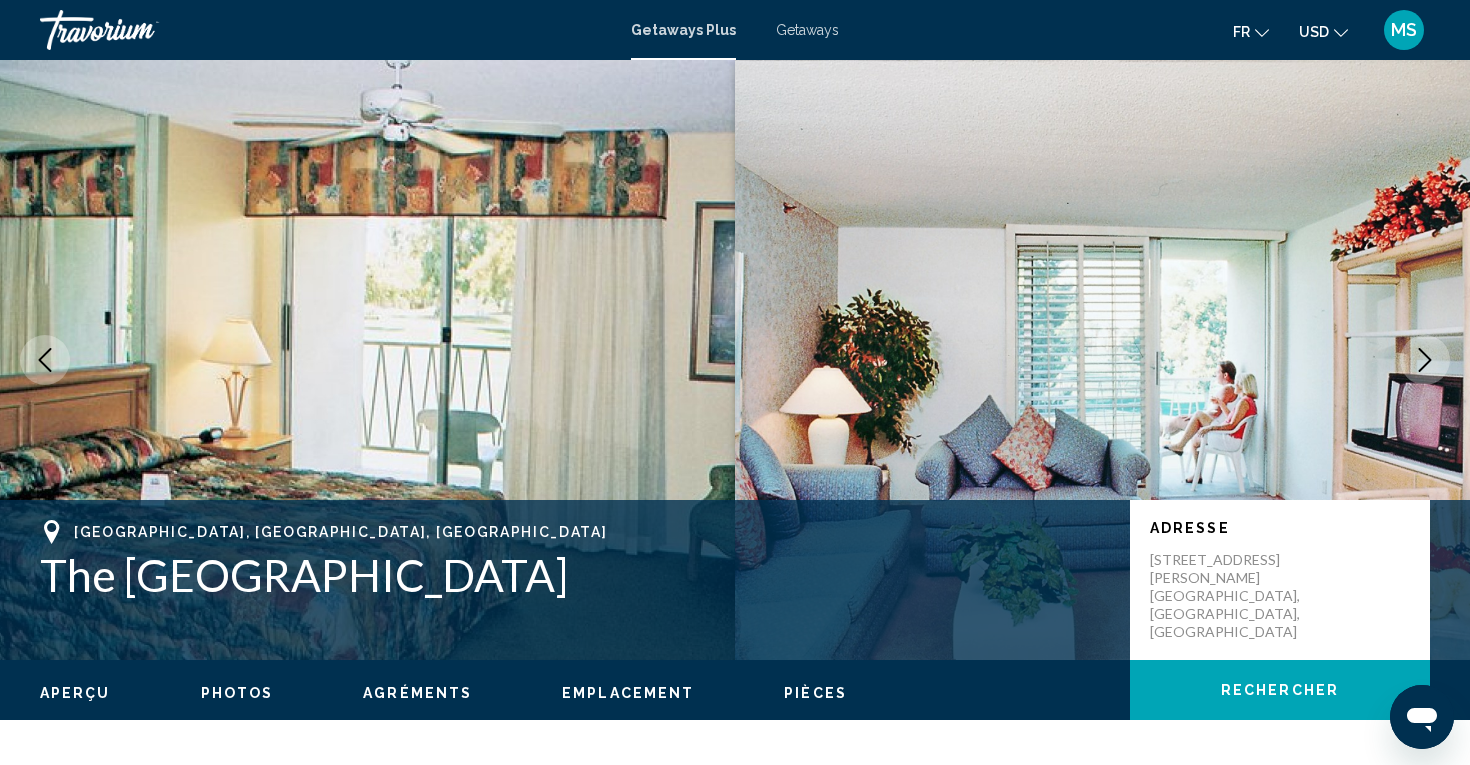 click 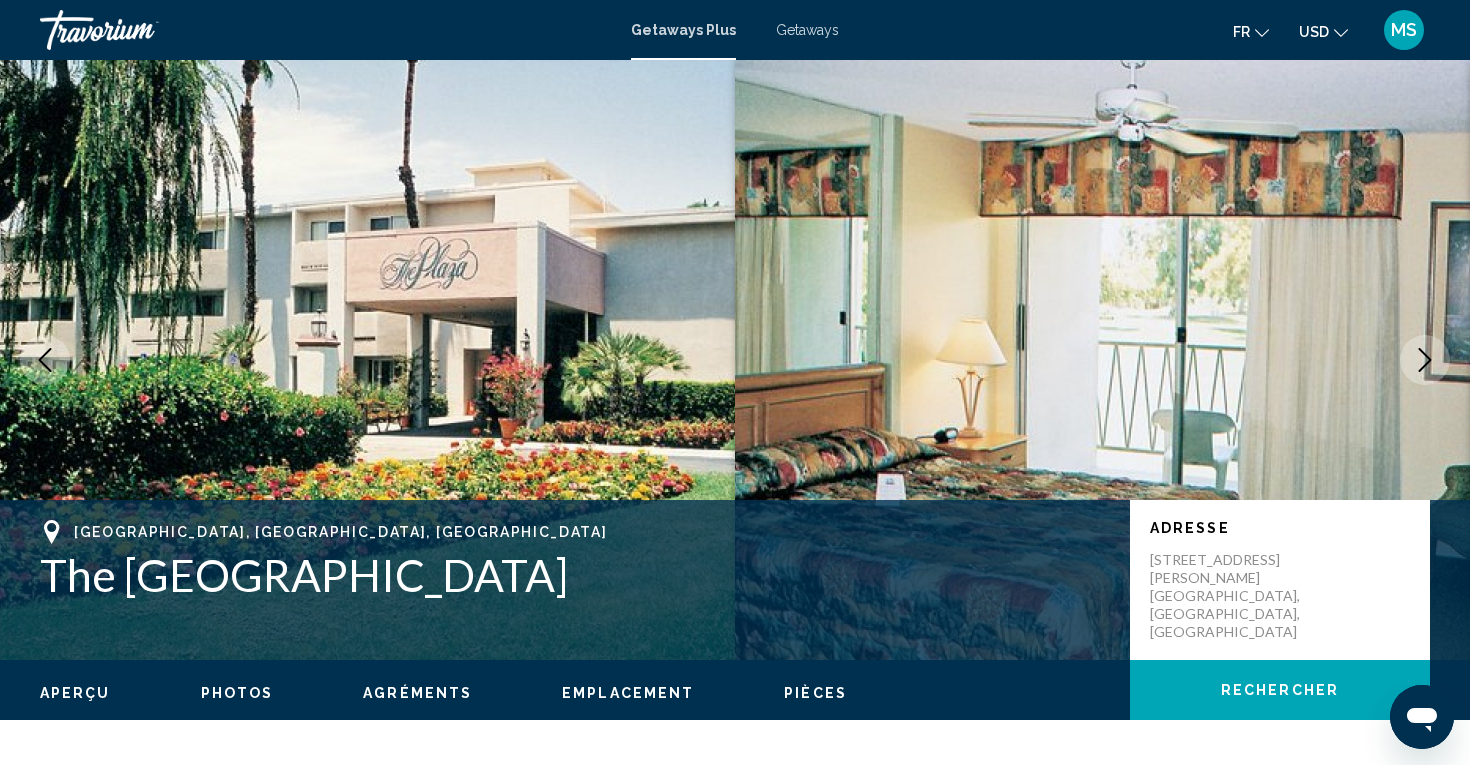 click 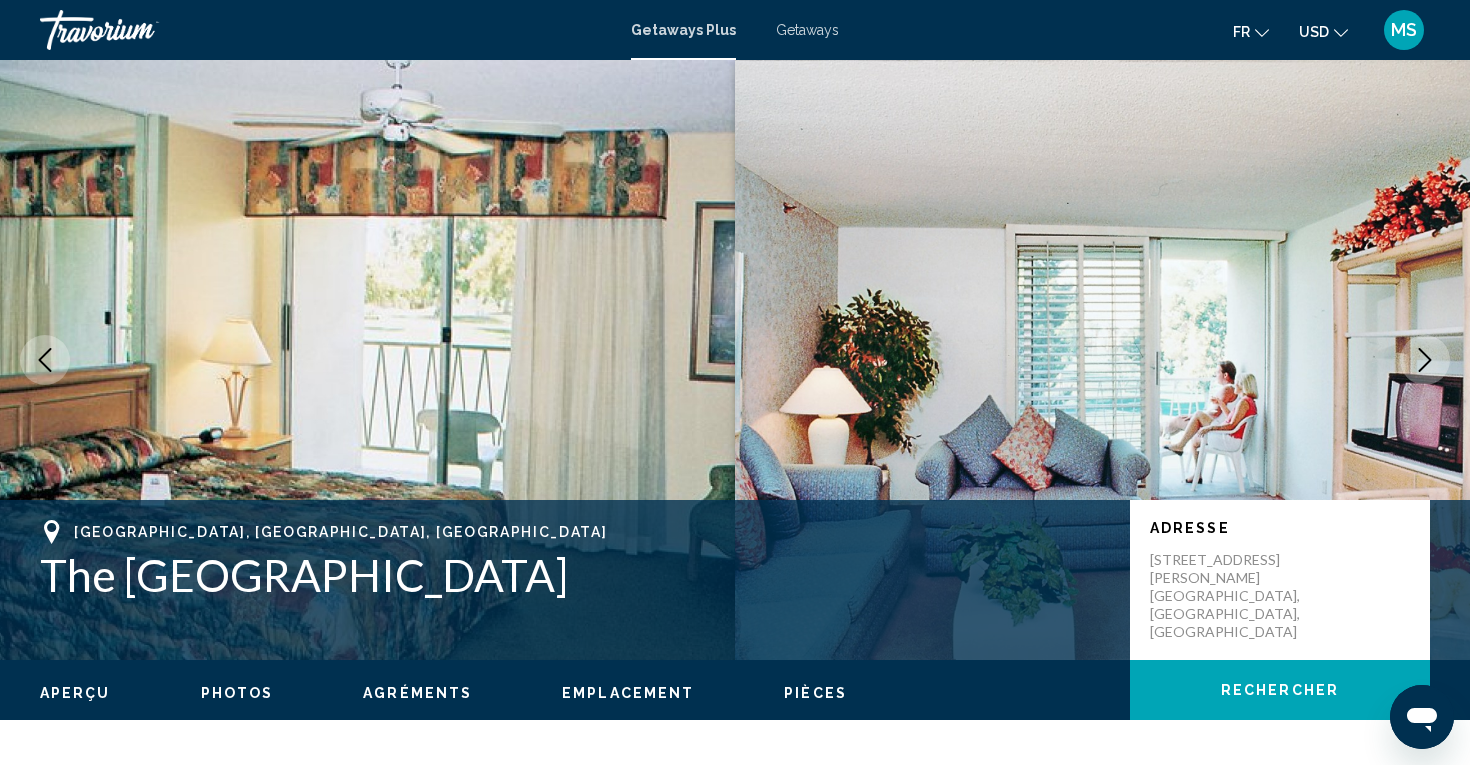 click 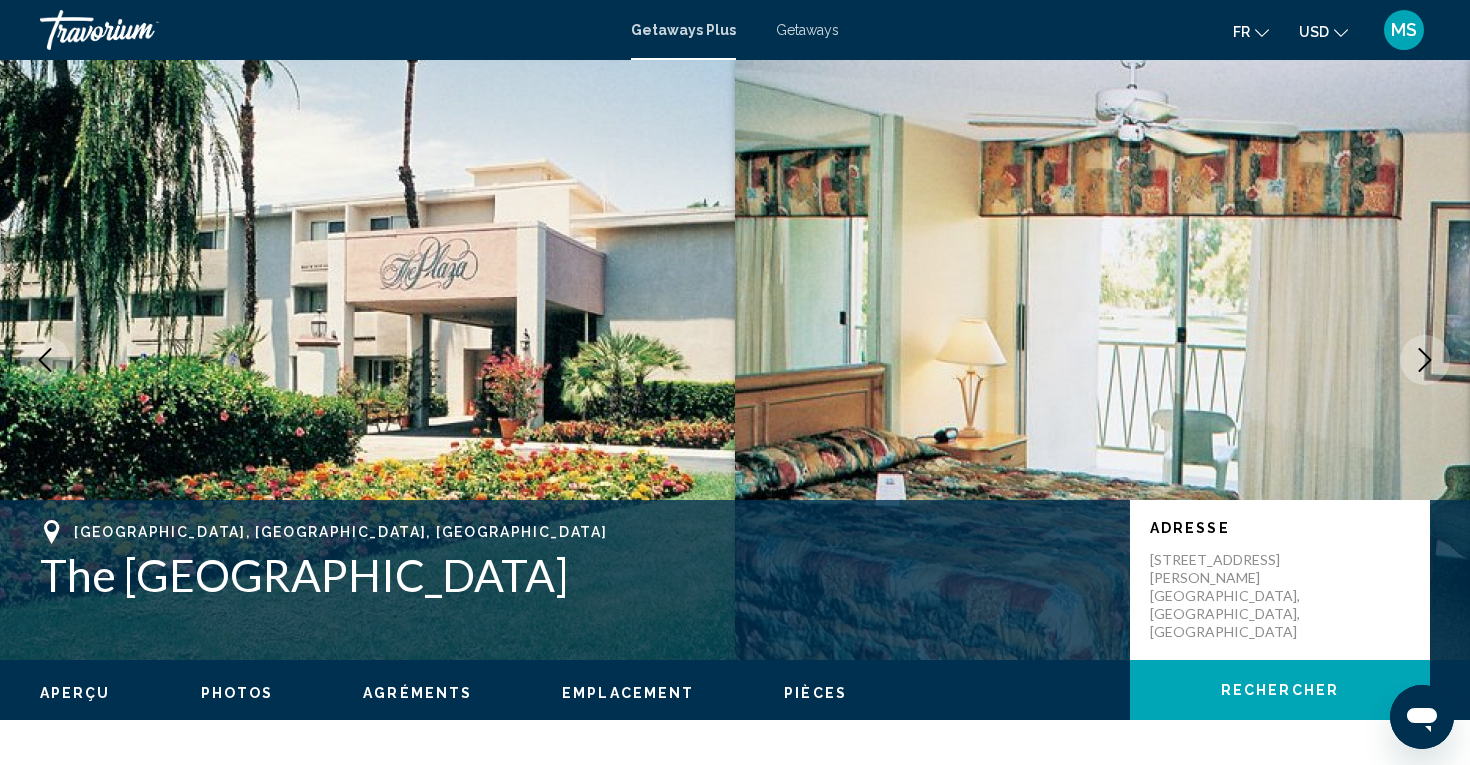 click 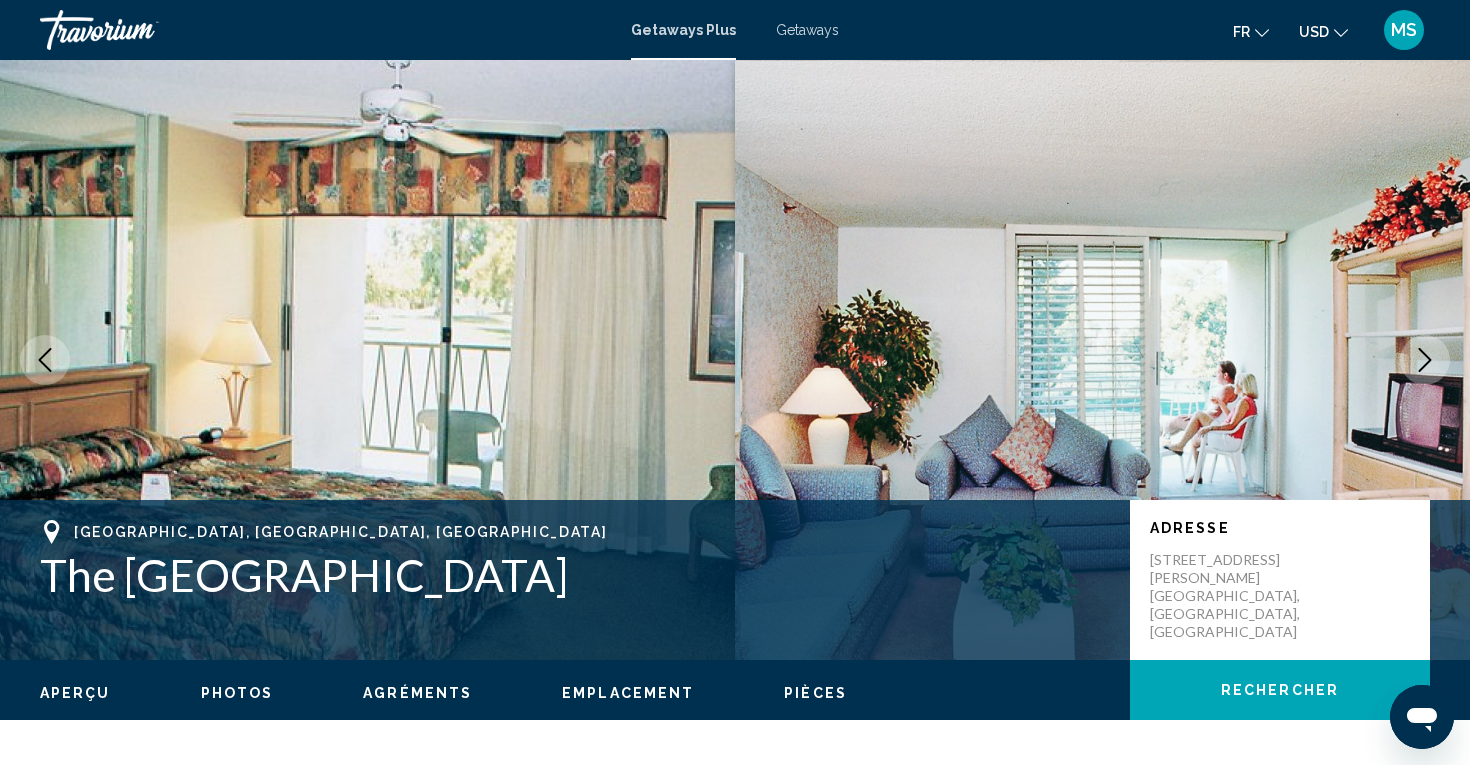 scroll, scrollTop: 0, scrollLeft: 0, axis: both 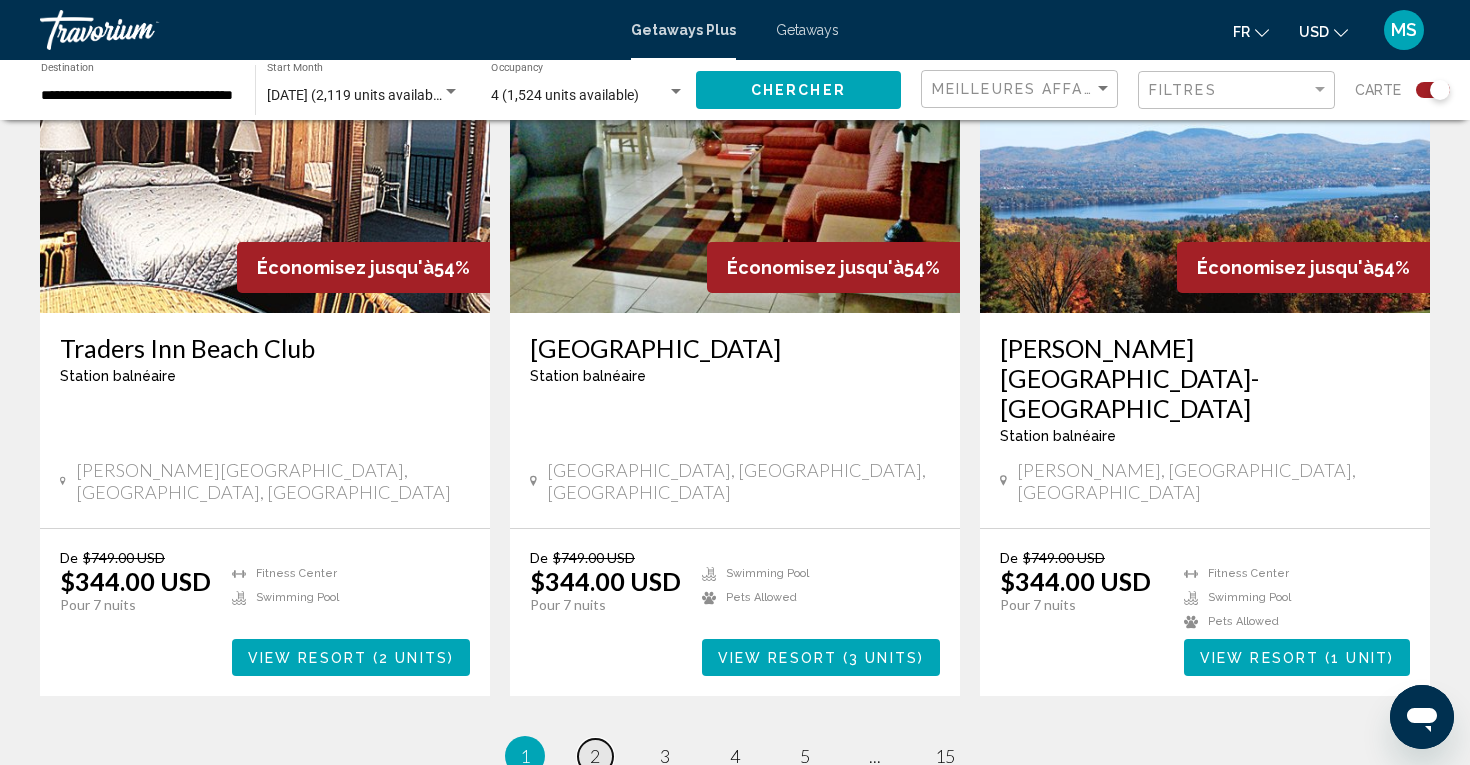 click on "page  2" at bounding box center (595, 756) 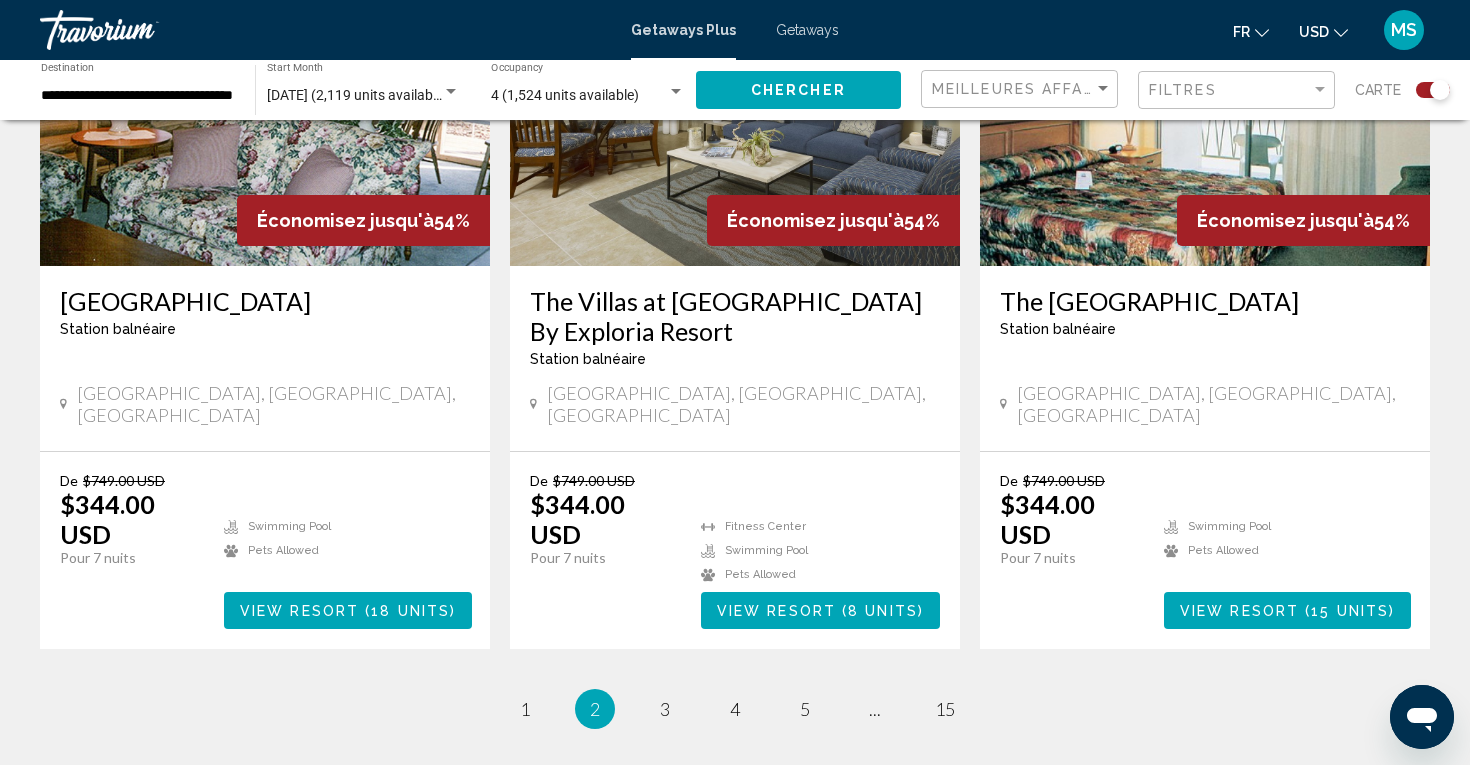 scroll, scrollTop: 3175, scrollLeft: 0, axis: vertical 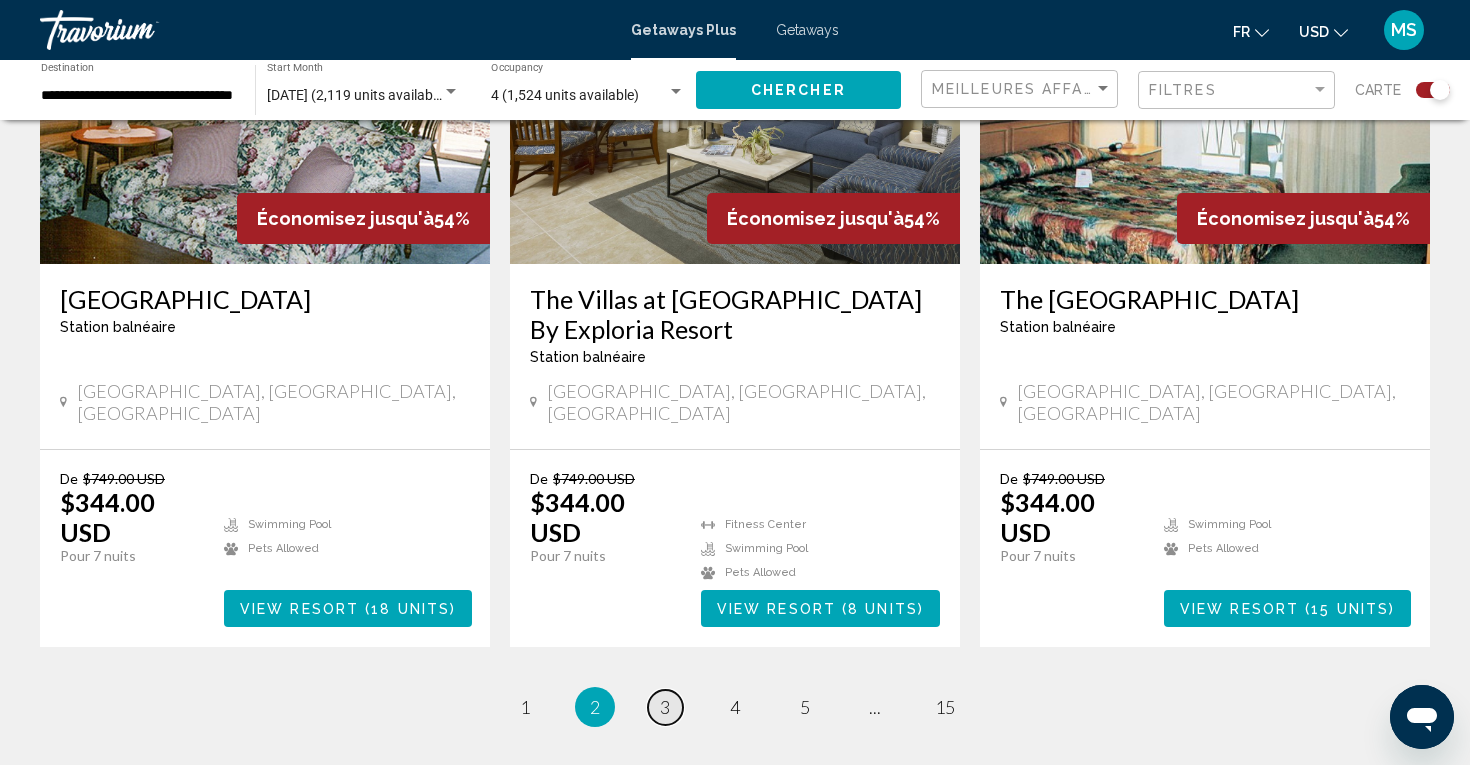 click on "3" at bounding box center [665, 707] 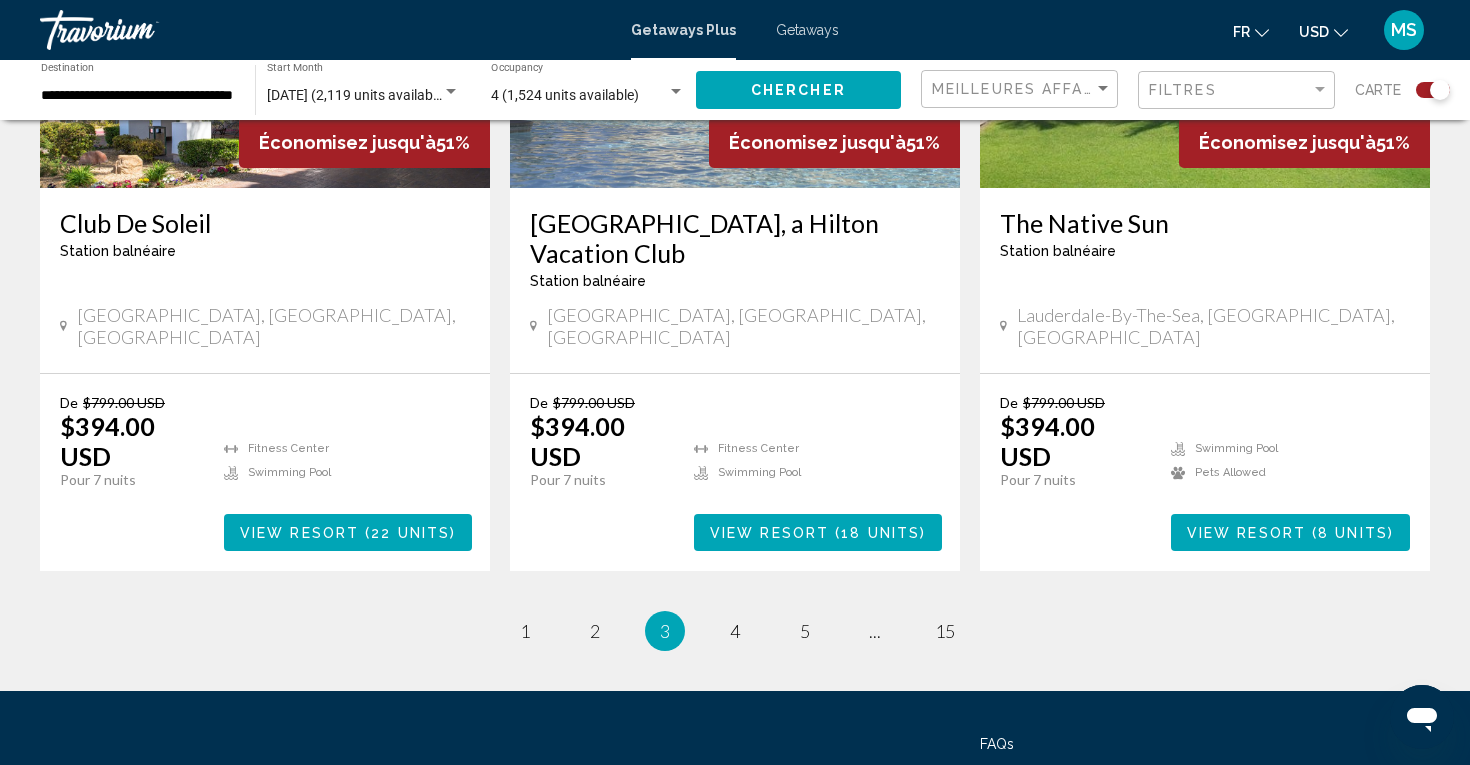 scroll, scrollTop: 3058, scrollLeft: 0, axis: vertical 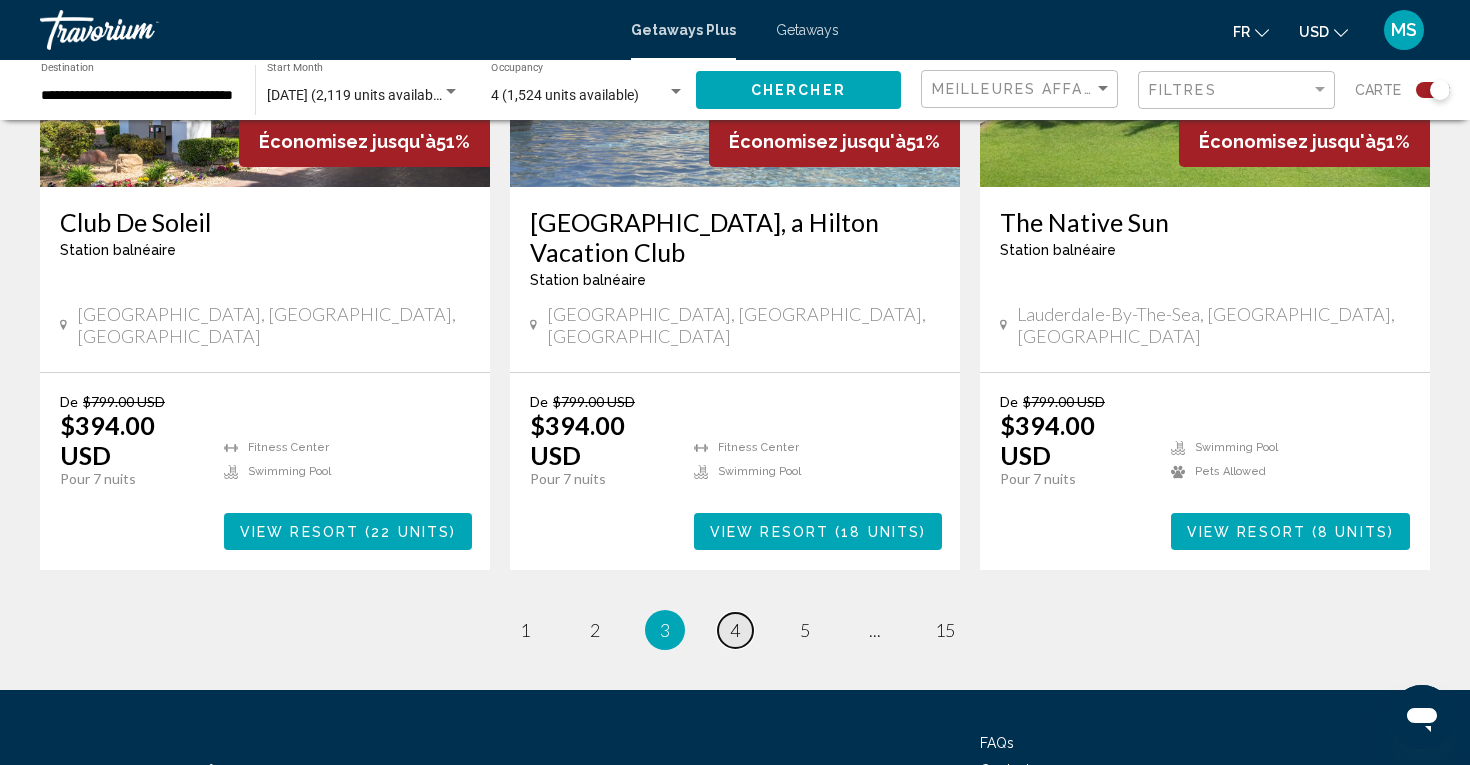 click on "page  4" at bounding box center [735, 630] 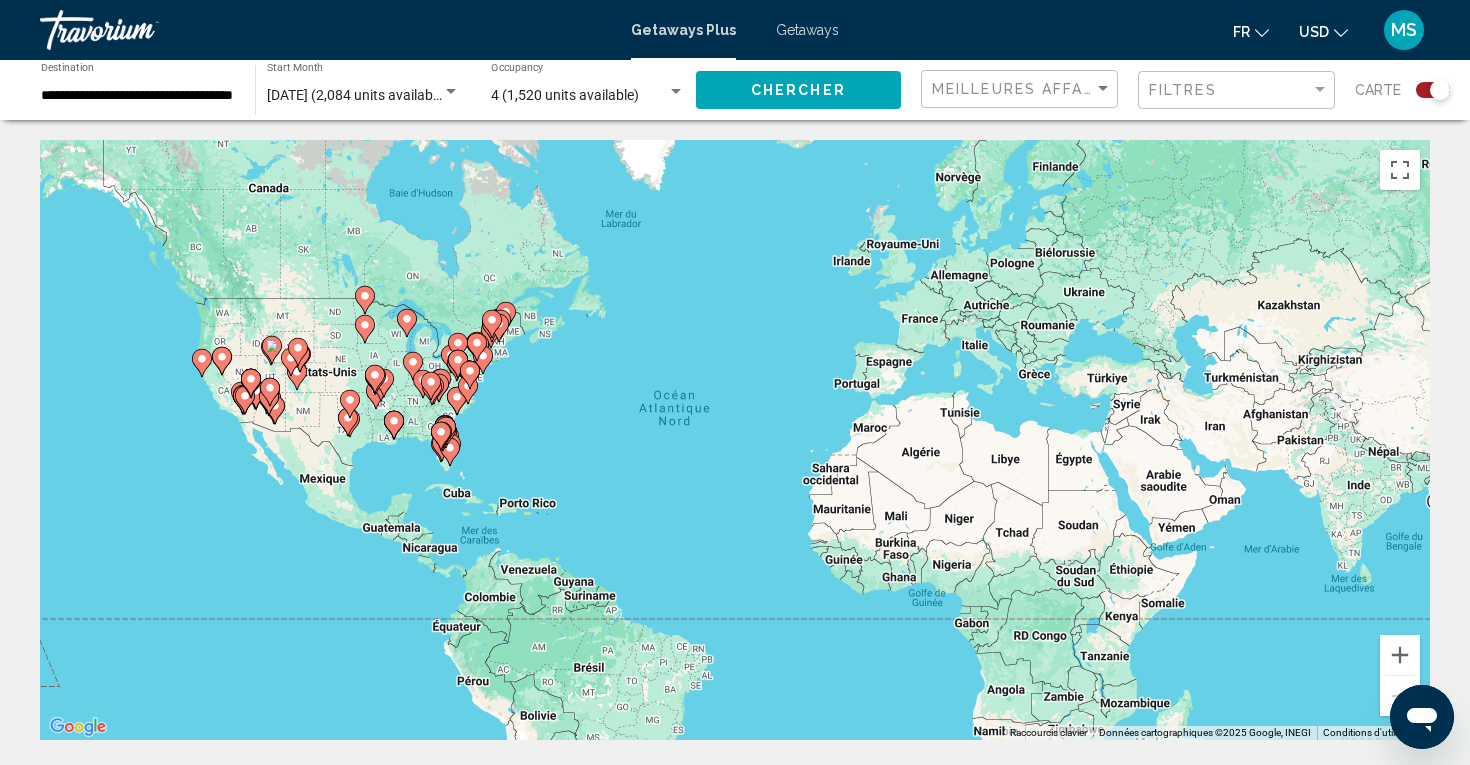 scroll, scrollTop: 0, scrollLeft: 0, axis: both 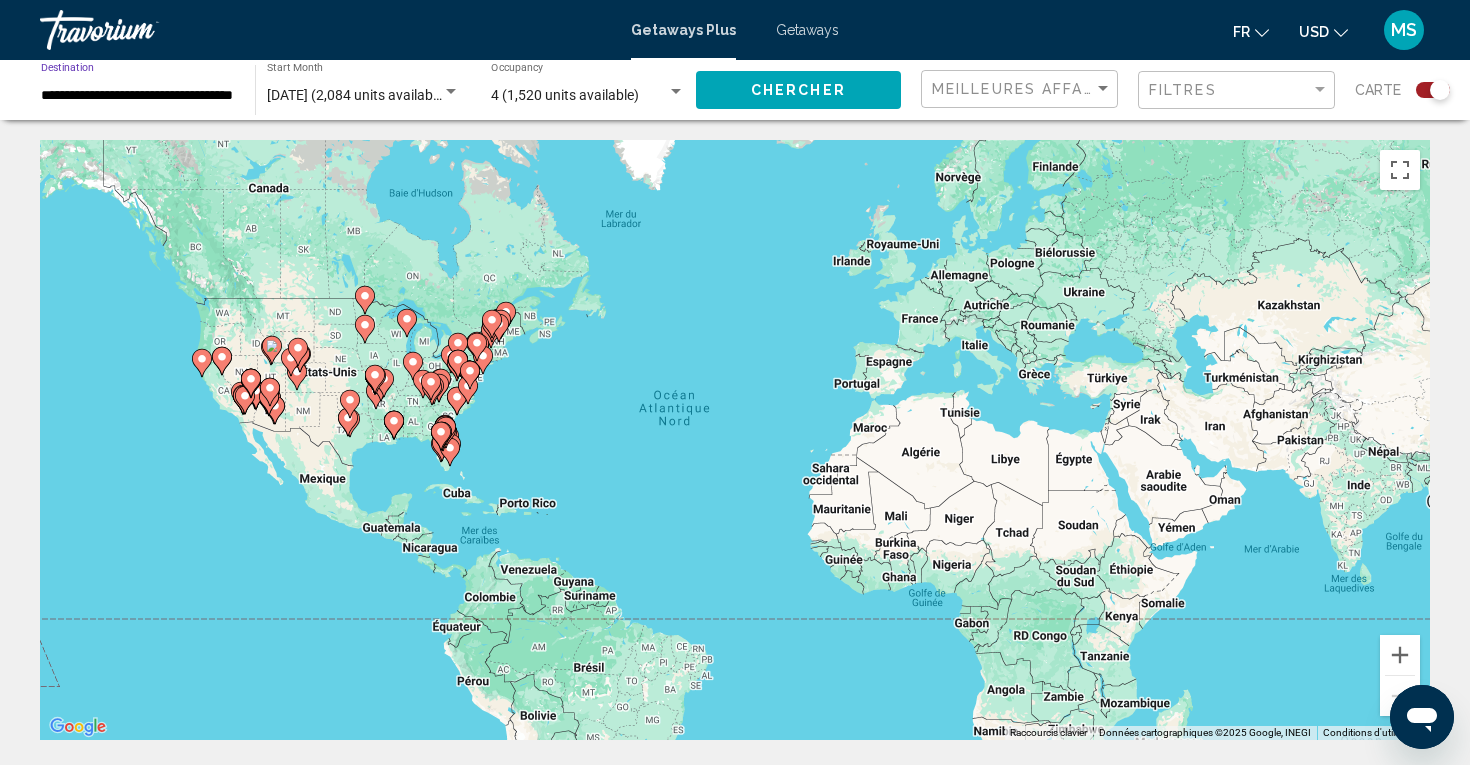 click on "**********" at bounding box center [138, 96] 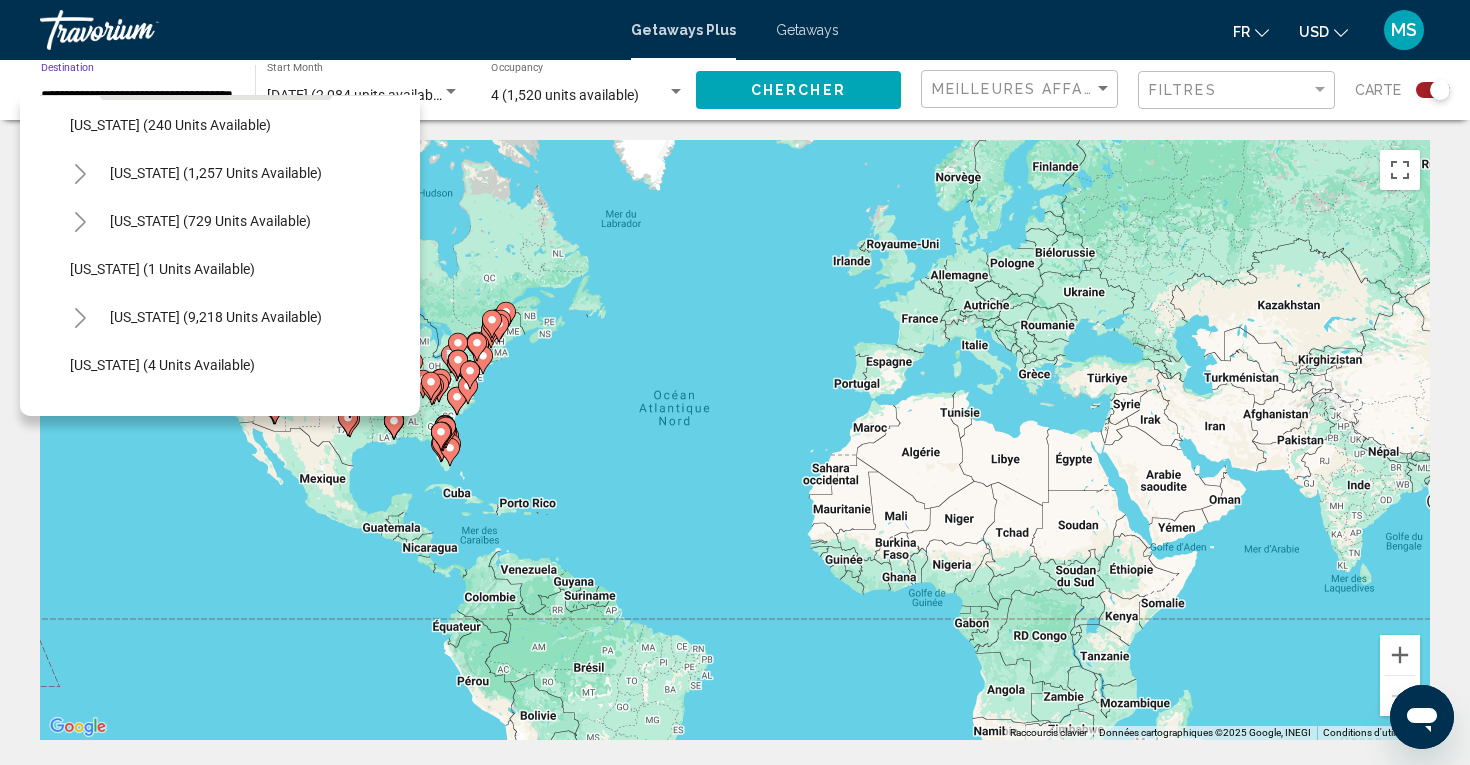 scroll, scrollTop: 151, scrollLeft: 0, axis: vertical 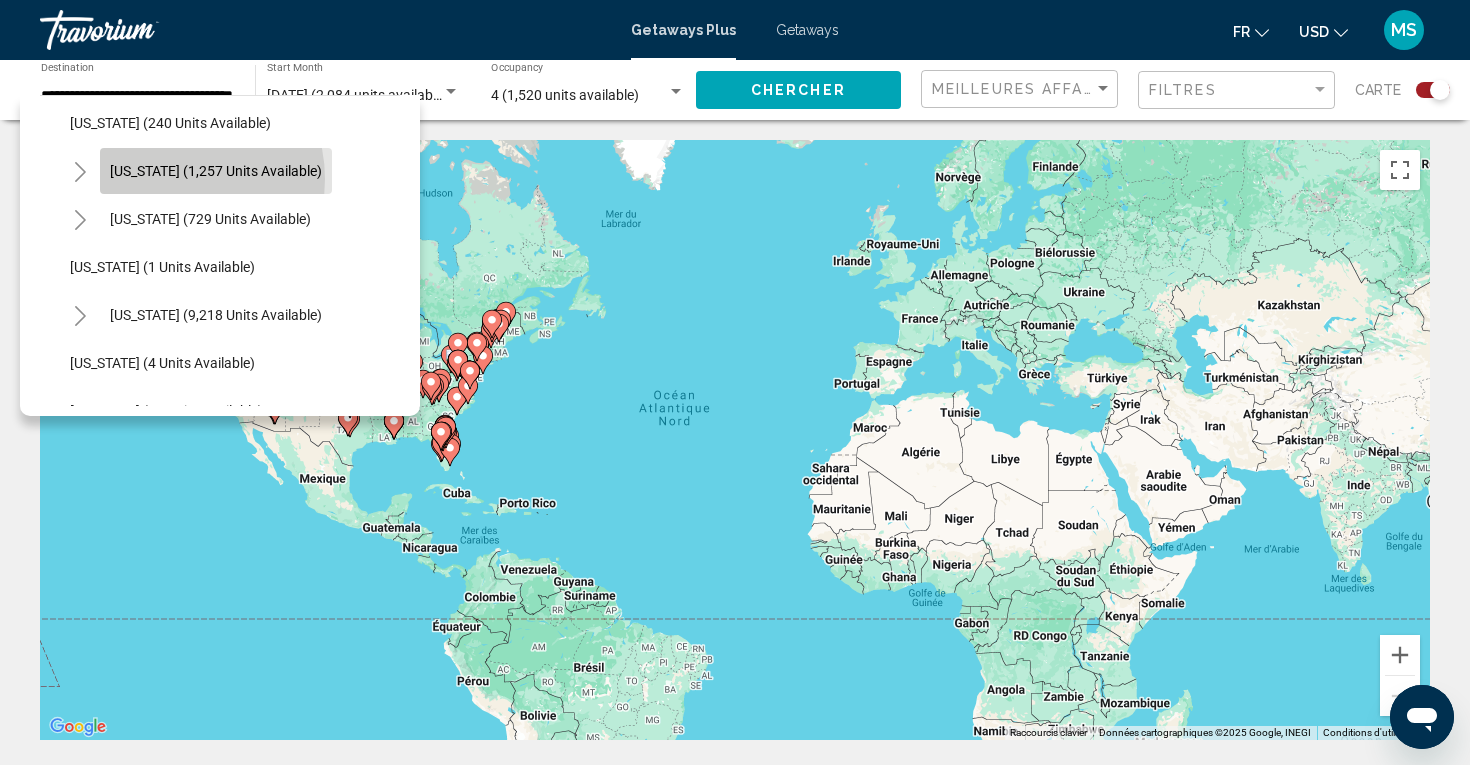 click on "[US_STATE] (1,257 units available)" 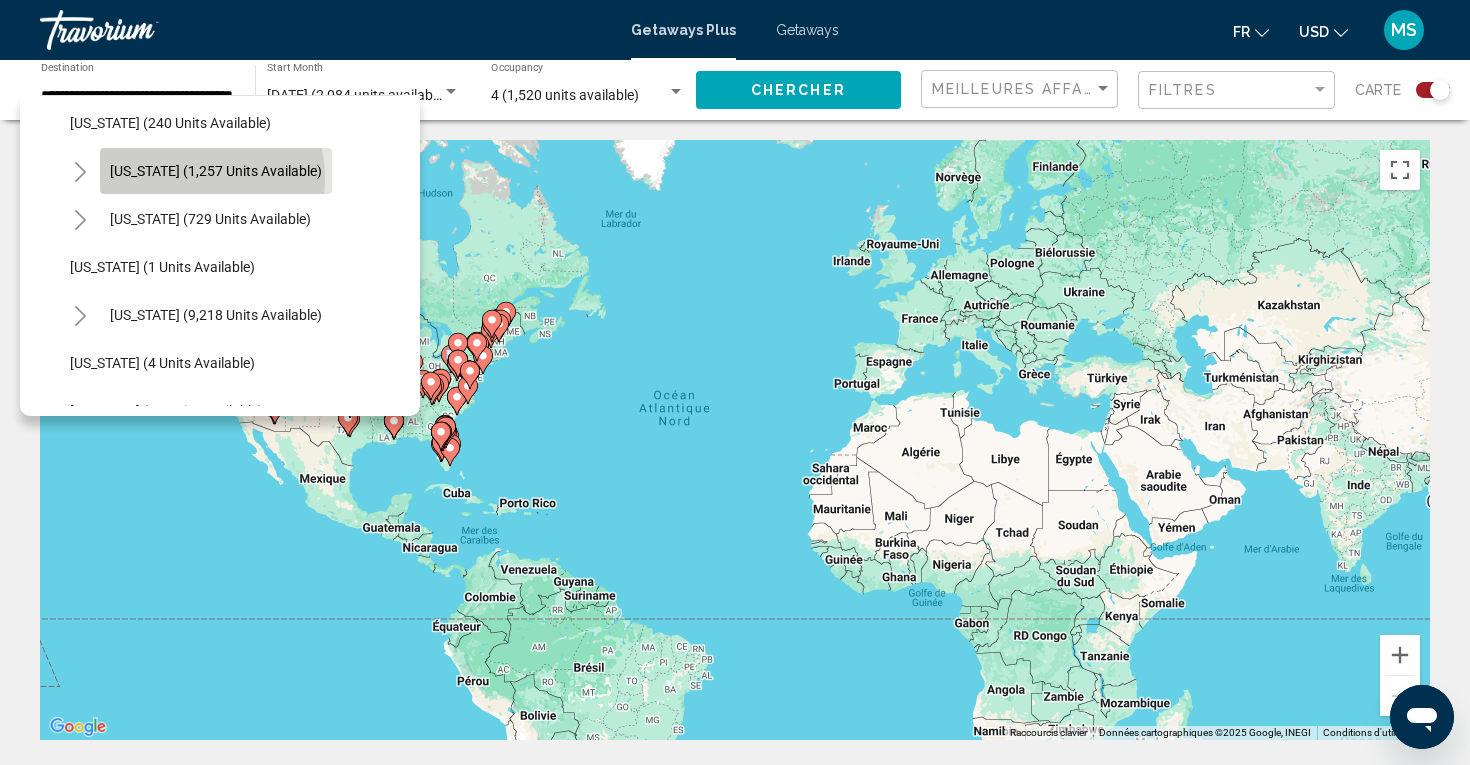 type on "**********" 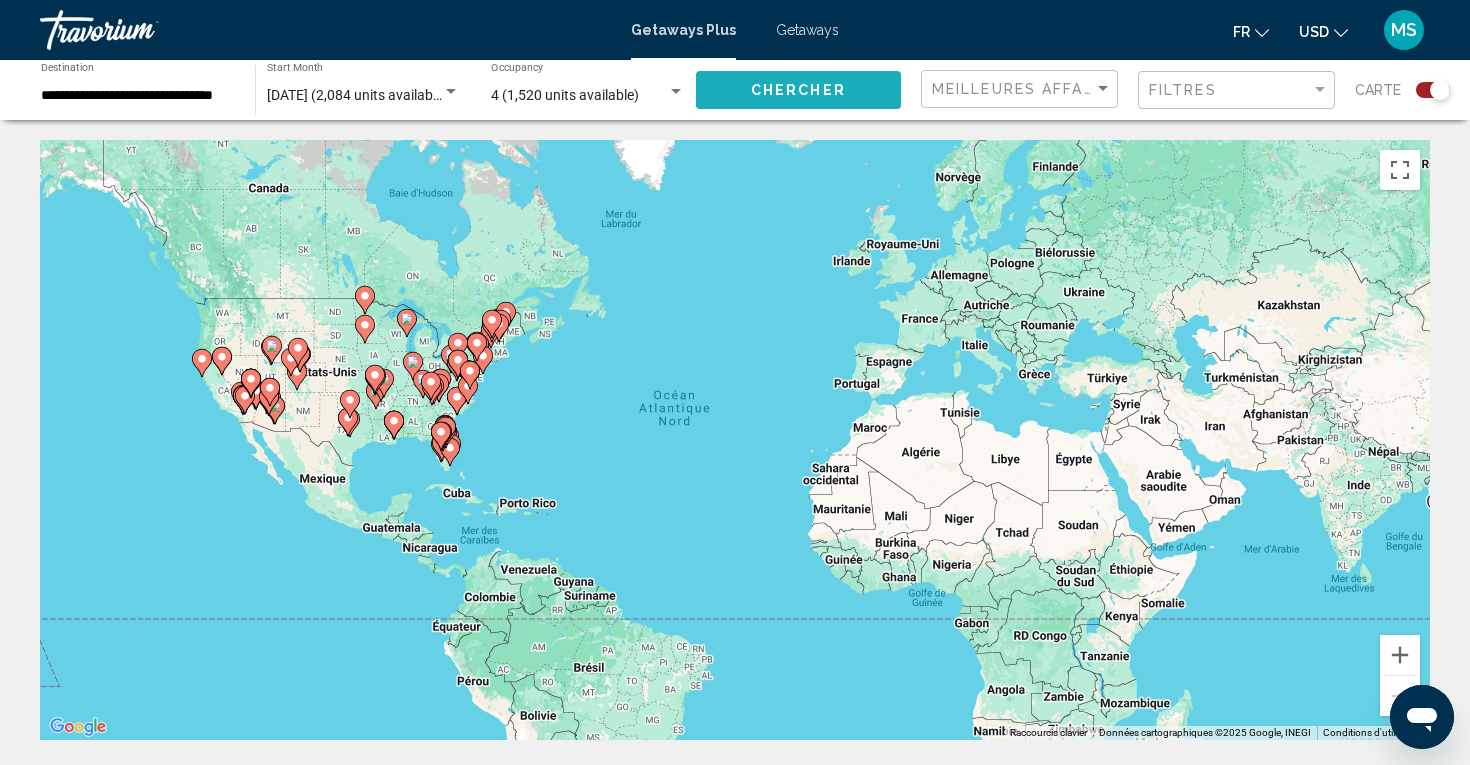 click on "Chercher" 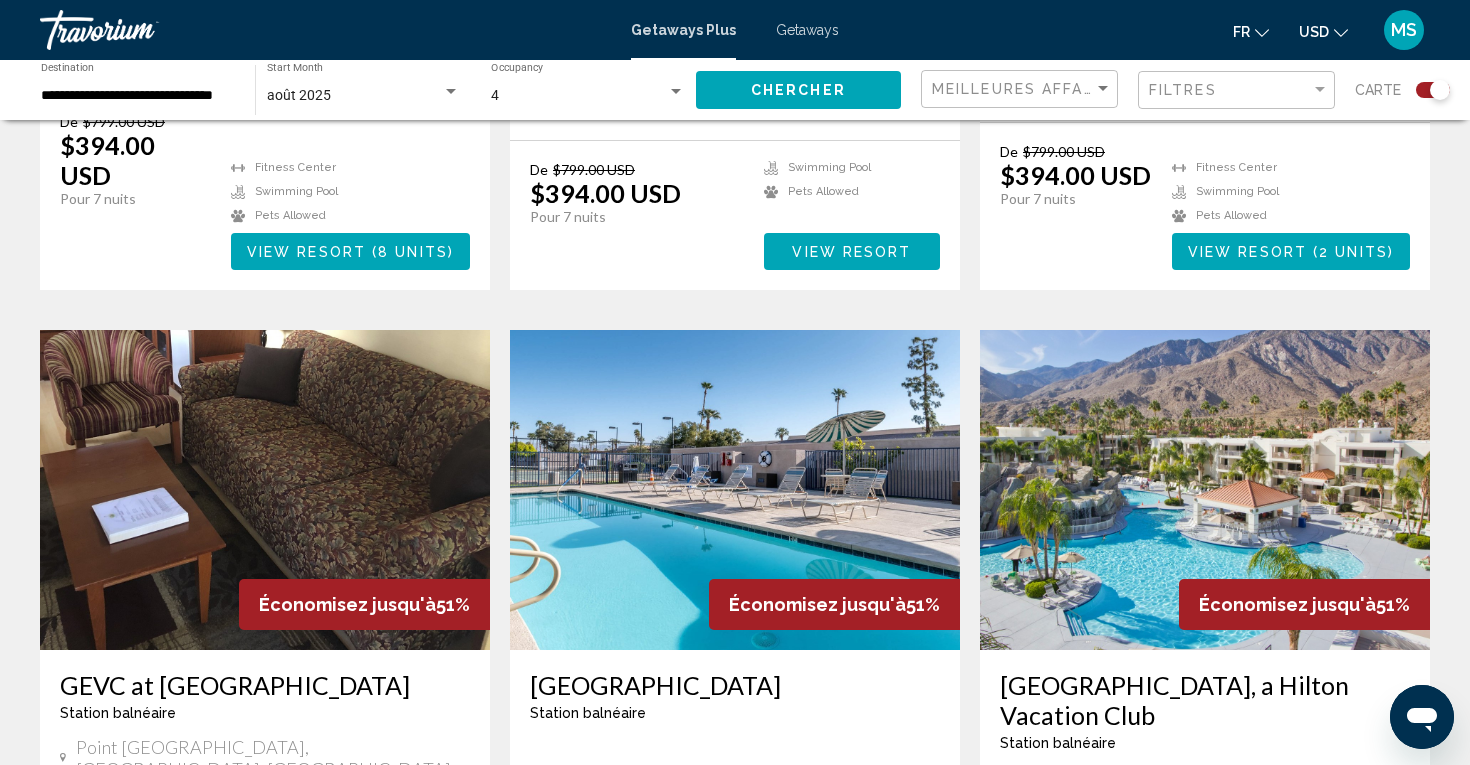 scroll, scrollTop: 1957, scrollLeft: 0, axis: vertical 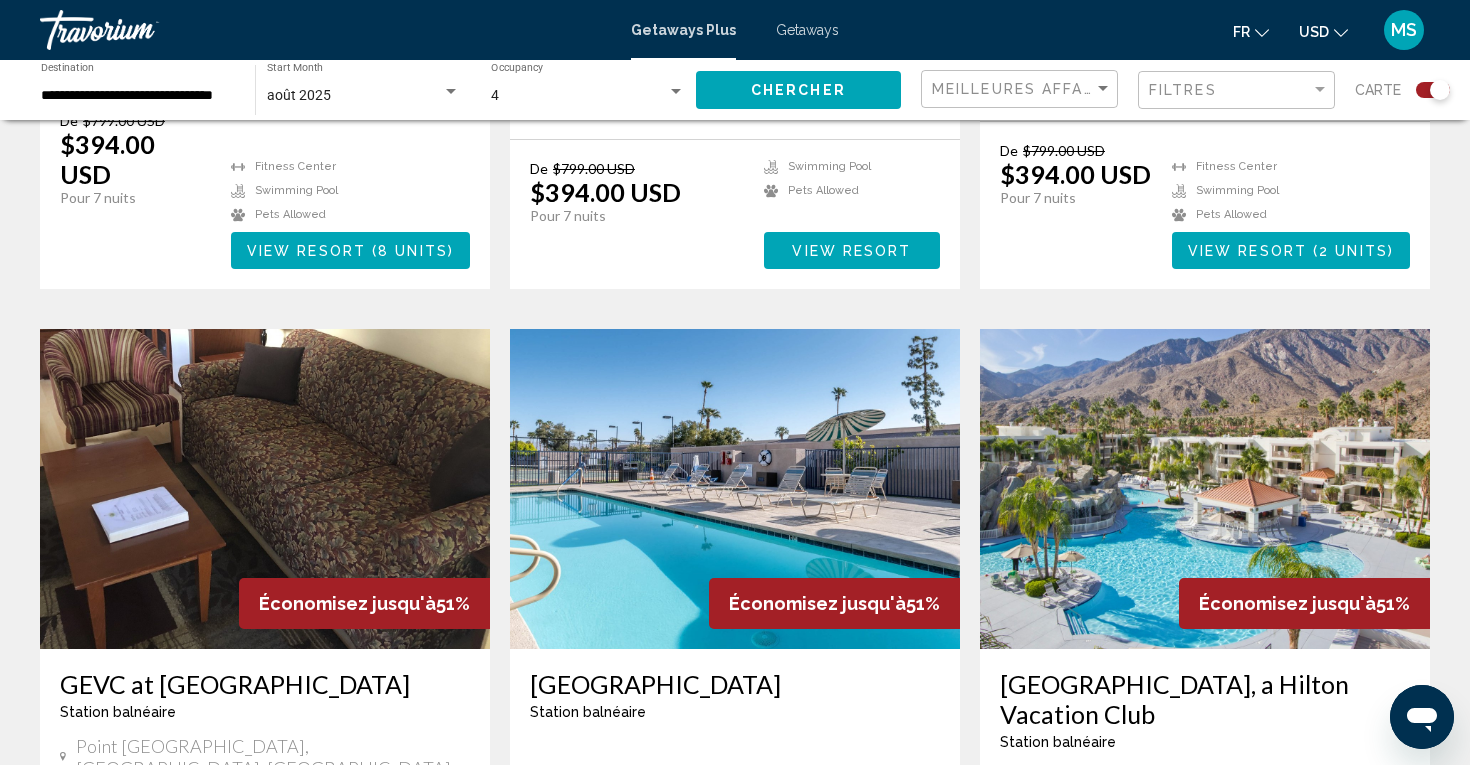 click at bounding box center (1205, 489) 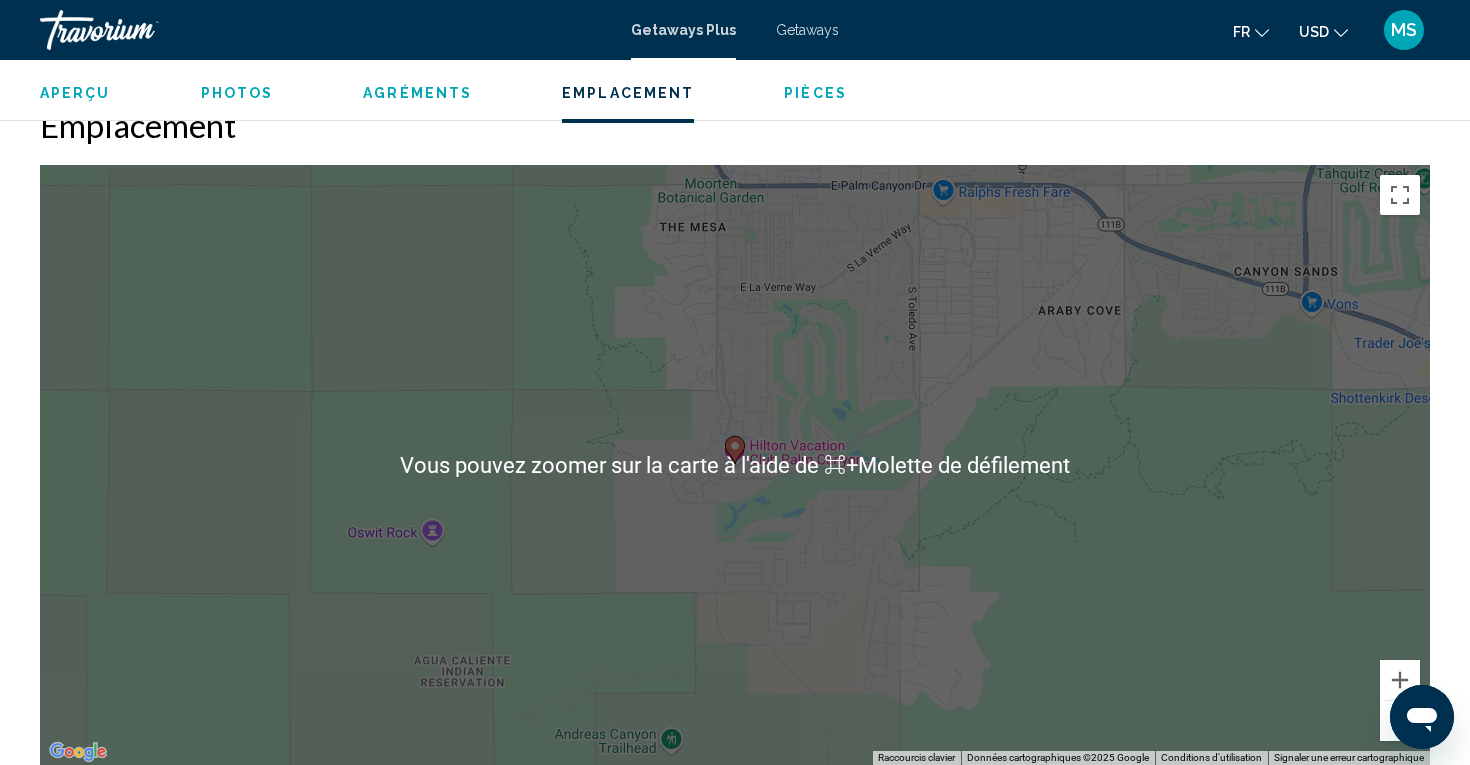 scroll, scrollTop: 2313, scrollLeft: 0, axis: vertical 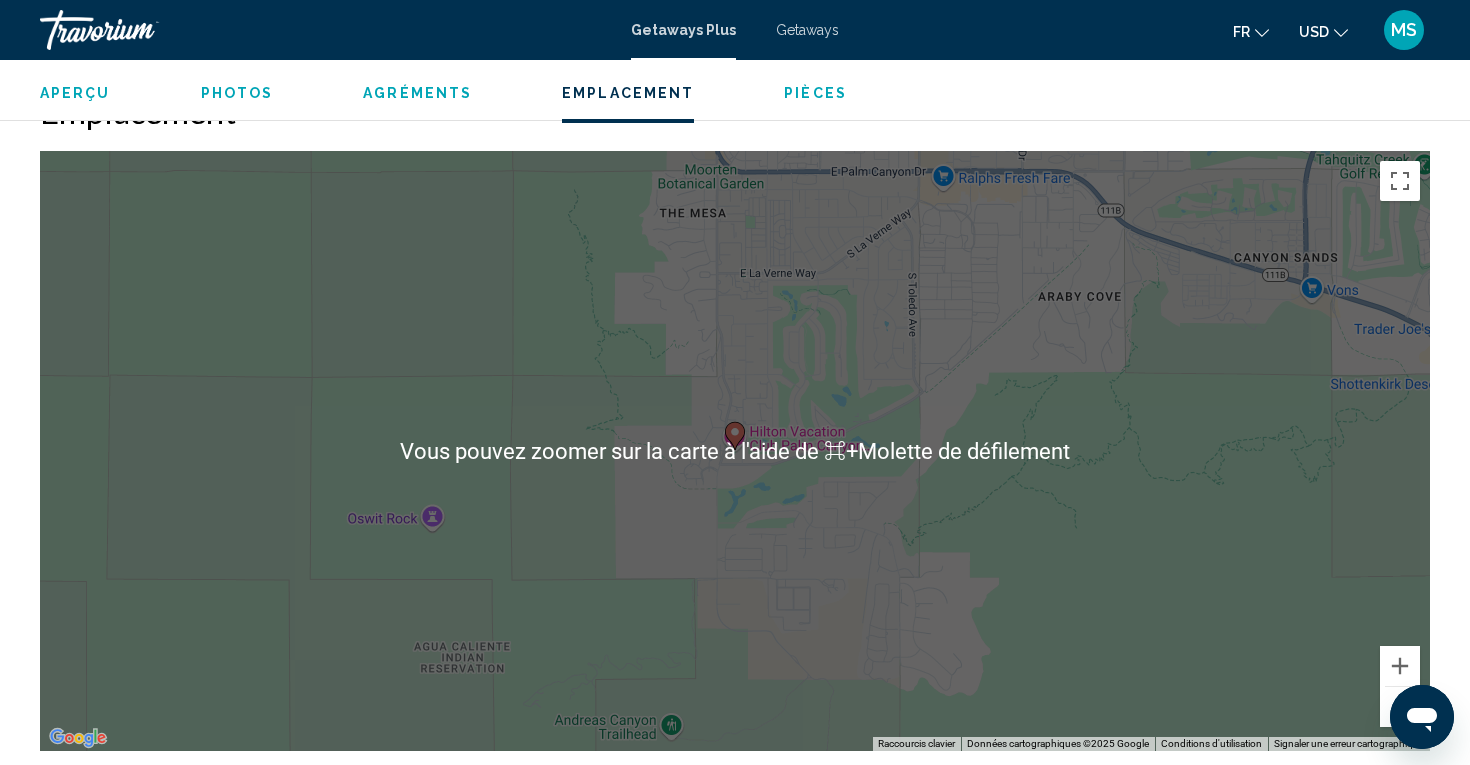 click on "Pour naviguer, appuyez sur les touches fléchées. Pour activer le glissement avec le clavier, appuyez sur Alt+Entrée. Une fois ce mode activé, utilisez les touches fléchées pour déplacer le repère. Pour valider le déplacement, appuyez sur Entrée. Pour annuler, appuyez sur Échap." at bounding box center [735, 451] 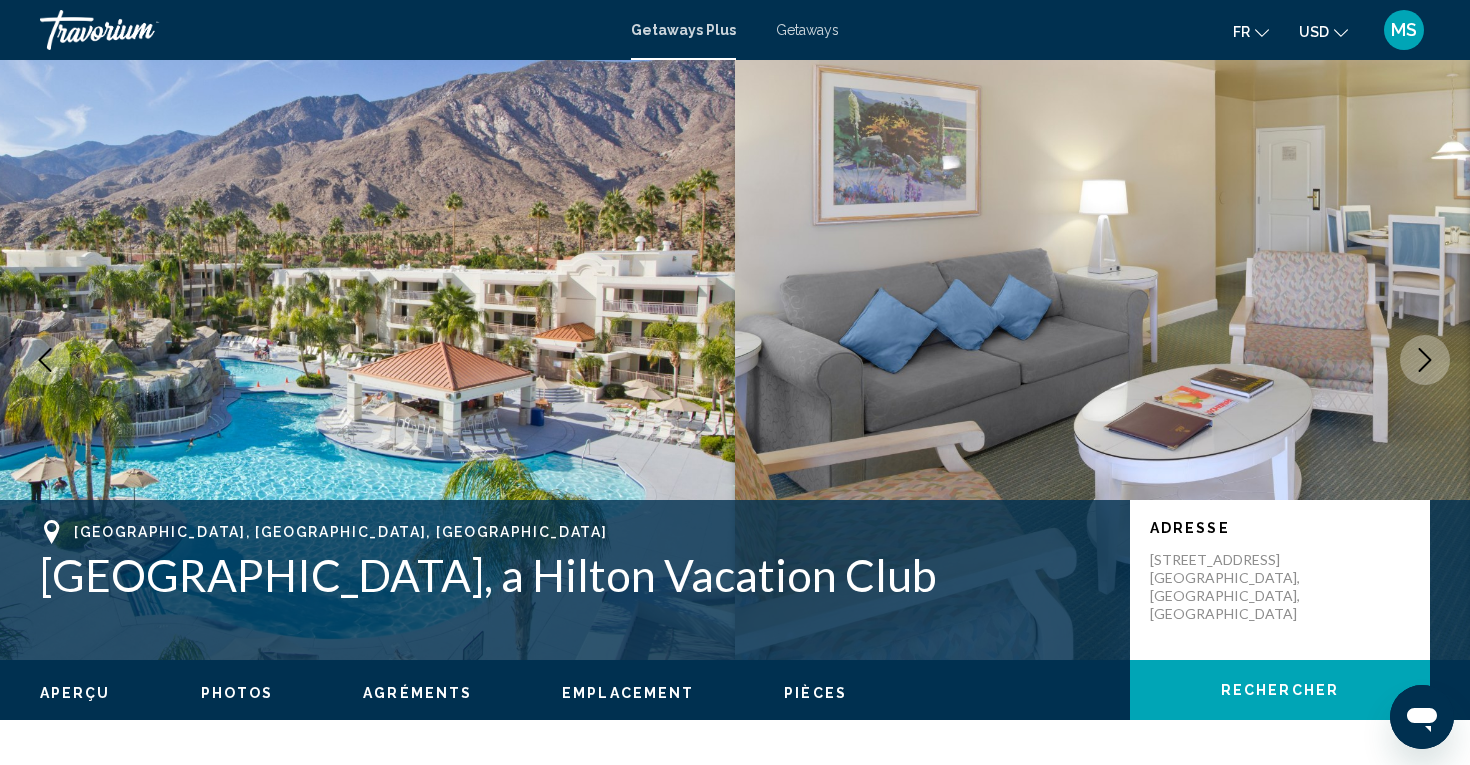 scroll, scrollTop: 0, scrollLeft: 0, axis: both 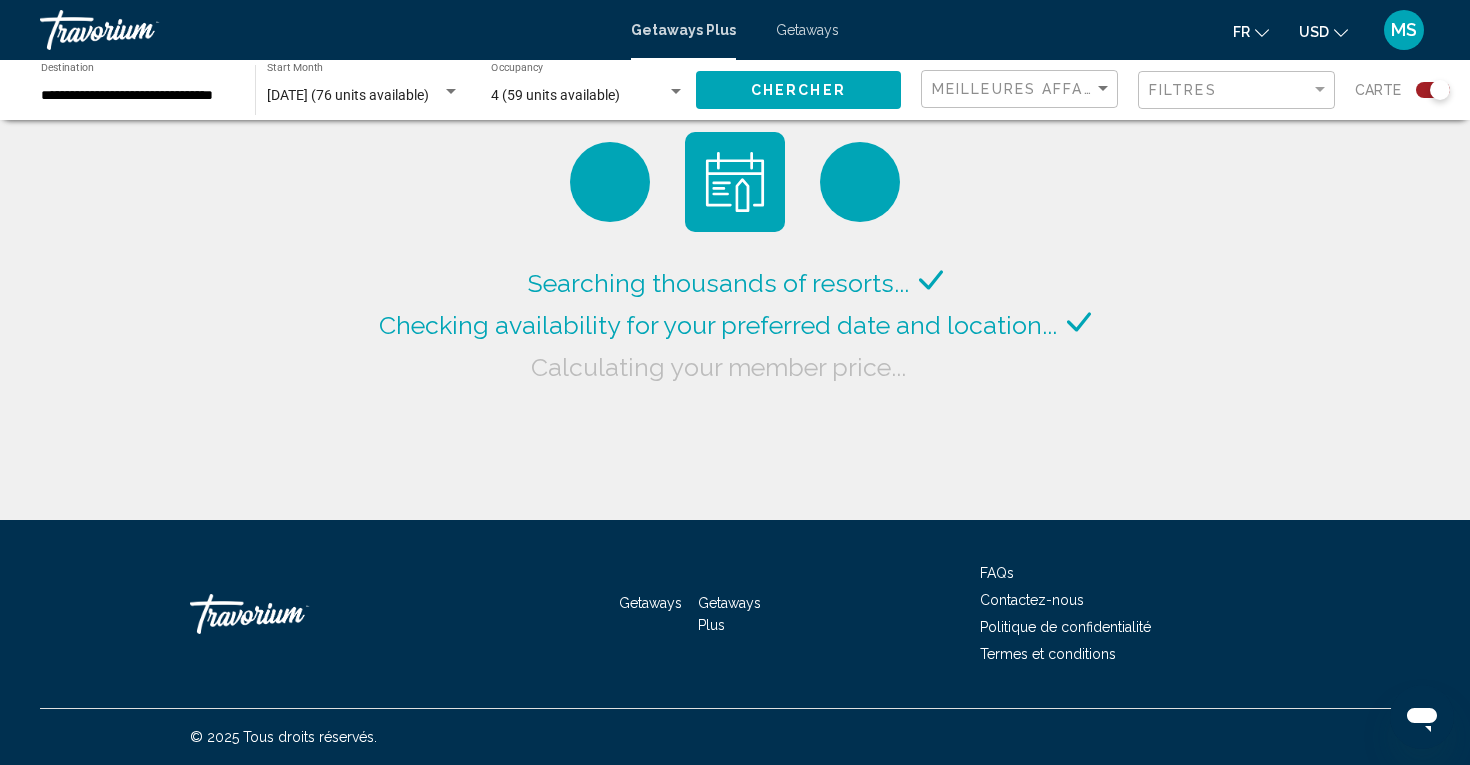 click on "**********" 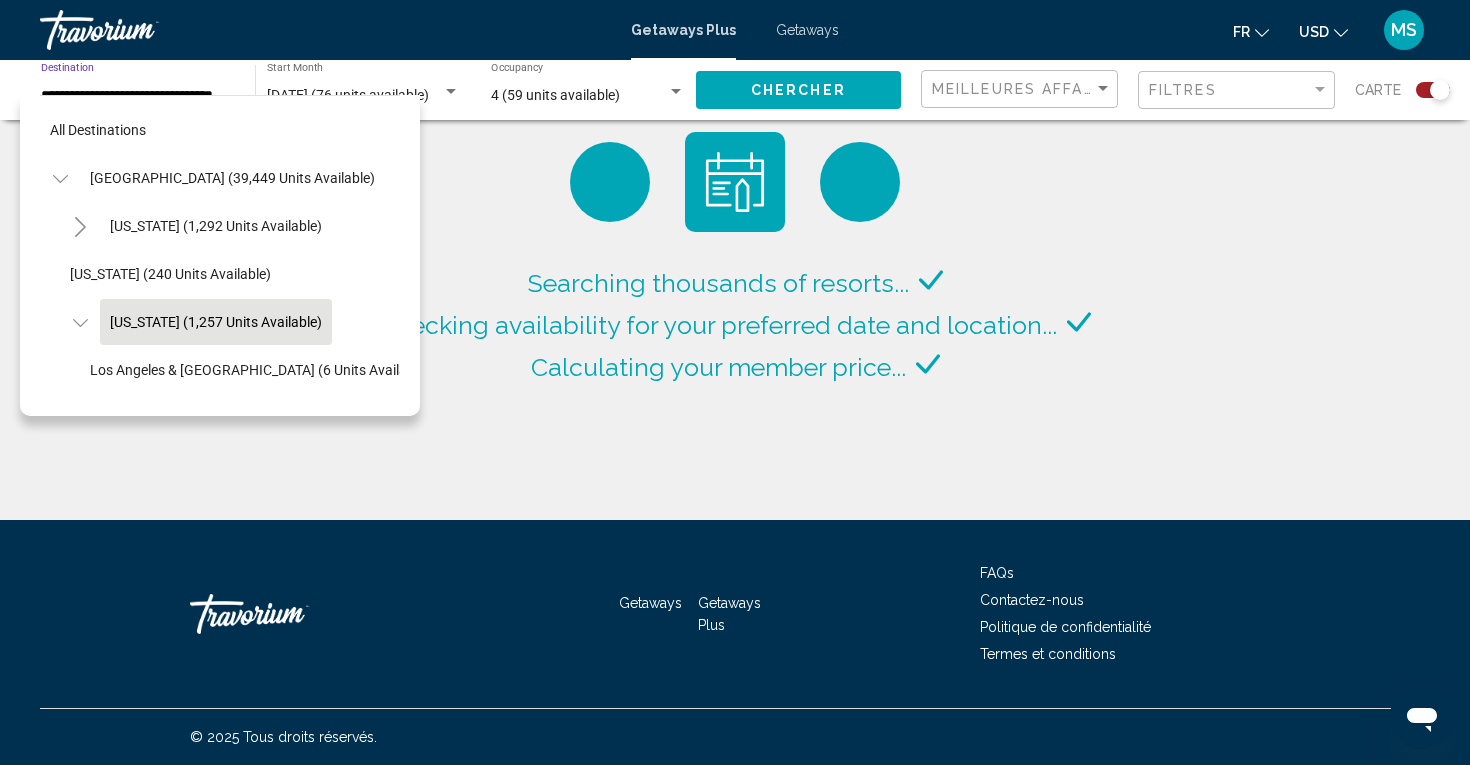 scroll, scrollTop: 71, scrollLeft: 0, axis: vertical 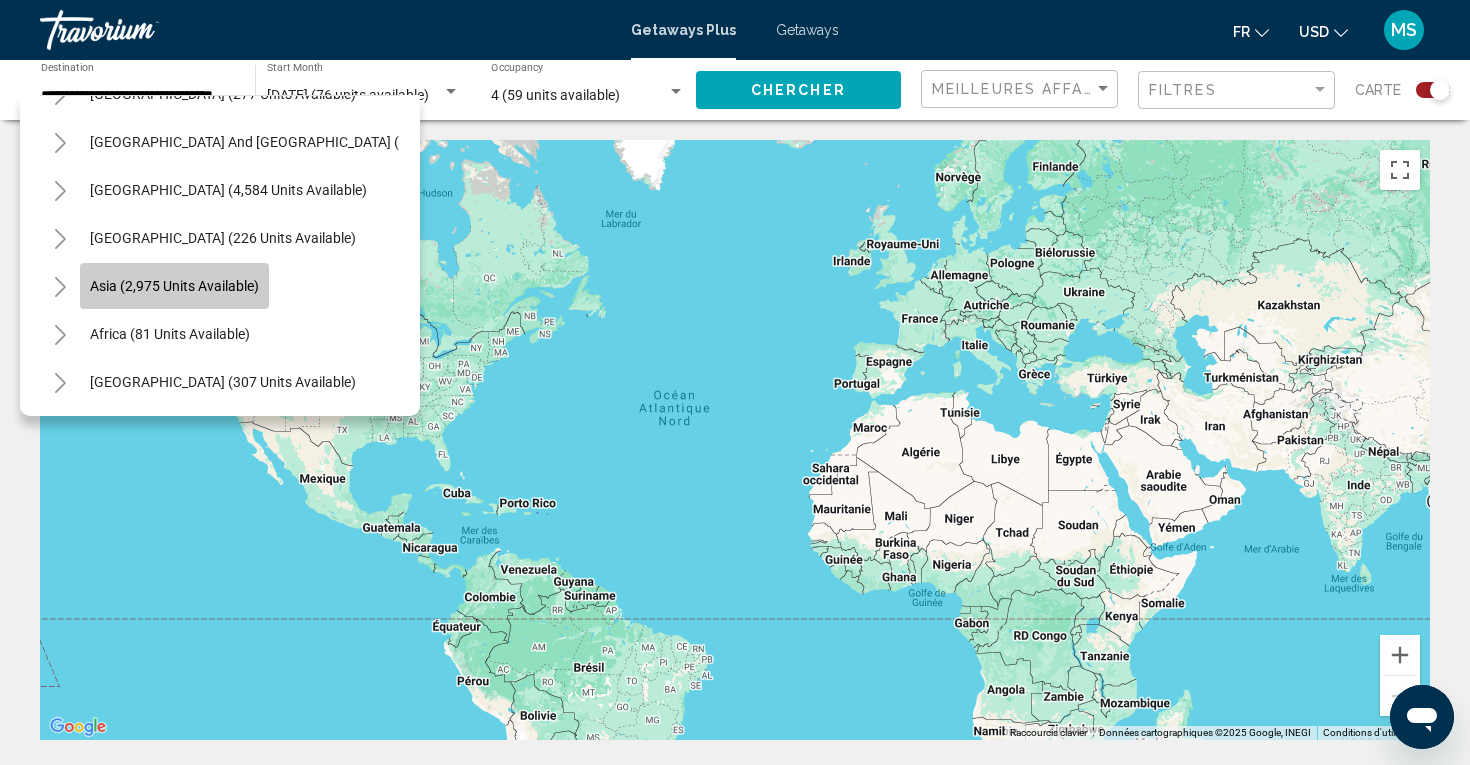 click on "Asia (2,975 units available)" at bounding box center [170, 334] 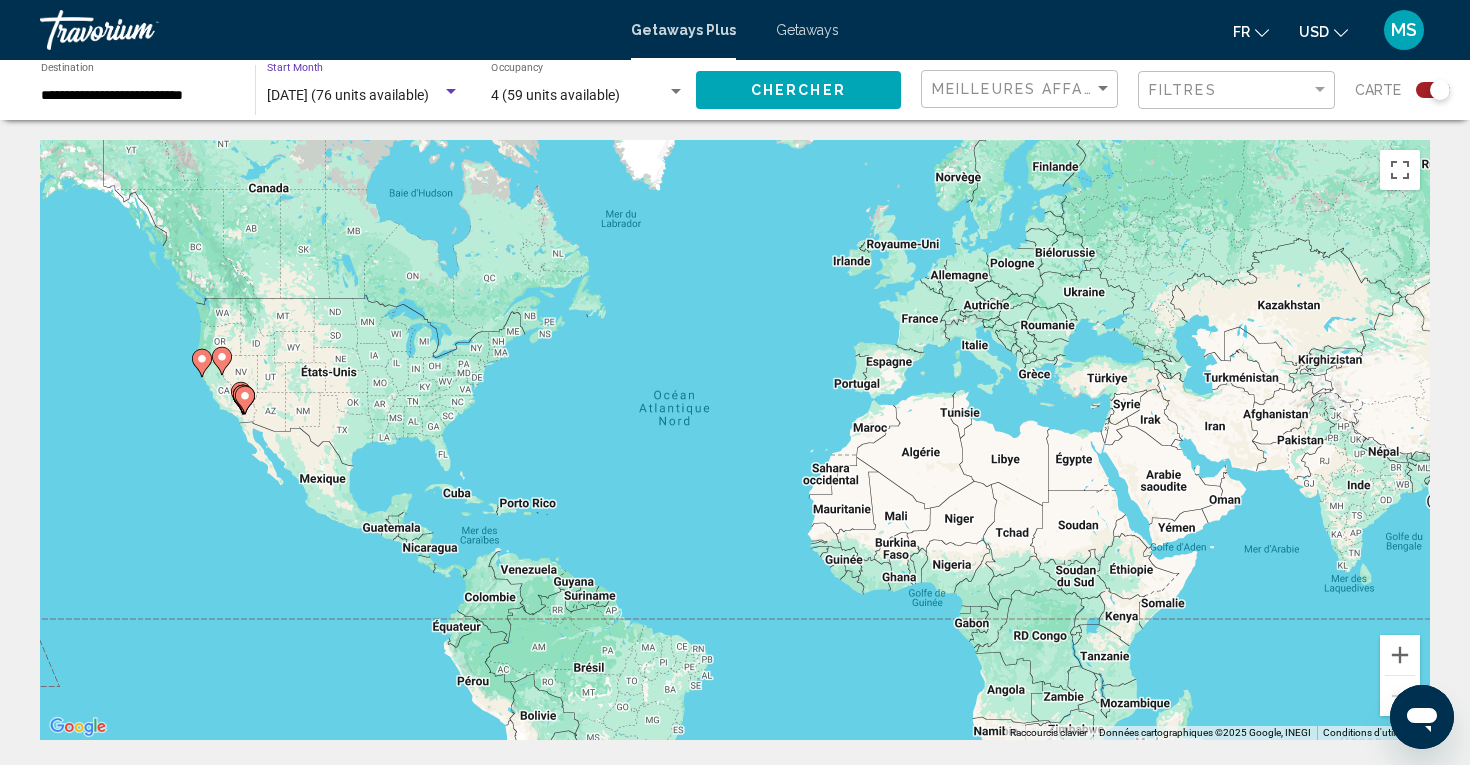 click on "[DATE] (76 units available)" at bounding box center (348, 95) 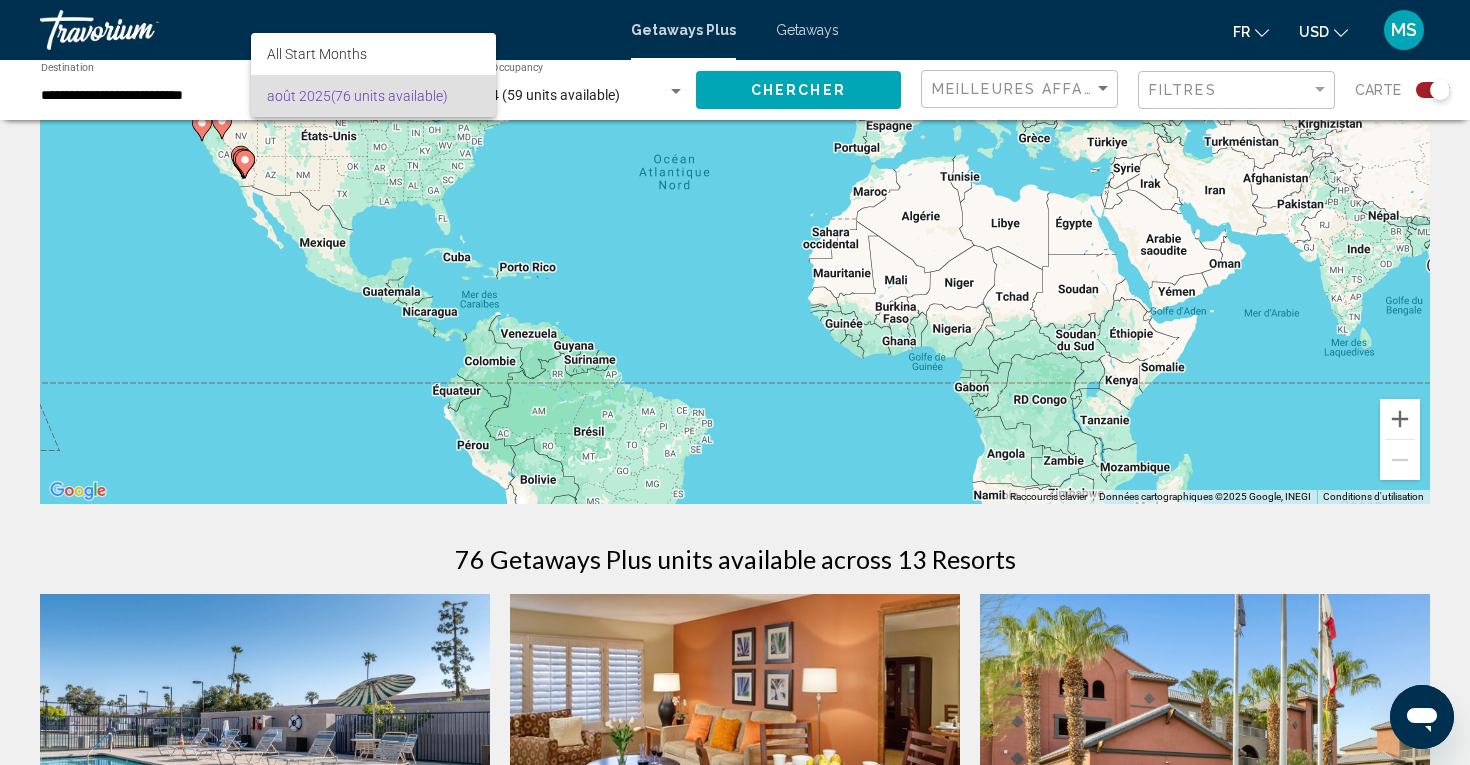 scroll, scrollTop: 240, scrollLeft: 0, axis: vertical 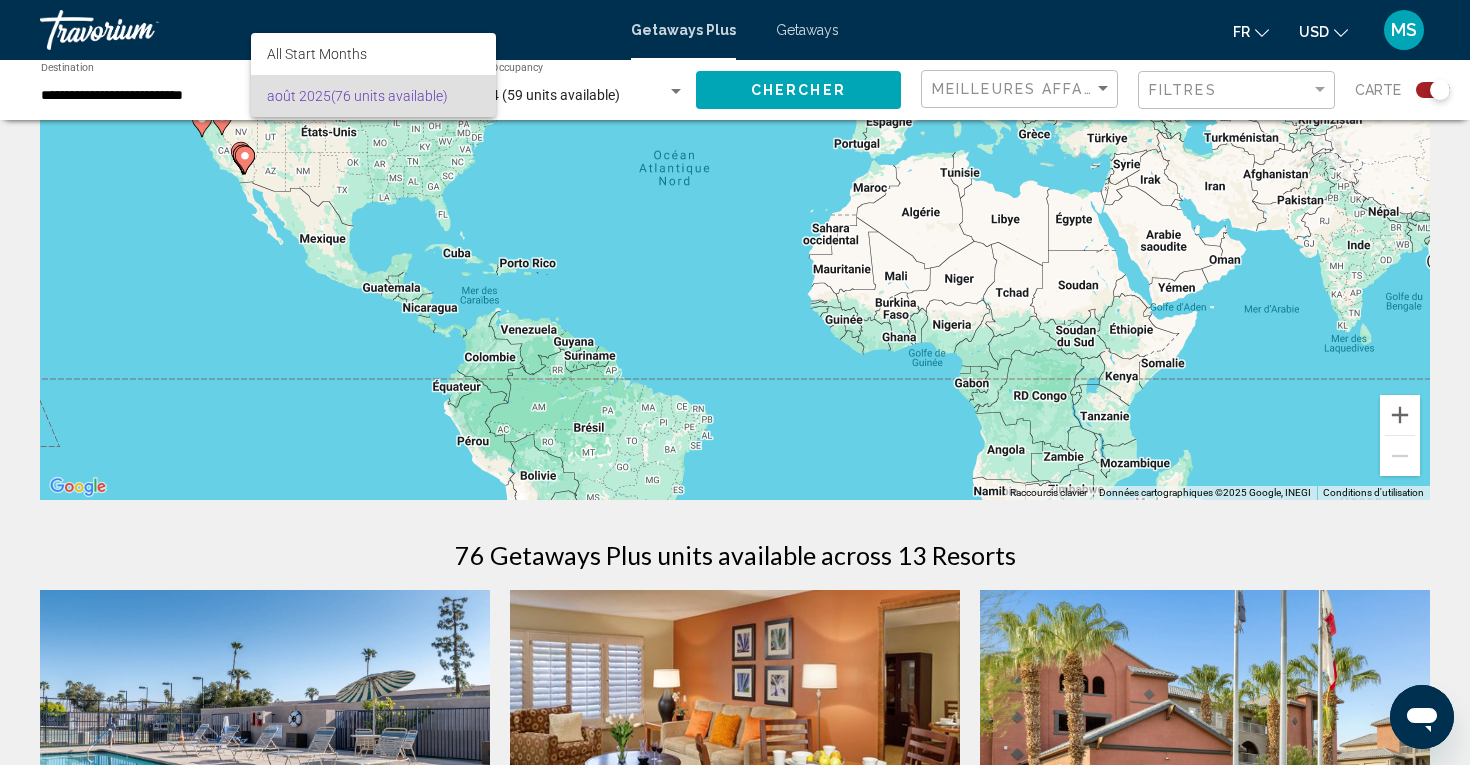 click at bounding box center [735, 382] 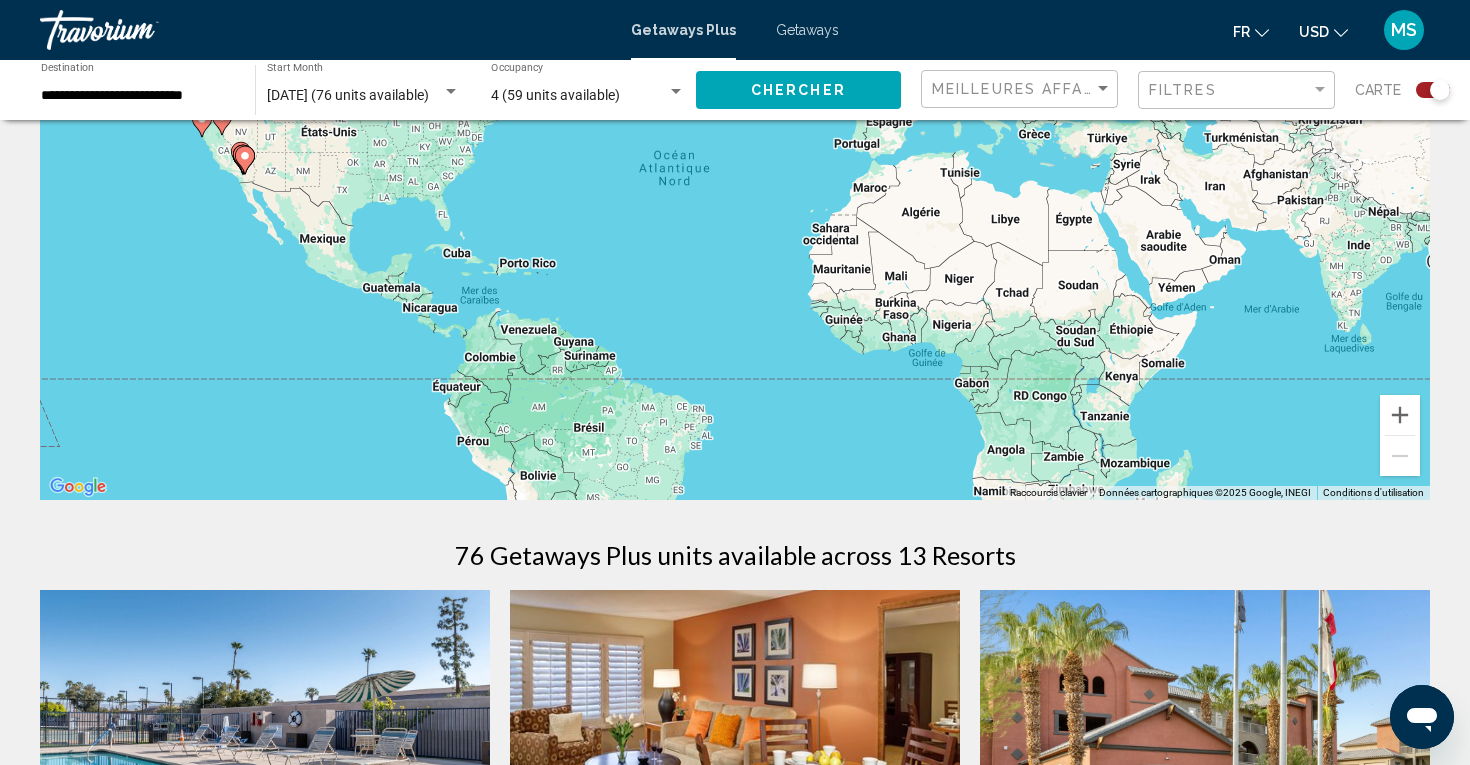 click on "Chercher" 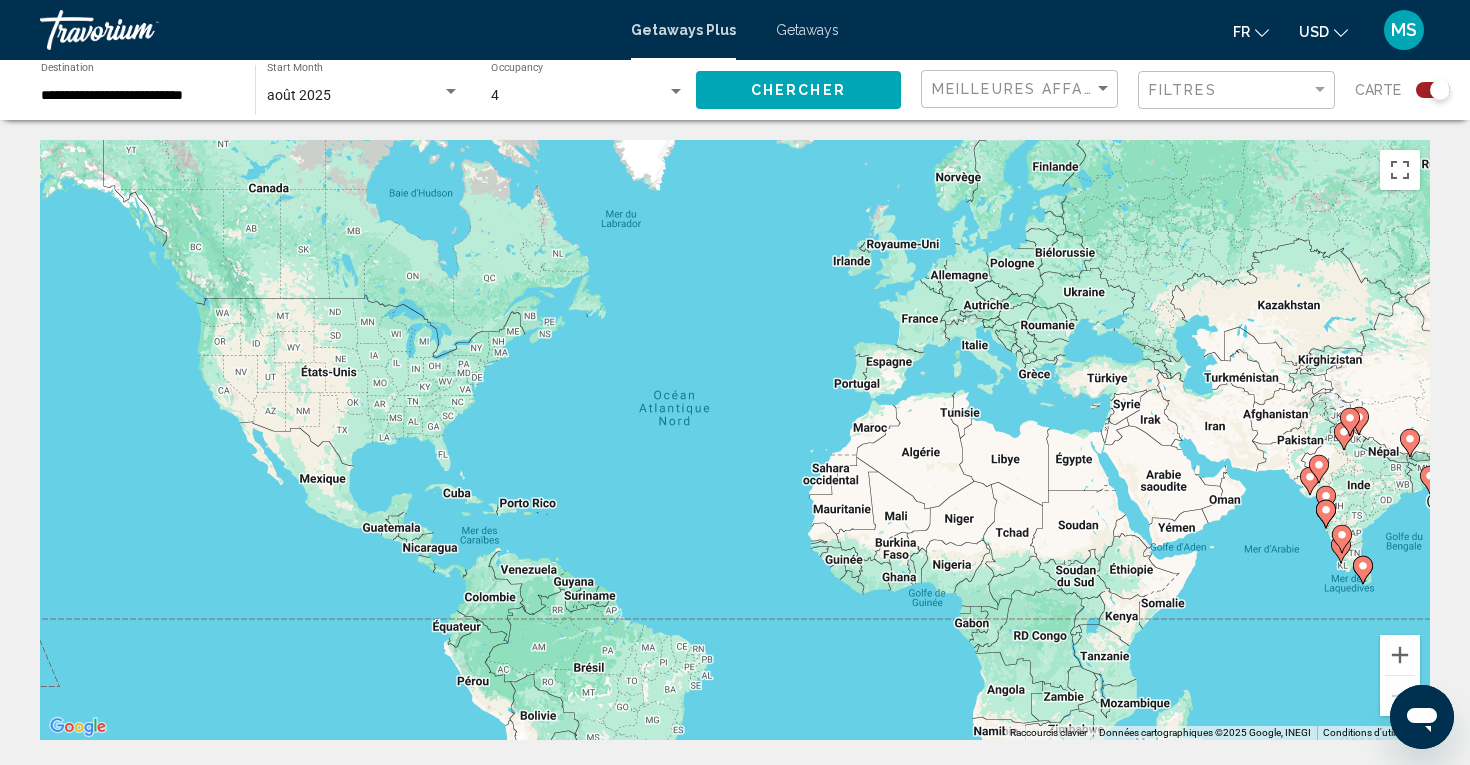 scroll, scrollTop: 0, scrollLeft: 0, axis: both 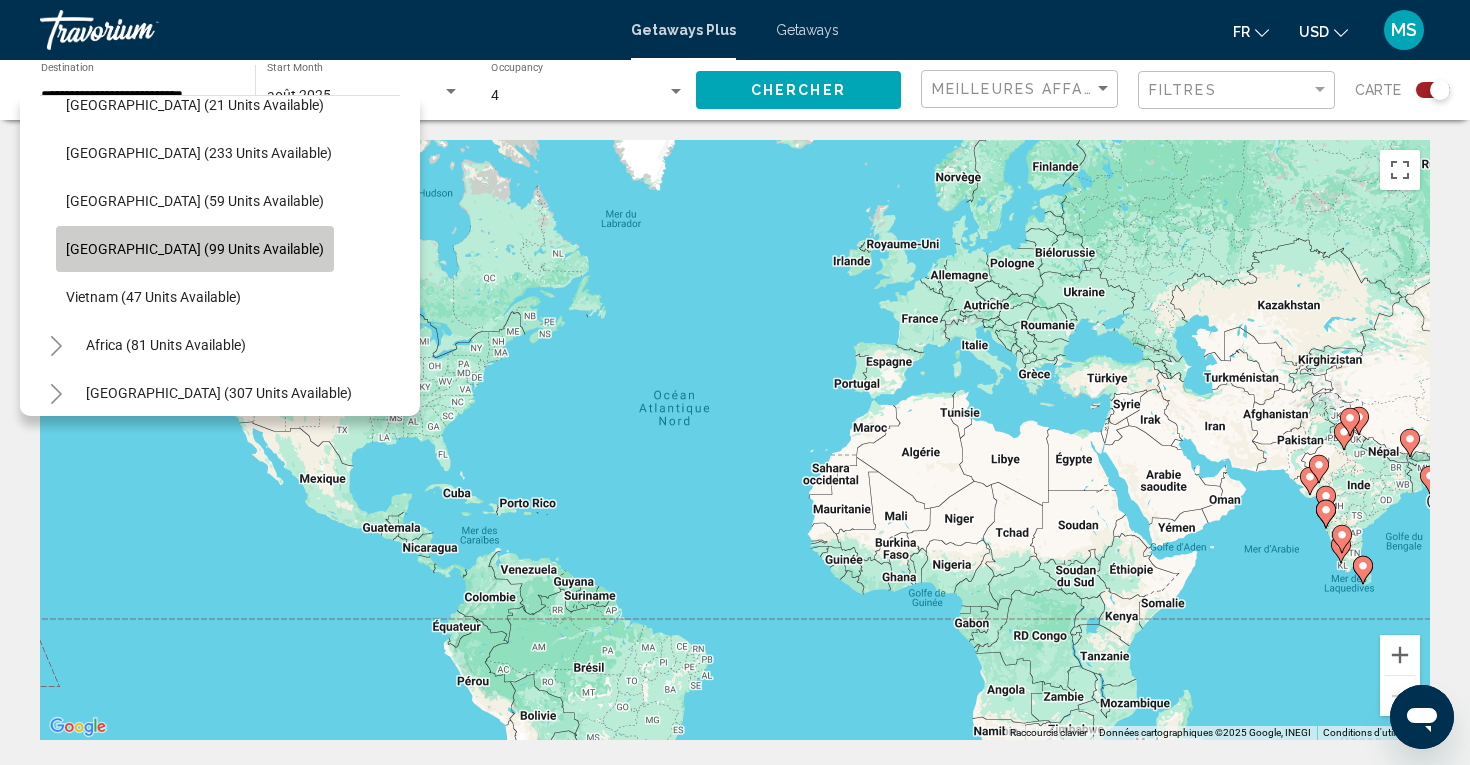 click on "[GEOGRAPHIC_DATA] (99 units available)" 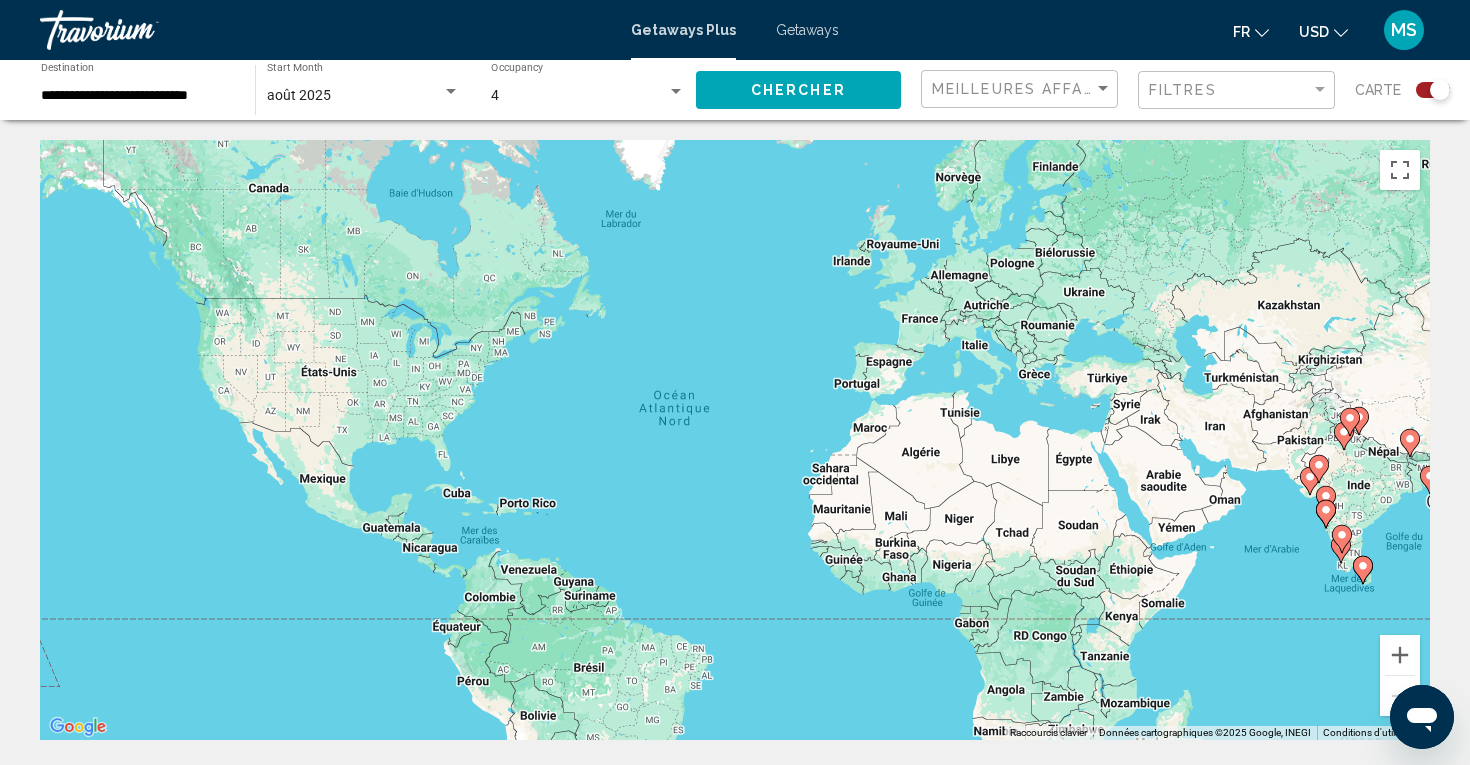click on "août 2025 Start Month All Start Months" 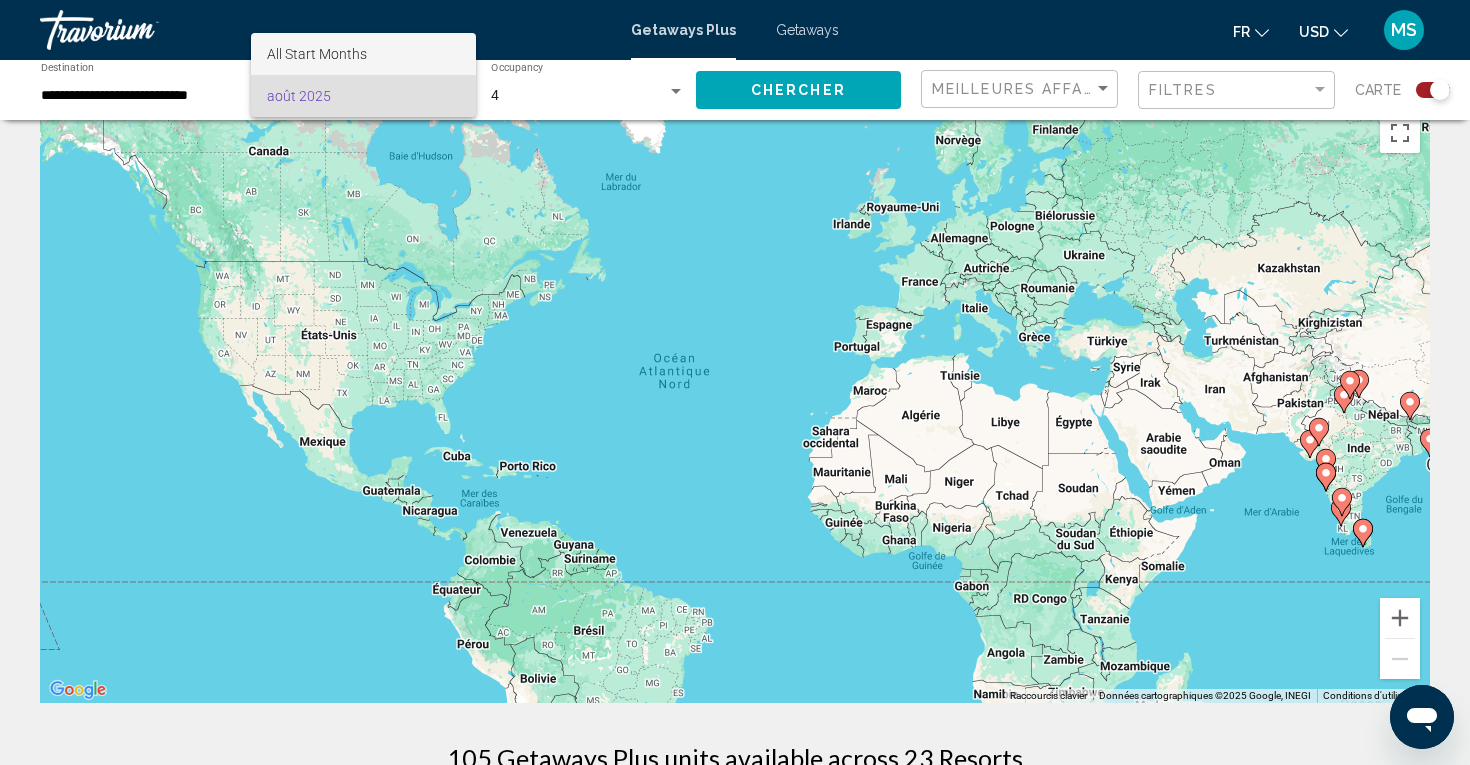 scroll, scrollTop: 42, scrollLeft: 0, axis: vertical 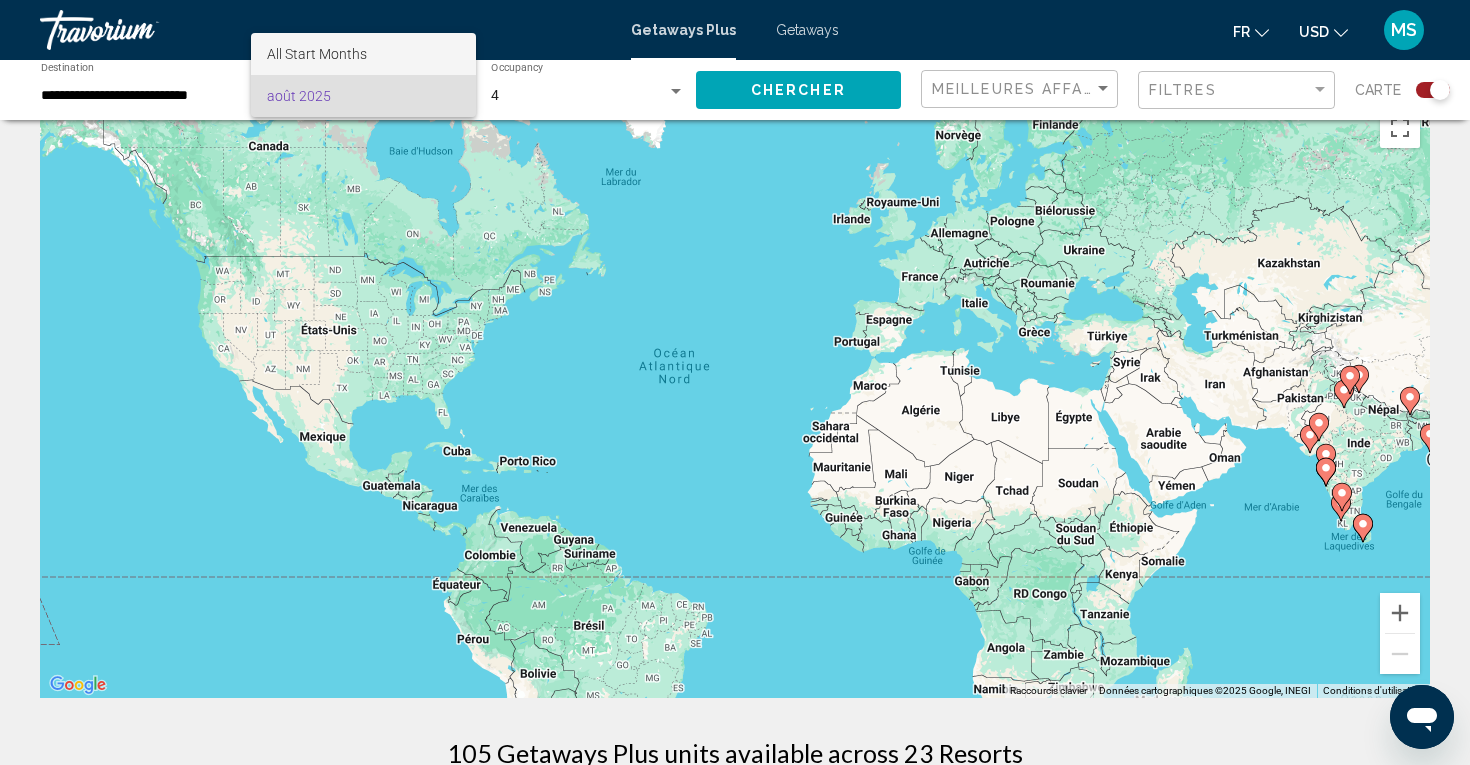 click on "All Start Months" at bounding box center (317, 54) 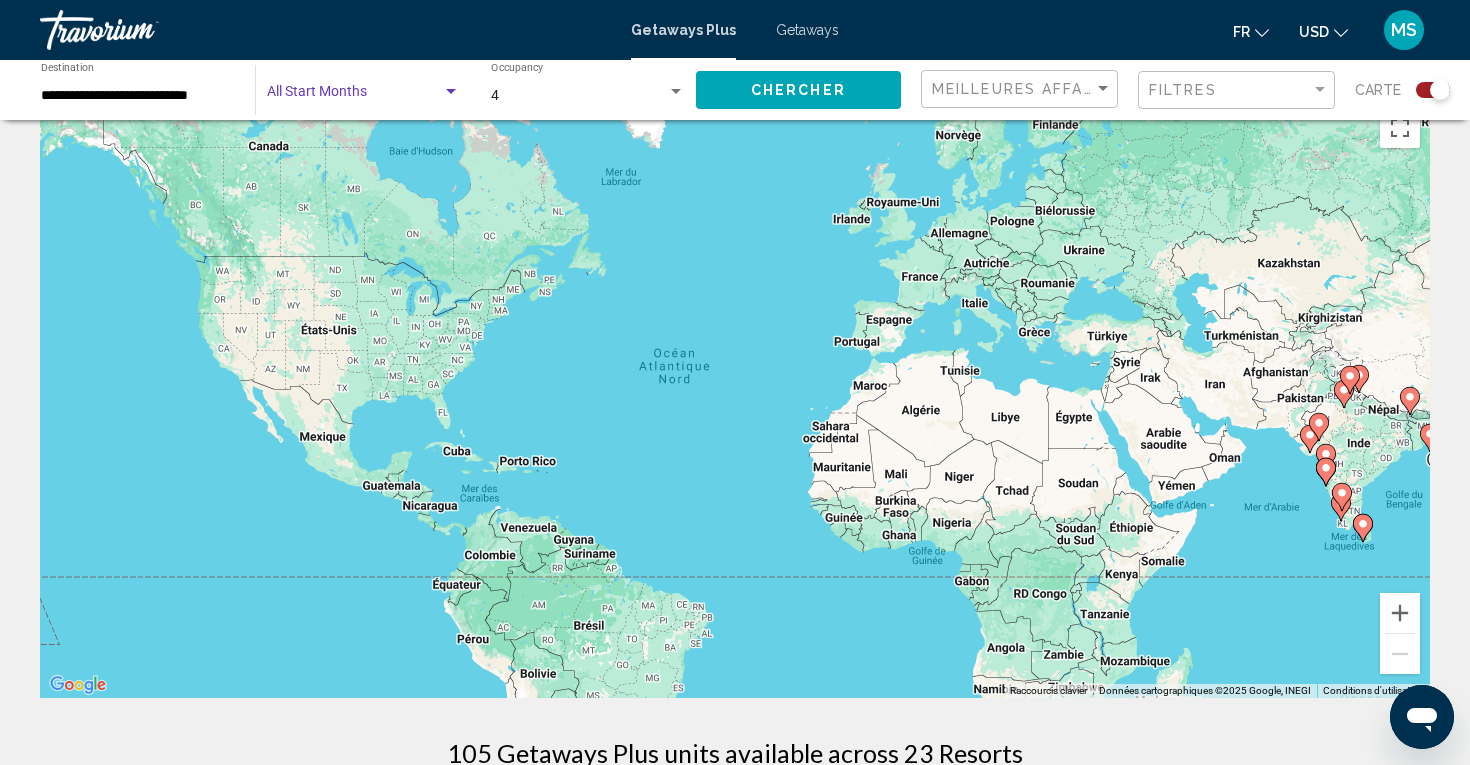 click on "Chercher" 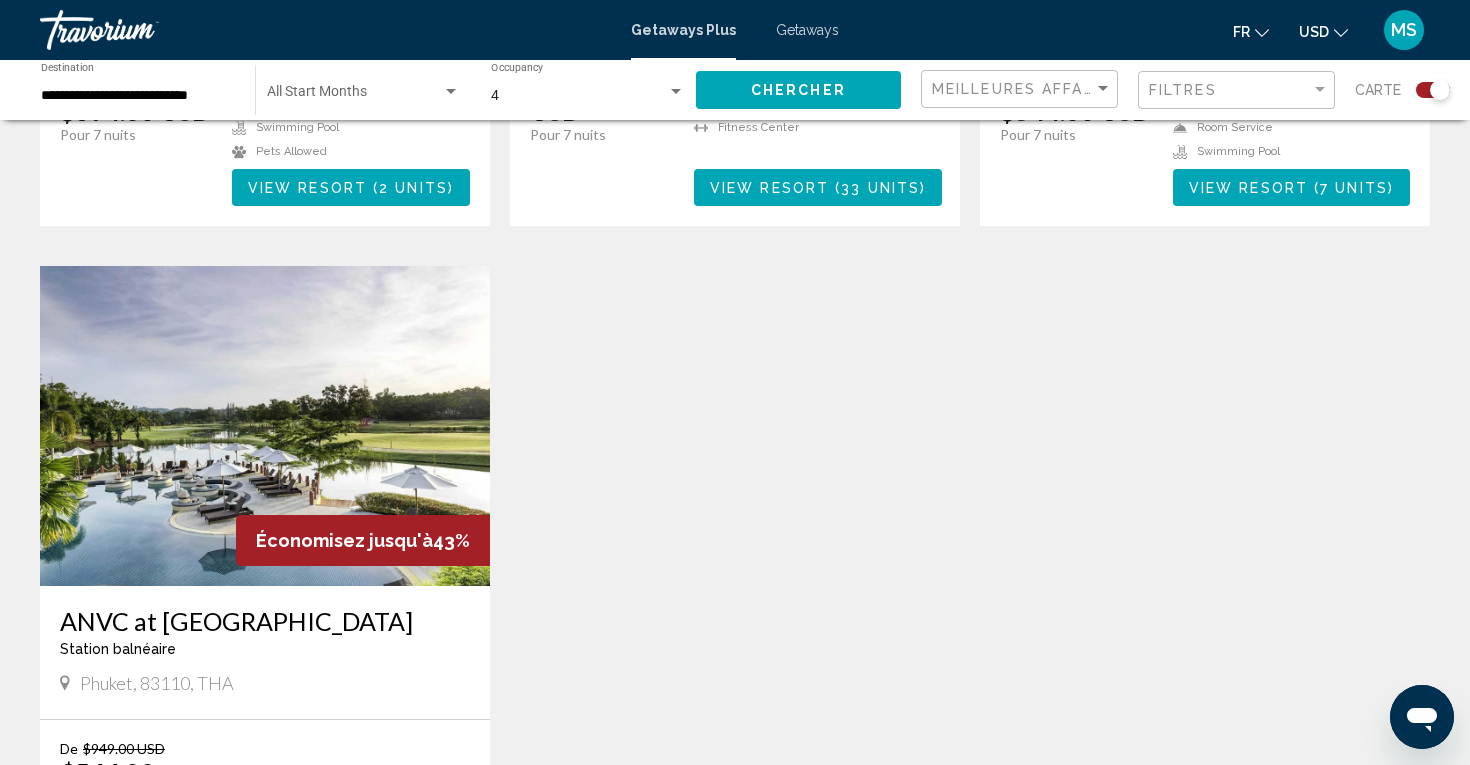 scroll, scrollTop: 2000, scrollLeft: 0, axis: vertical 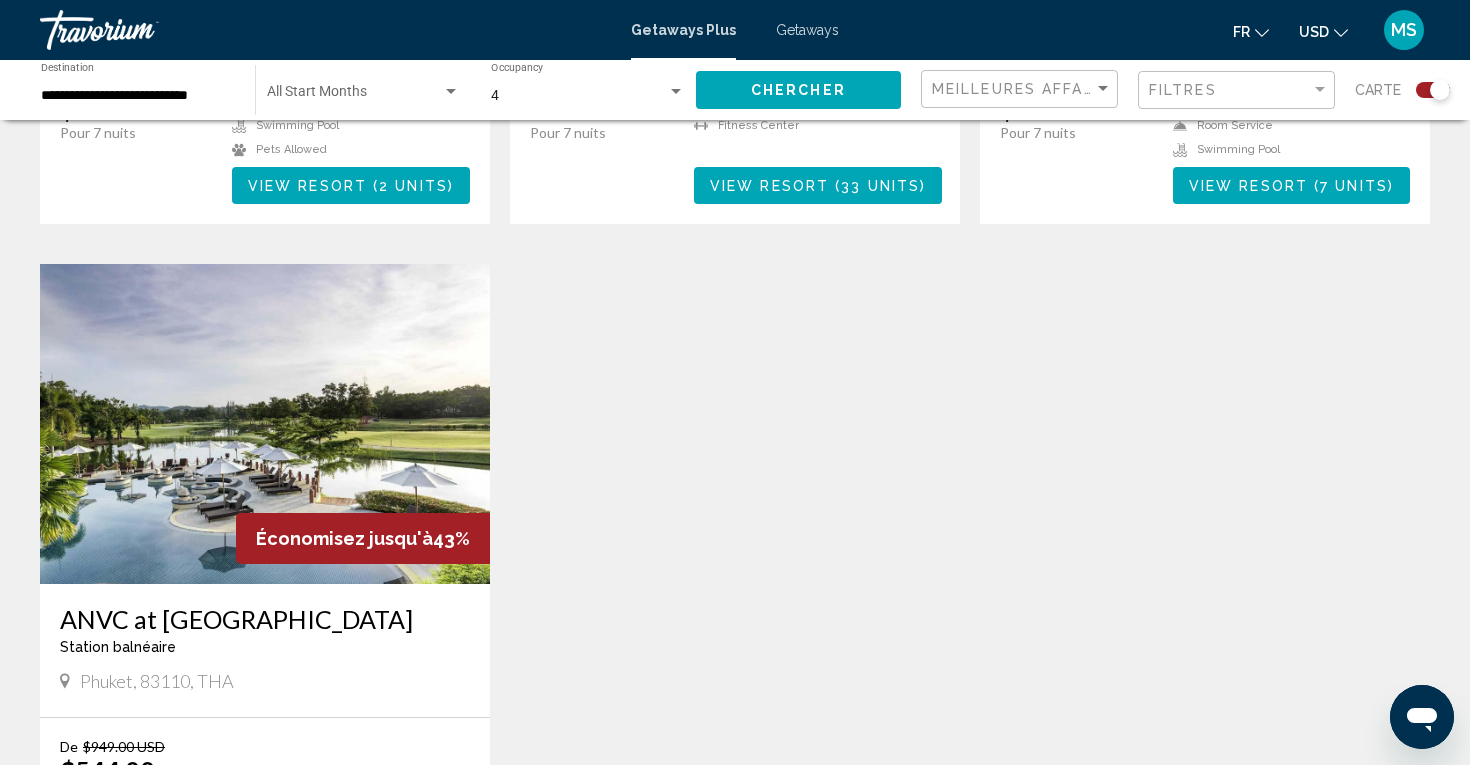 click at bounding box center [265, 424] 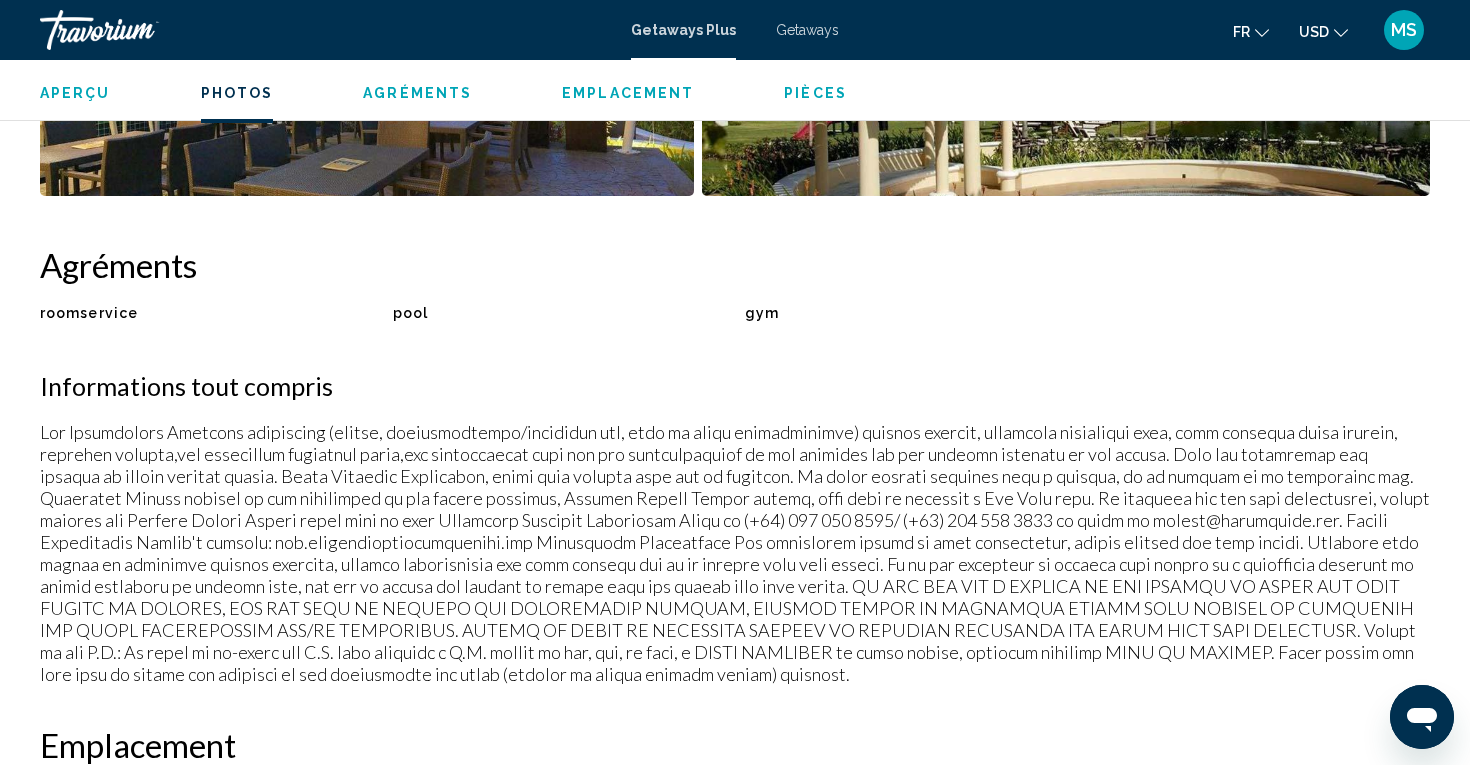scroll, scrollTop: 1070, scrollLeft: 0, axis: vertical 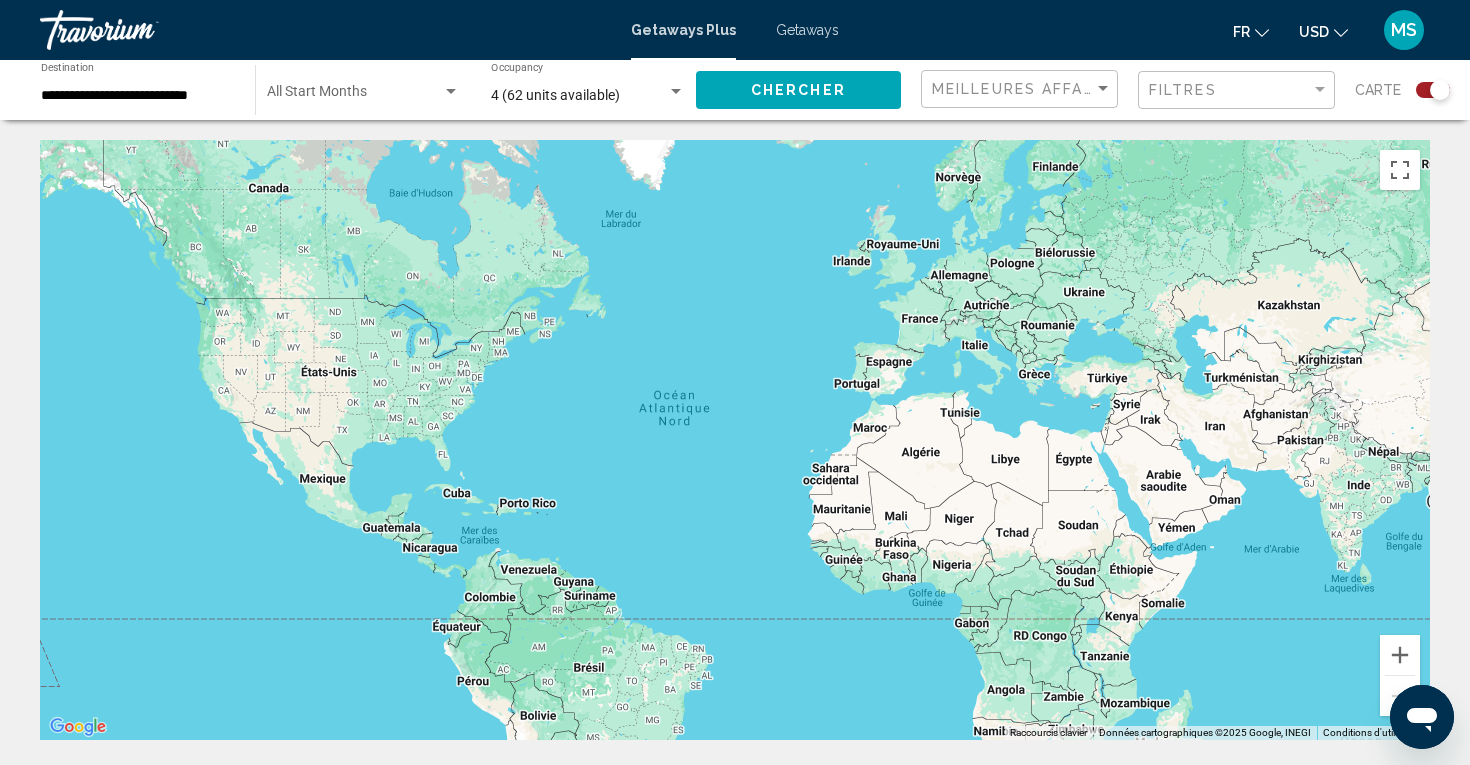 click on "**********" 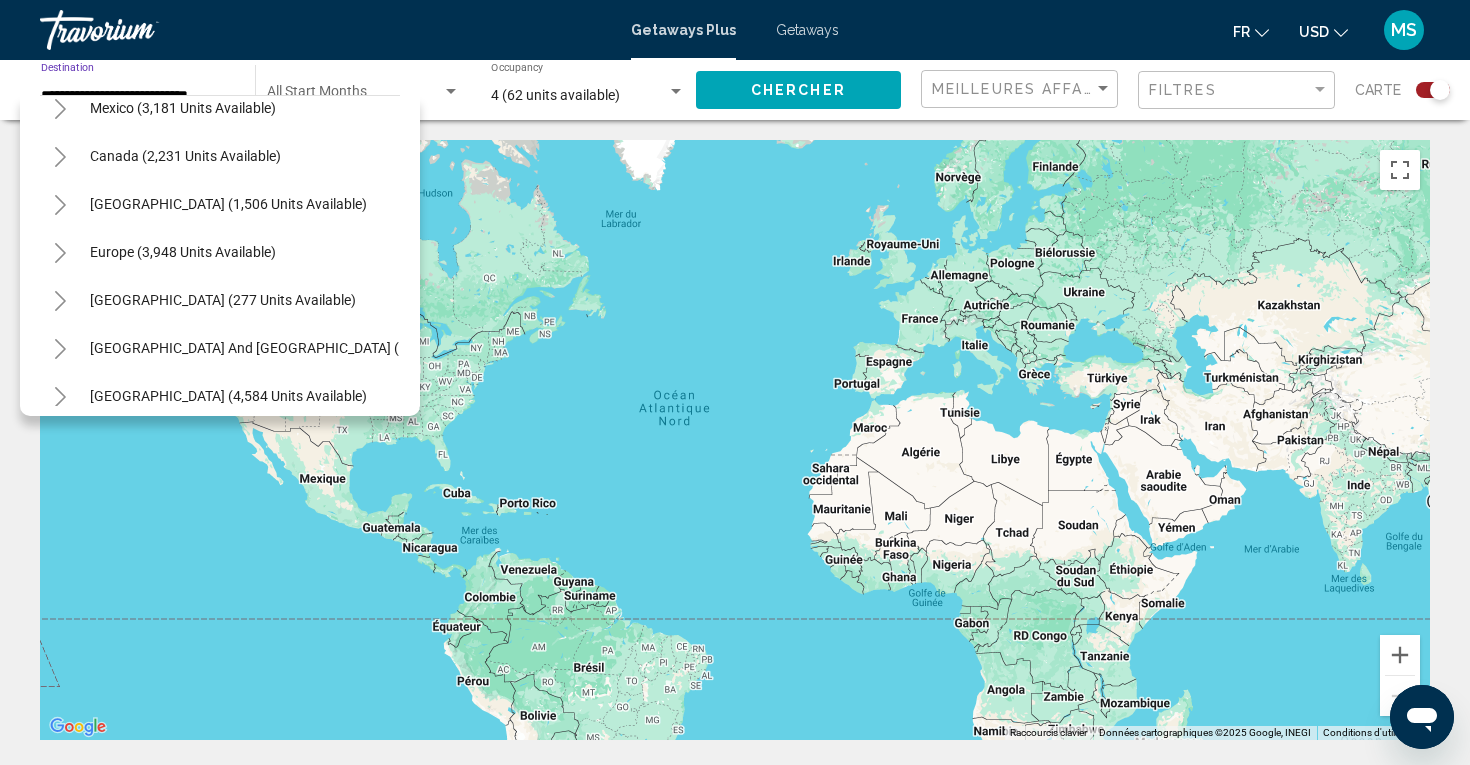 scroll, scrollTop: 114, scrollLeft: 0, axis: vertical 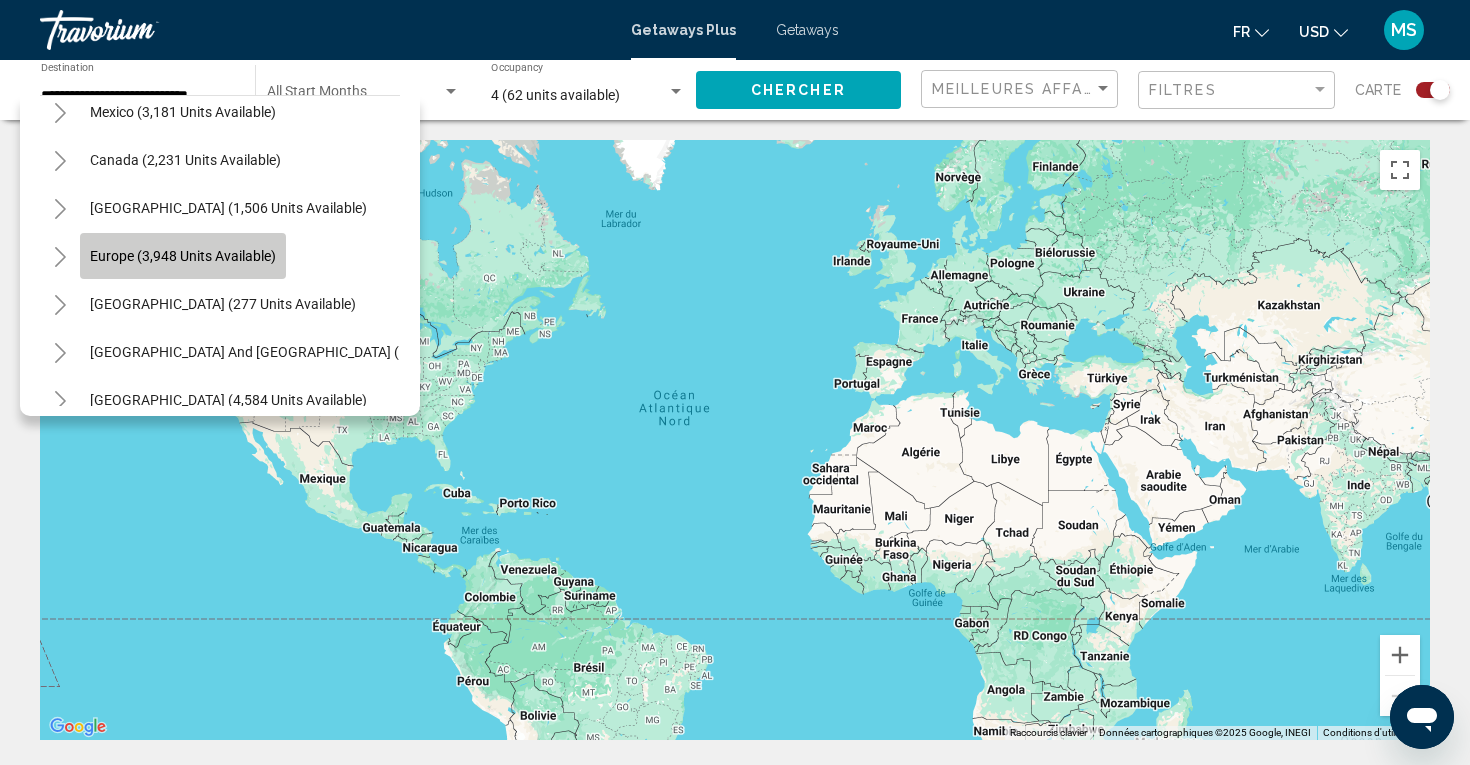 click on "Europe (3,948 units available)" at bounding box center [223, 304] 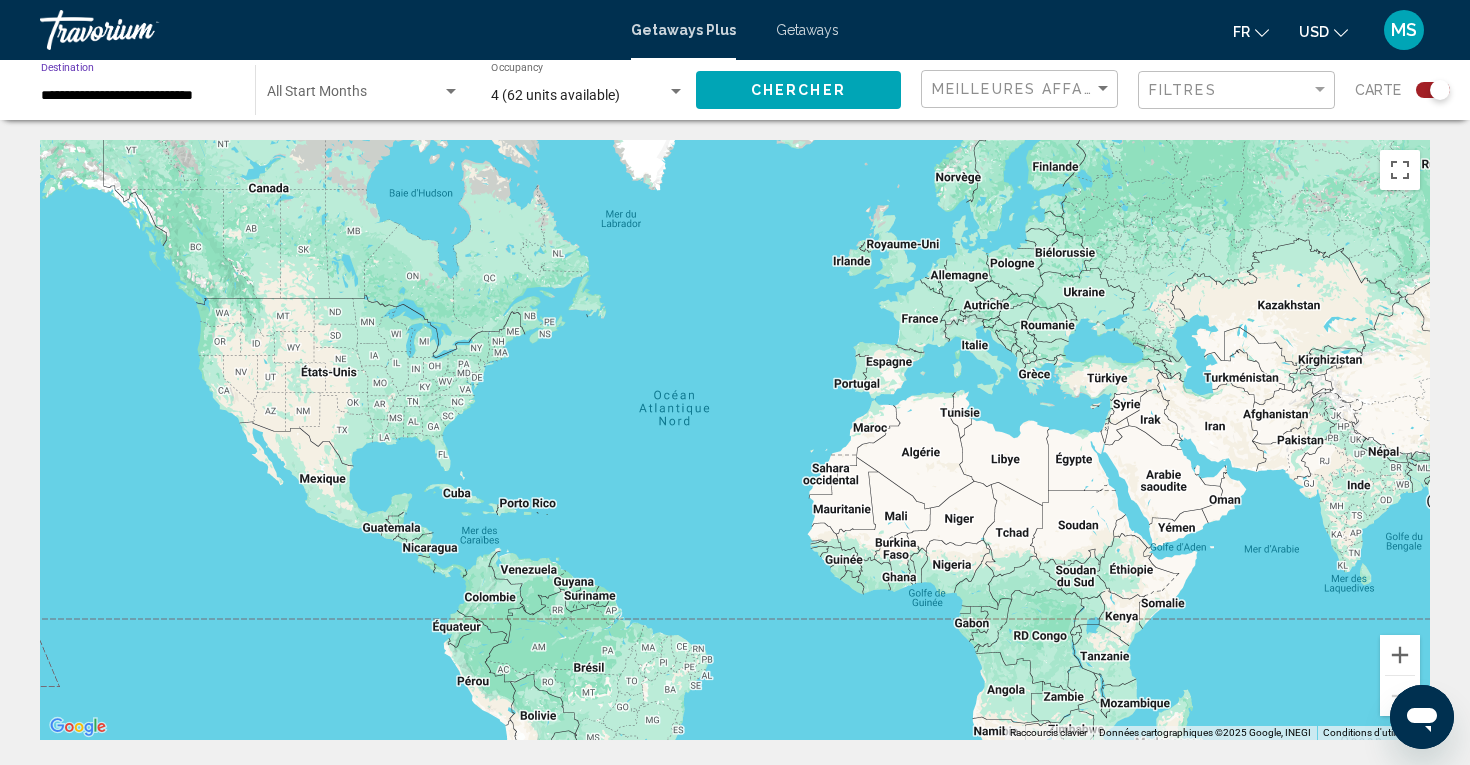 click on "Filtres" 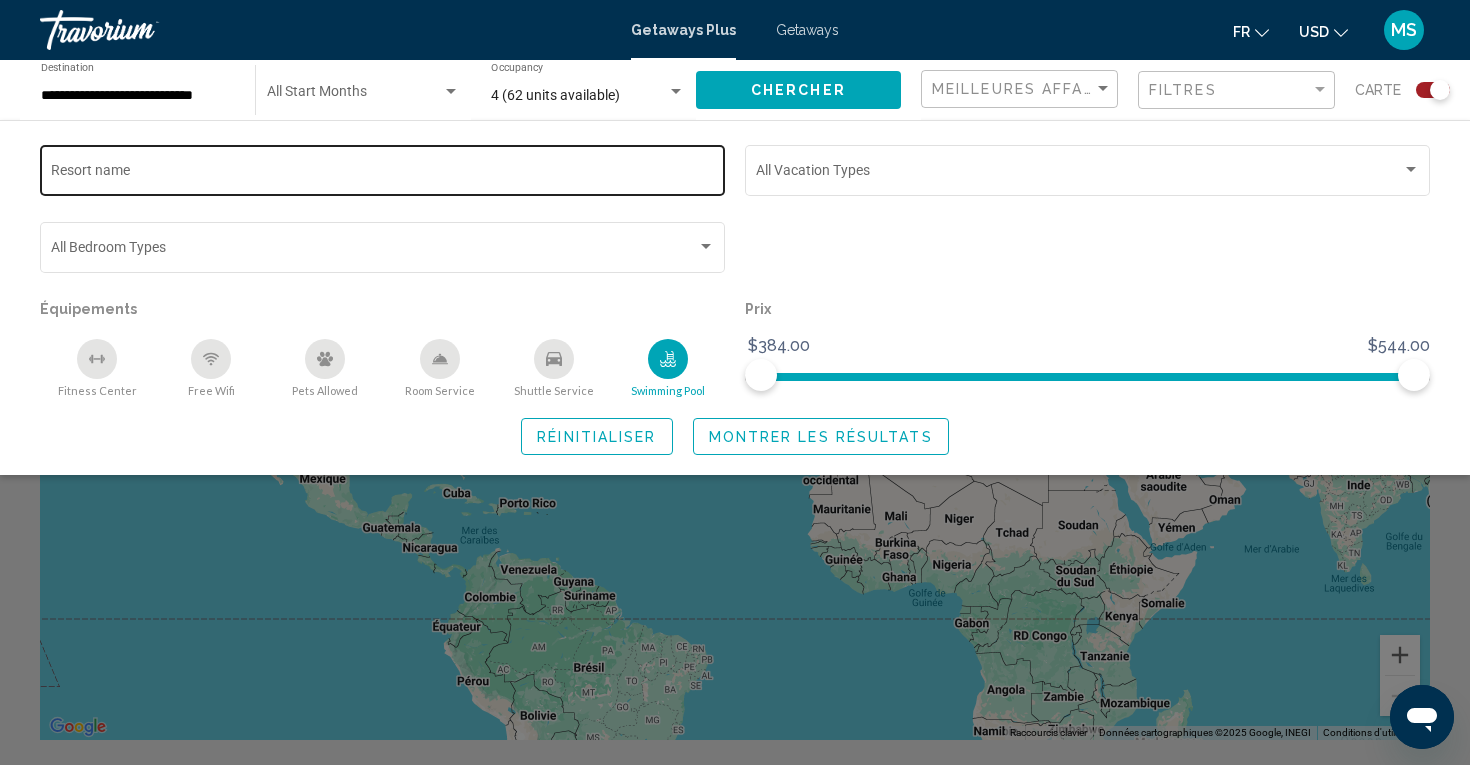 click on "Resort name" 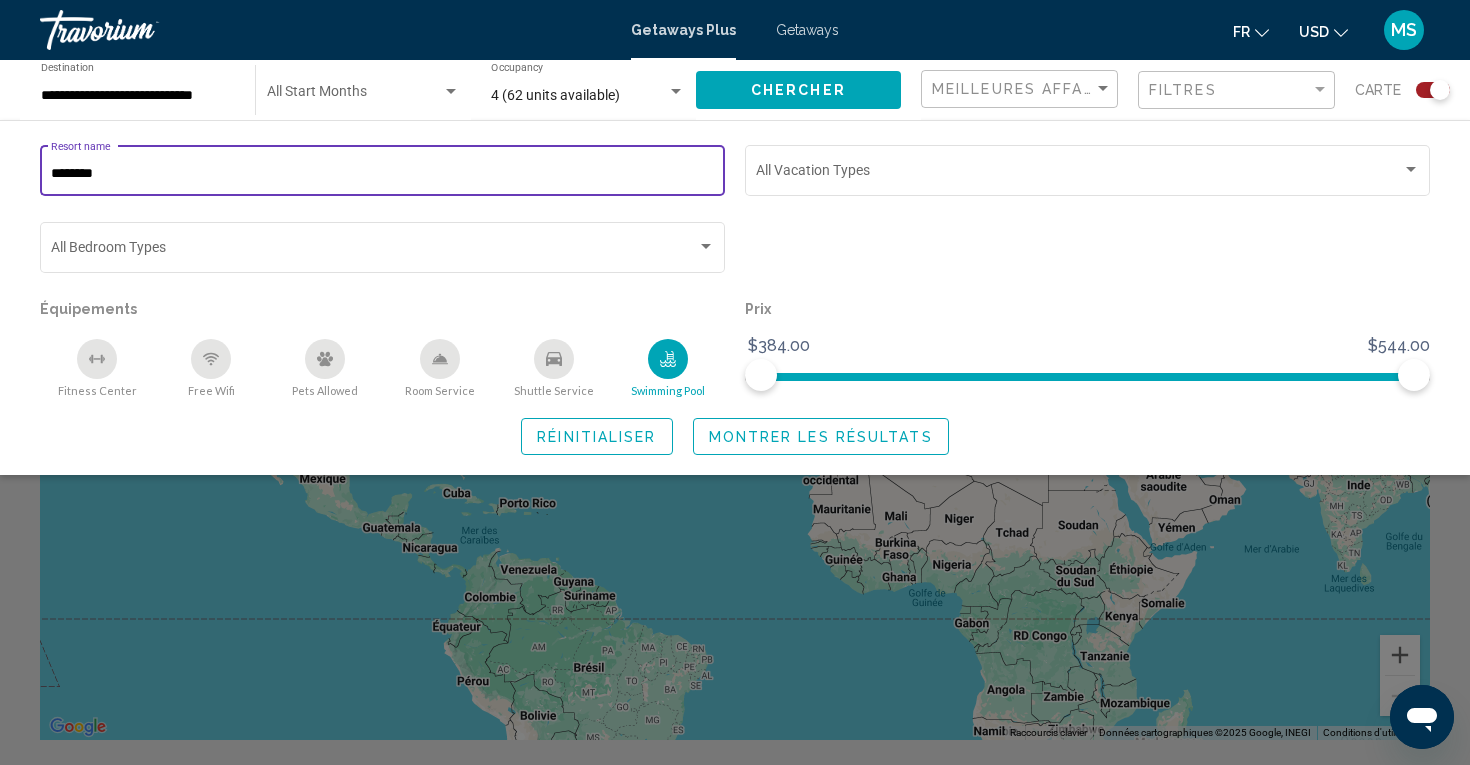 type on "********" 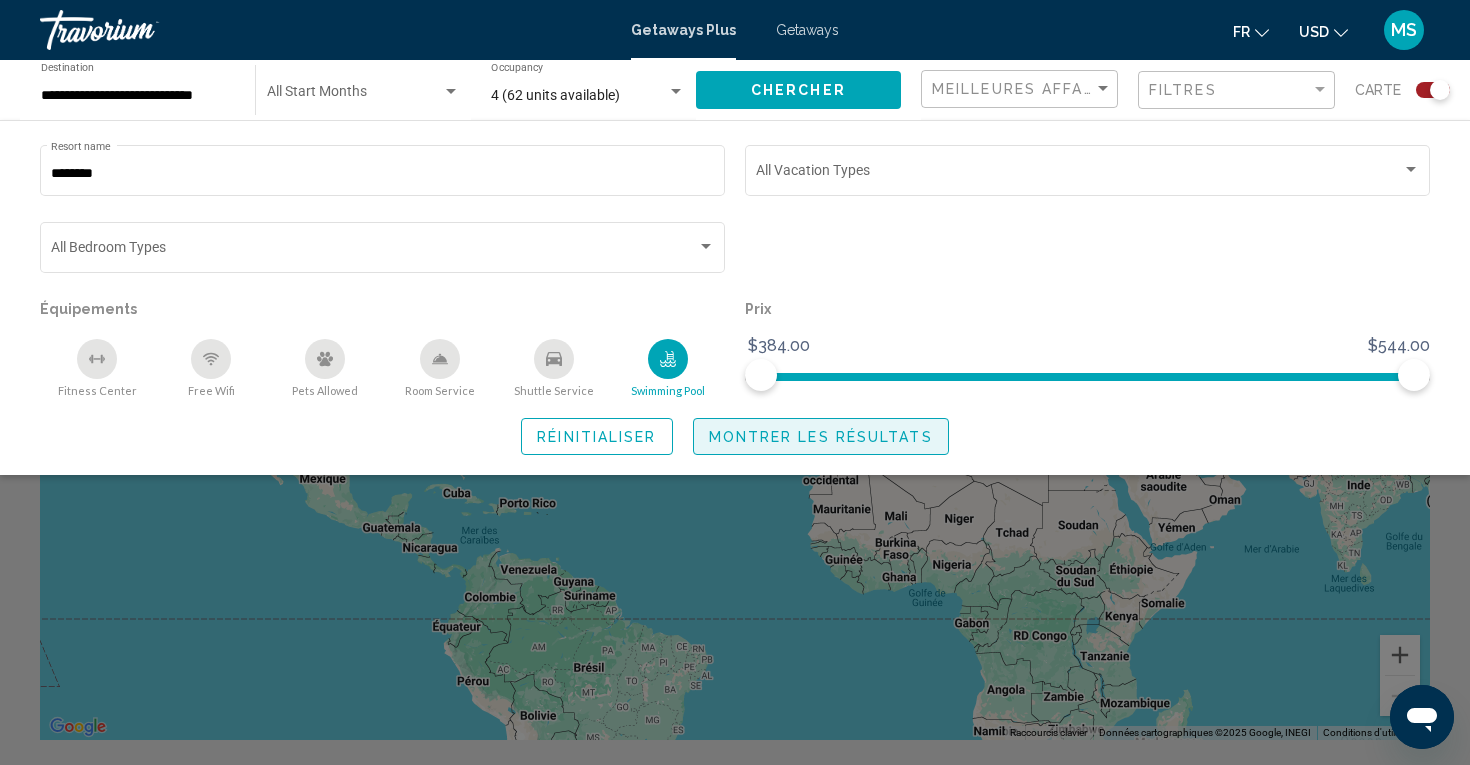 drag, startPoint x: 372, startPoint y: 143, endPoint x: 818, endPoint y: 436, distance: 533.6338 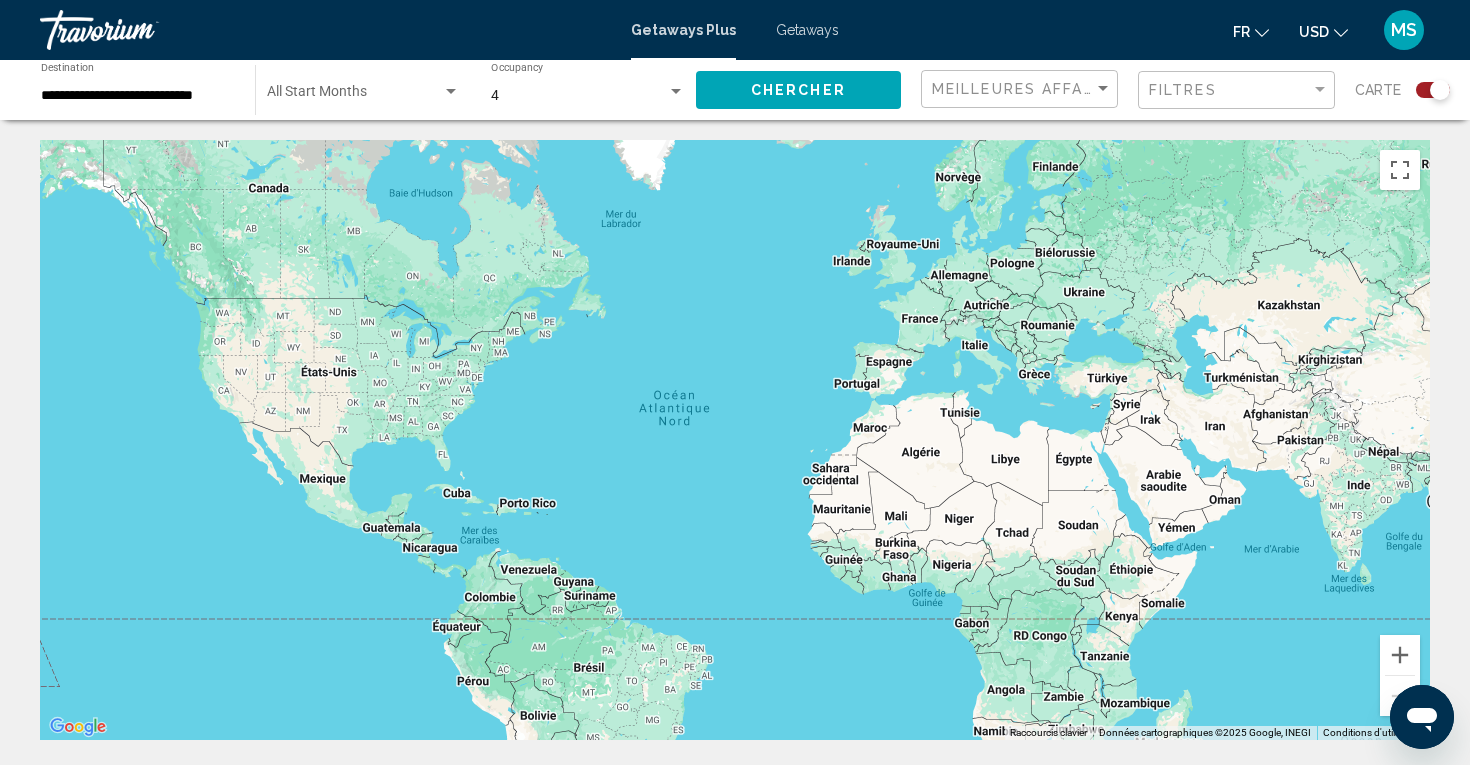 click at bounding box center (354, 96) 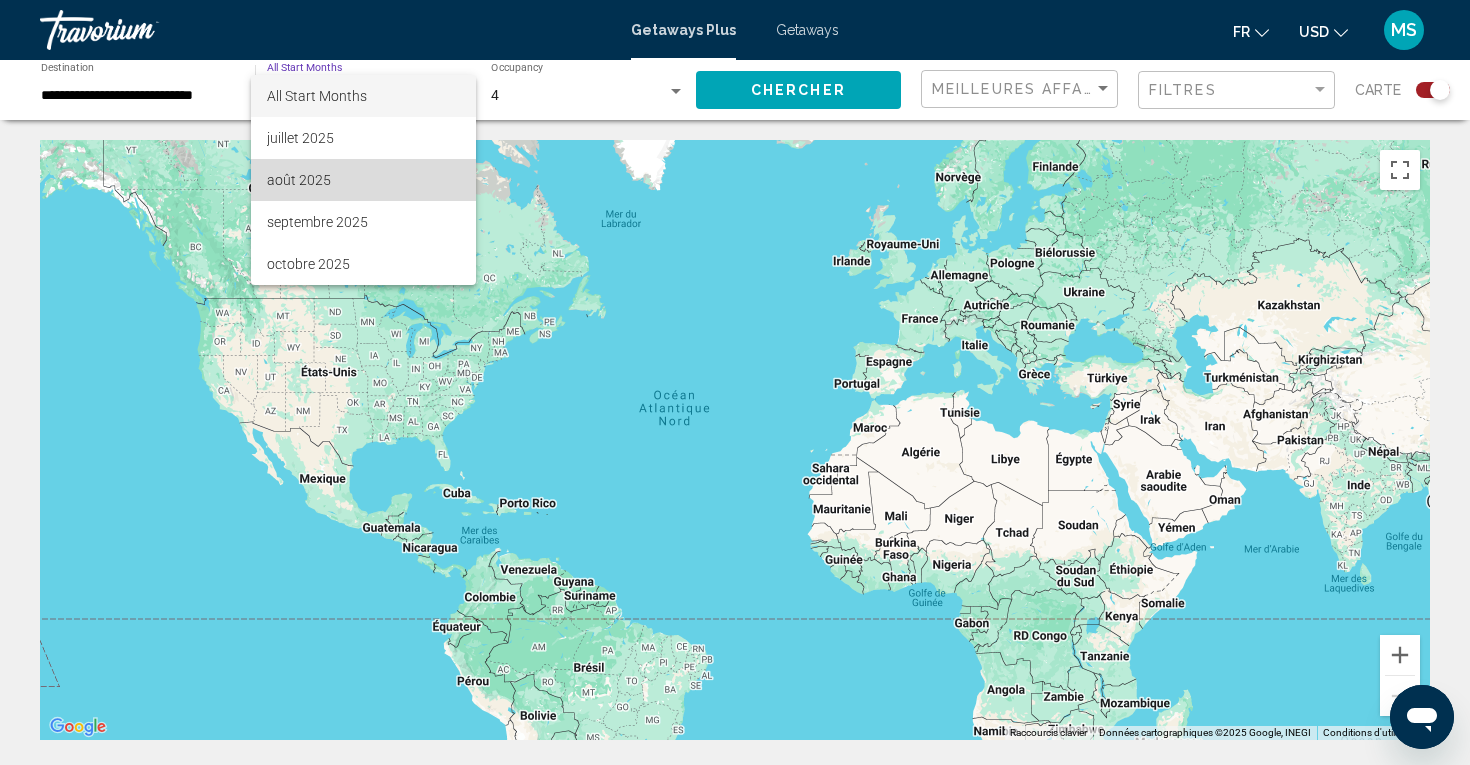 click on "août 2025" at bounding box center (363, 180) 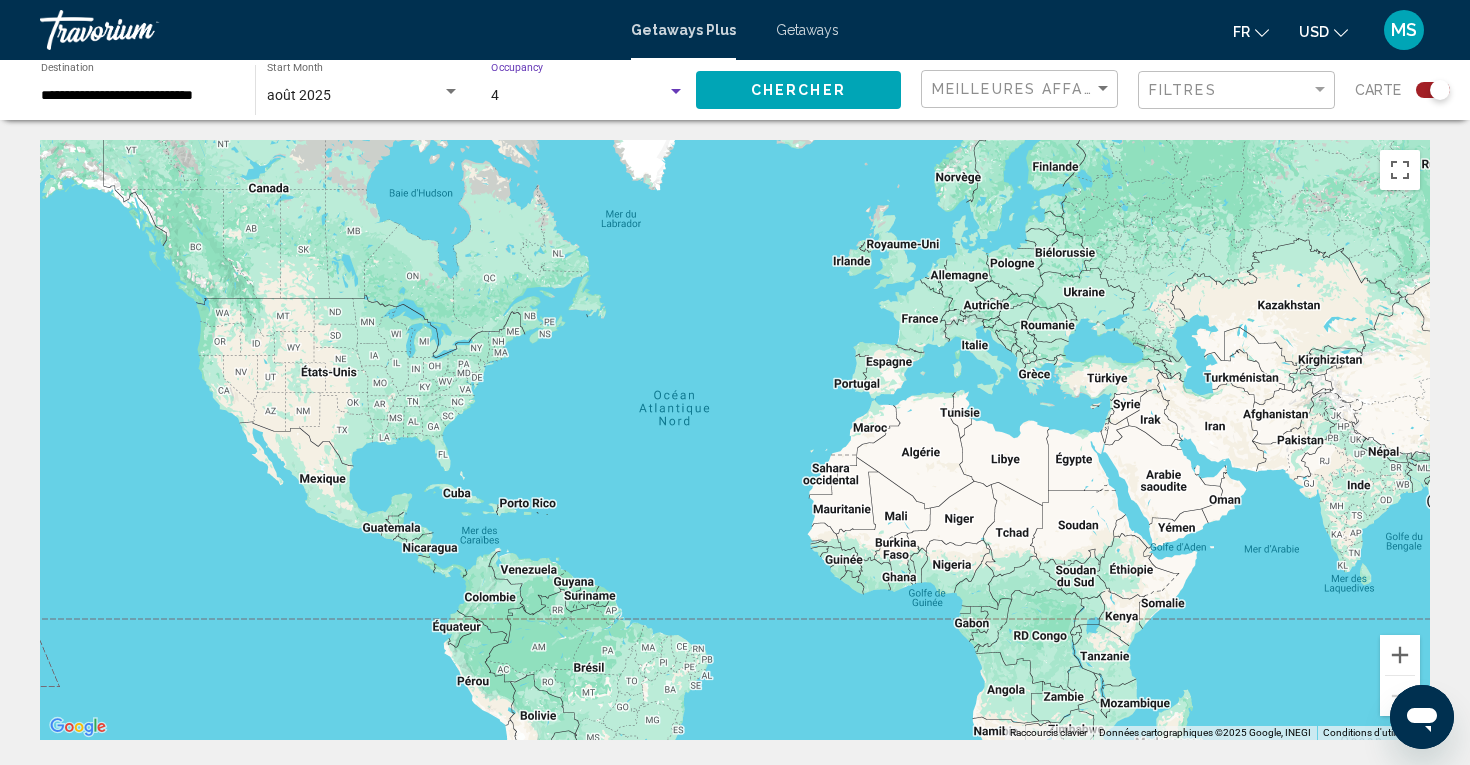 click at bounding box center (676, 92) 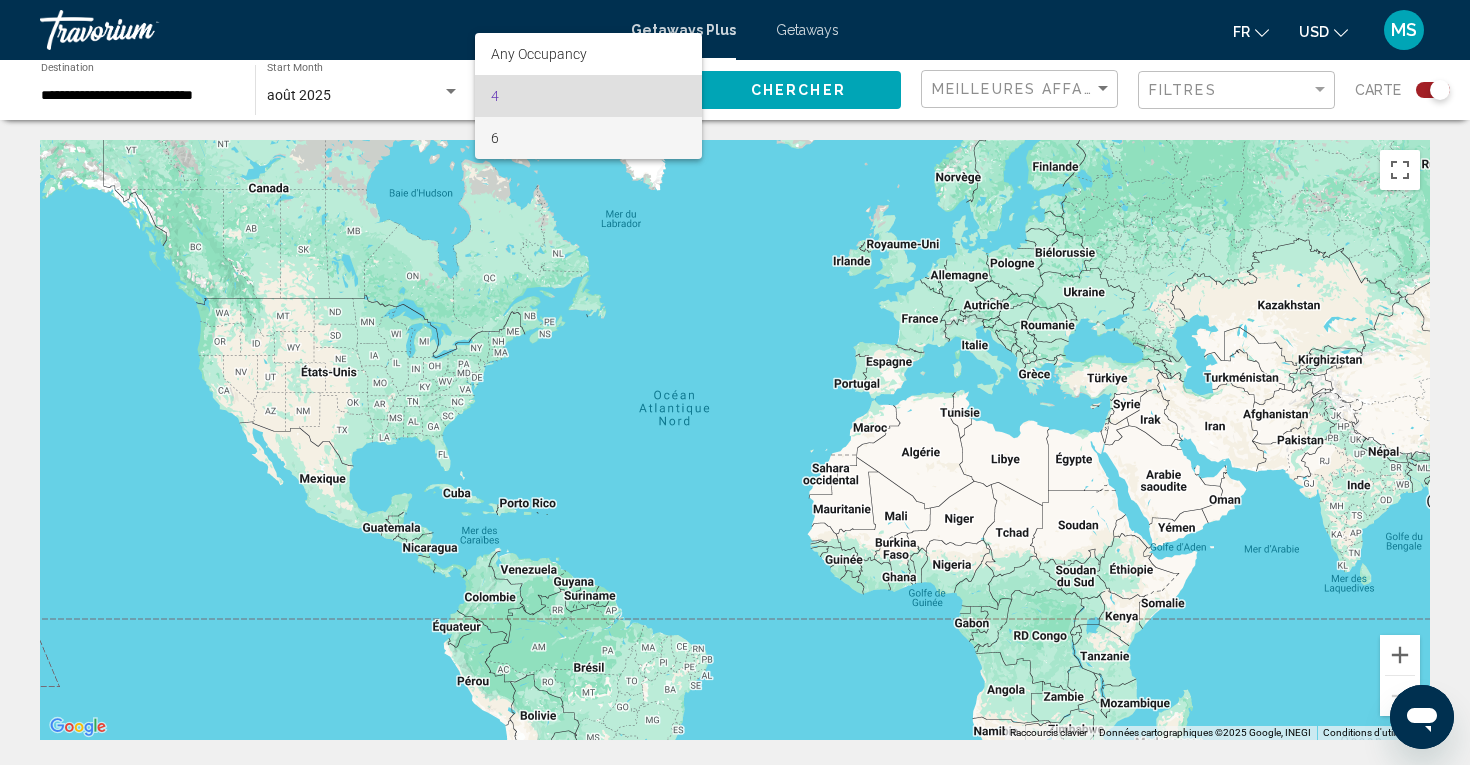 click on "6" at bounding box center [588, 138] 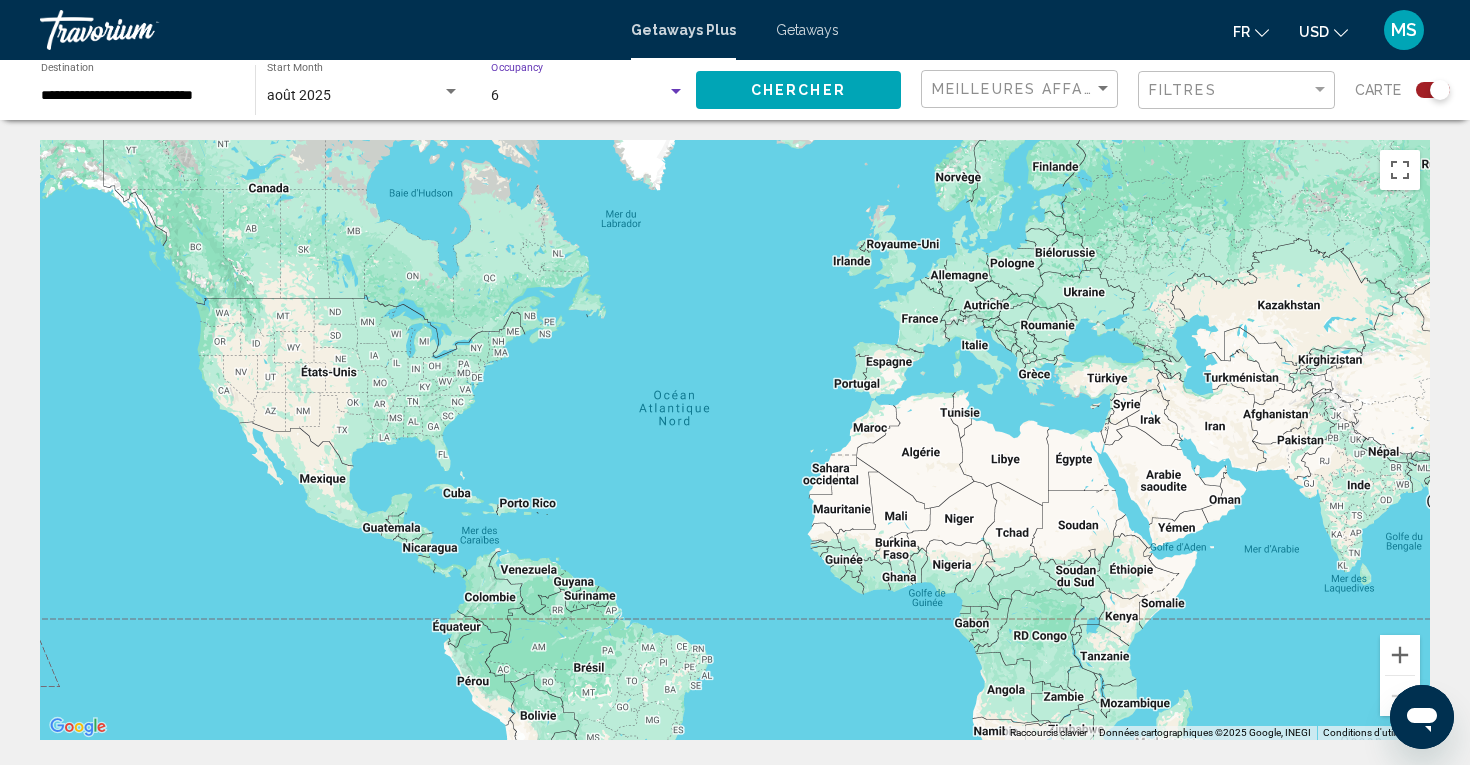 click on "Chercher" 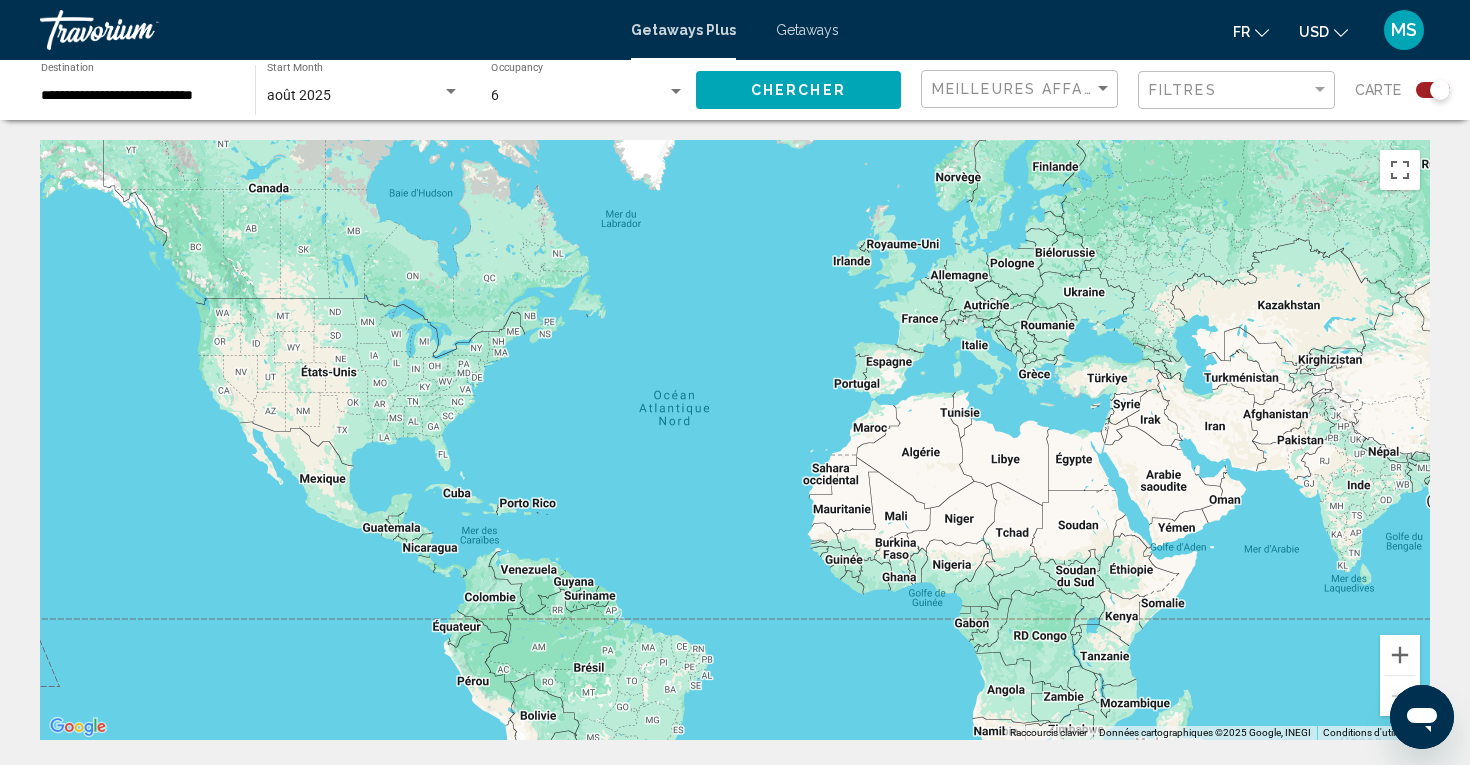 scroll, scrollTop: 0, scrollLeft: 0, axis: both 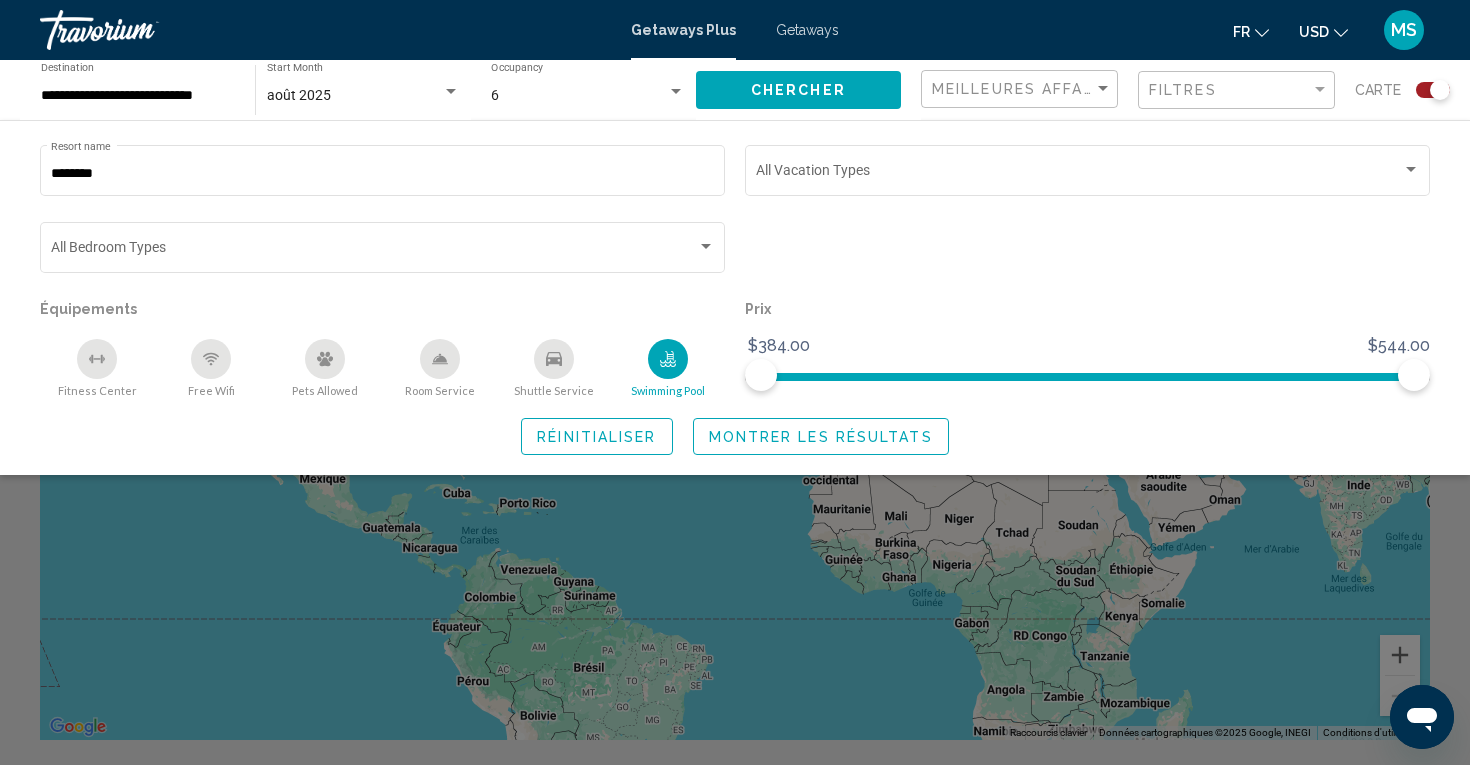 click on "Montrer les résultats" 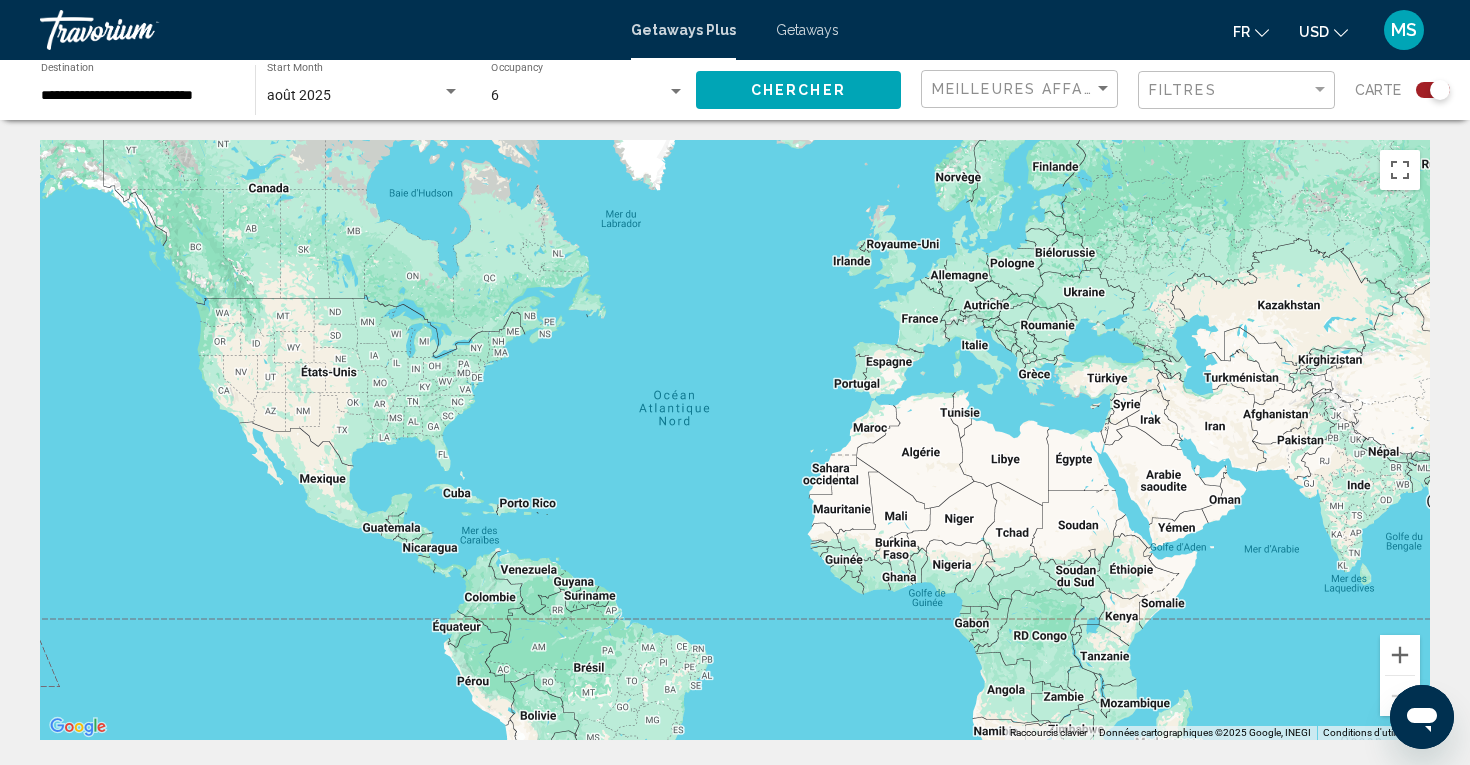 scroll, scrollTop: 0, scrollLeft: 0, axis: both 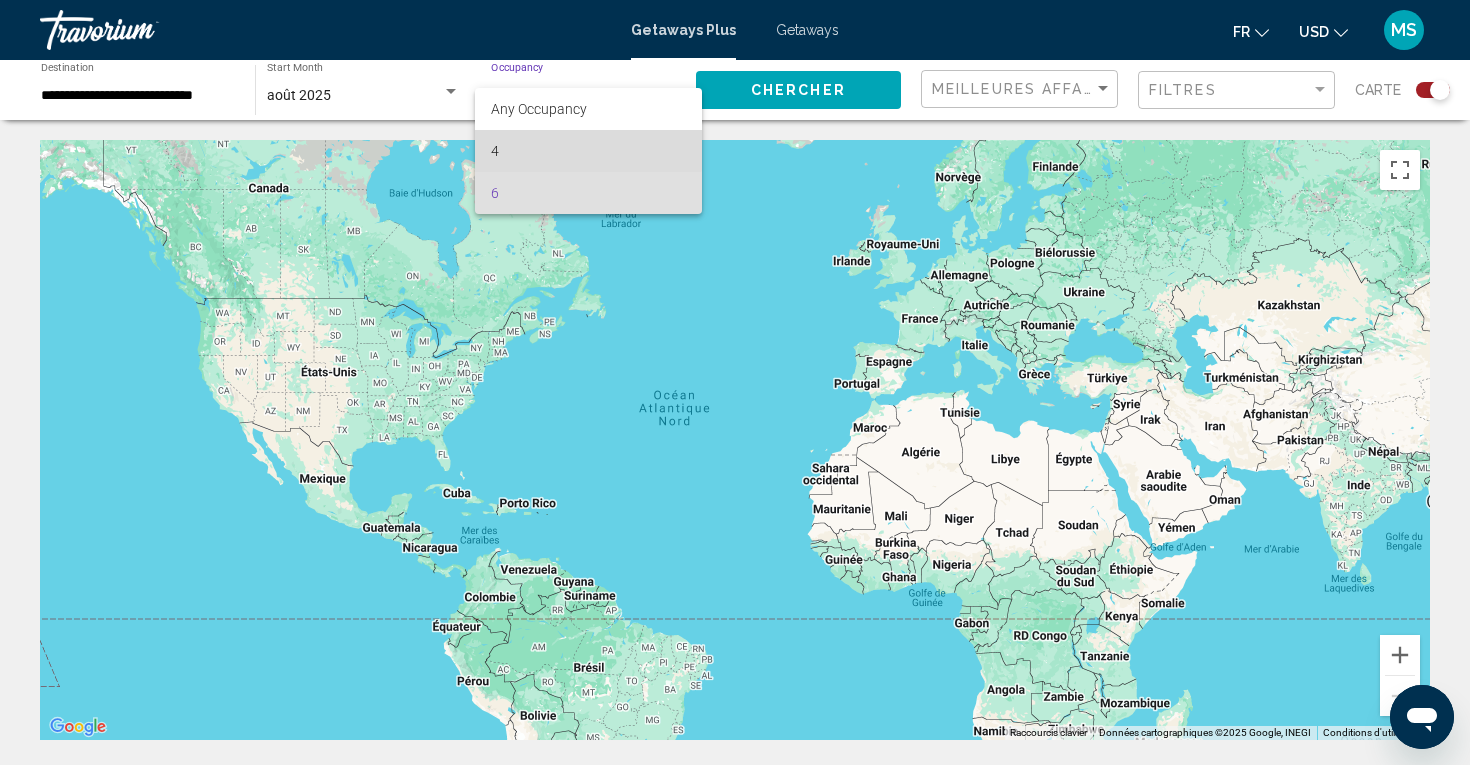 click on "4" at bounding box center [588, 151] 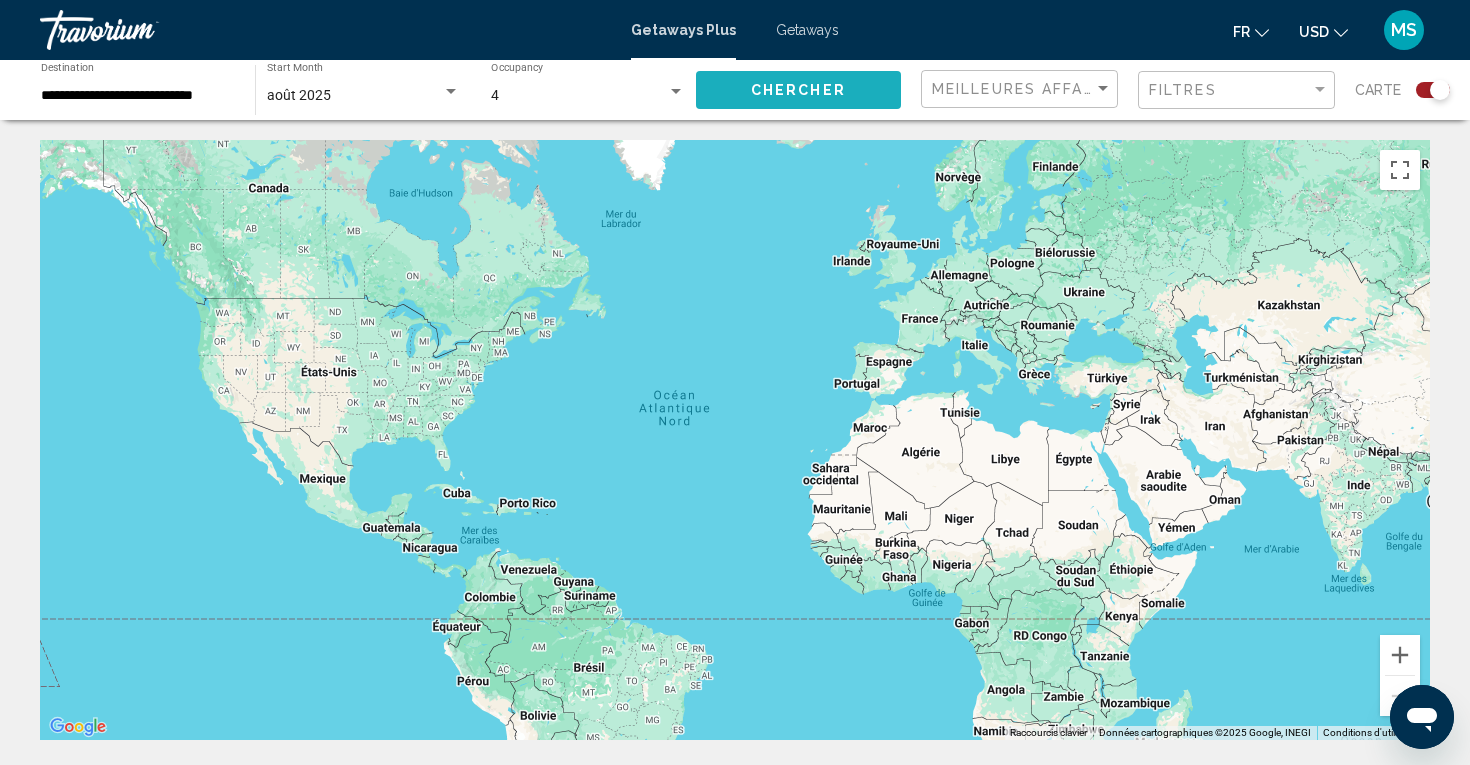 click on "Chercher" 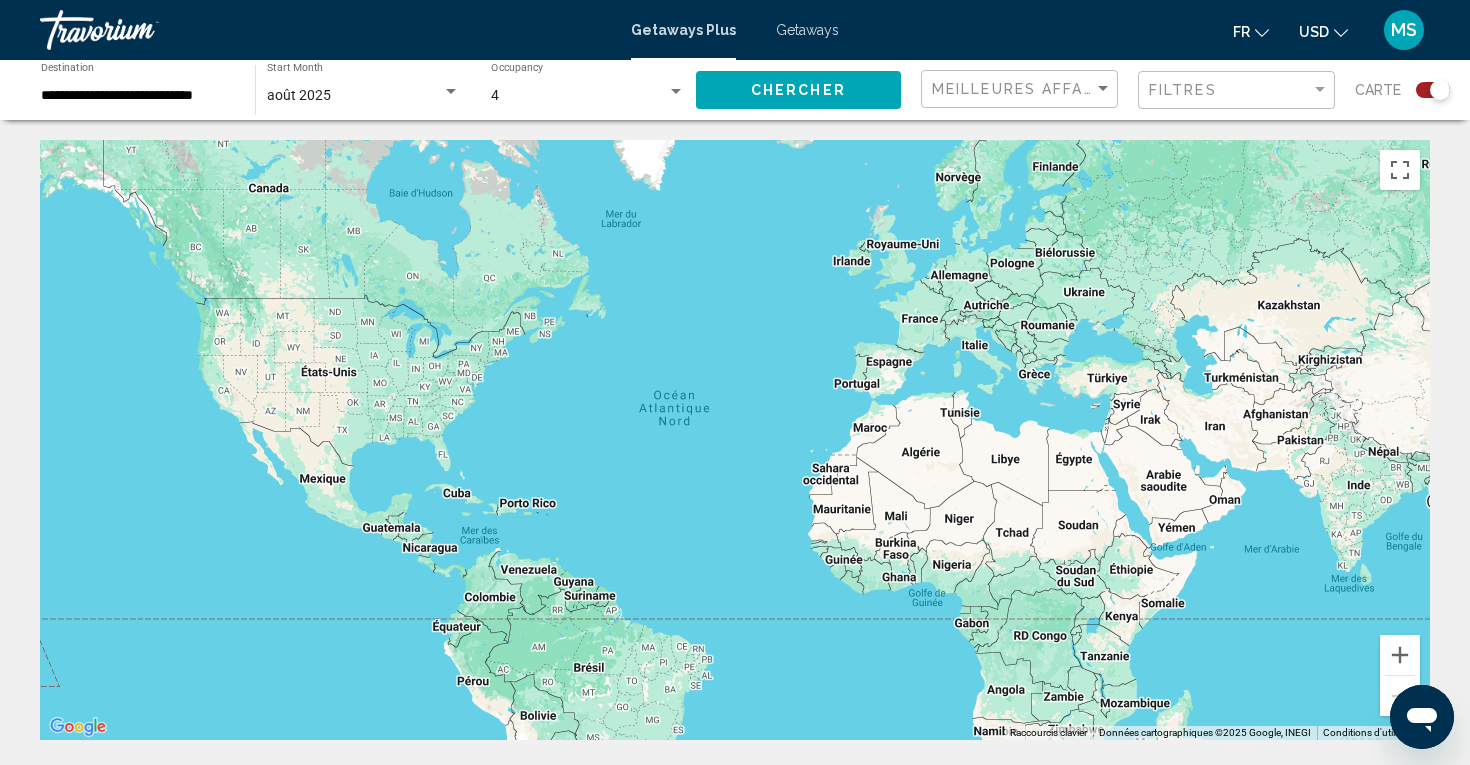 scroll, scrollTop: 0, scrollLeft: 0, axis: both 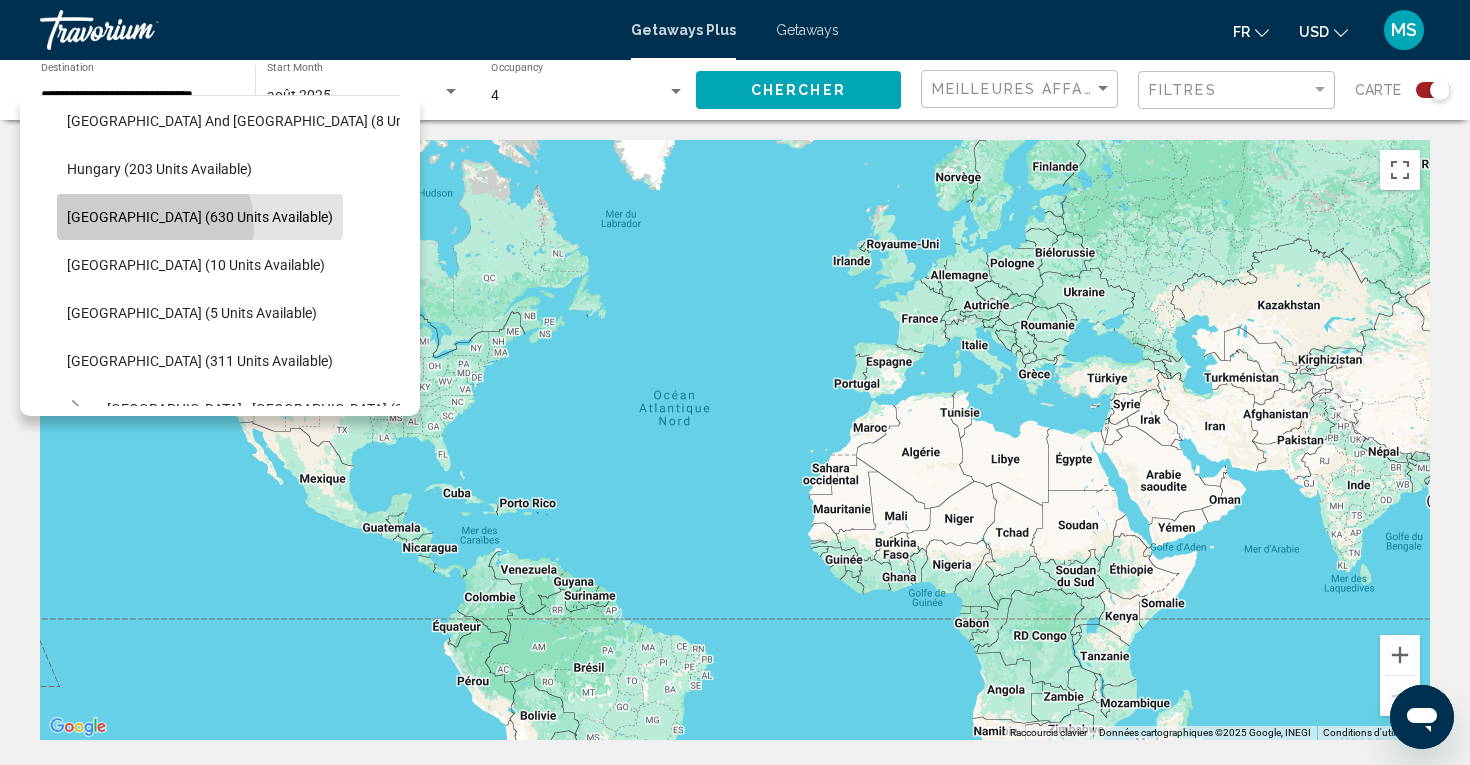 click on "[GEOGRAPHIC_DATA] (630 units available)" 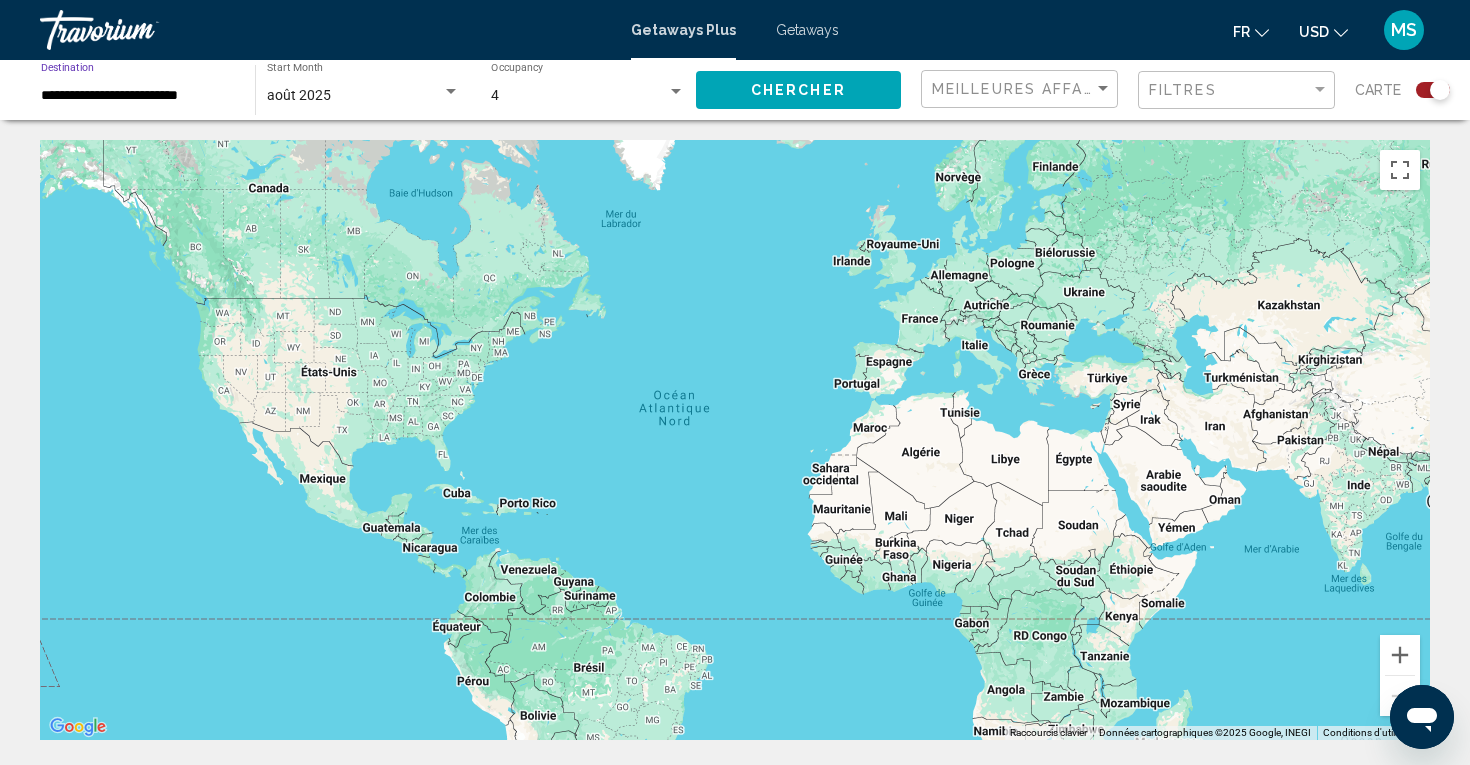 click on "4 Occupancy Any Occupancy" 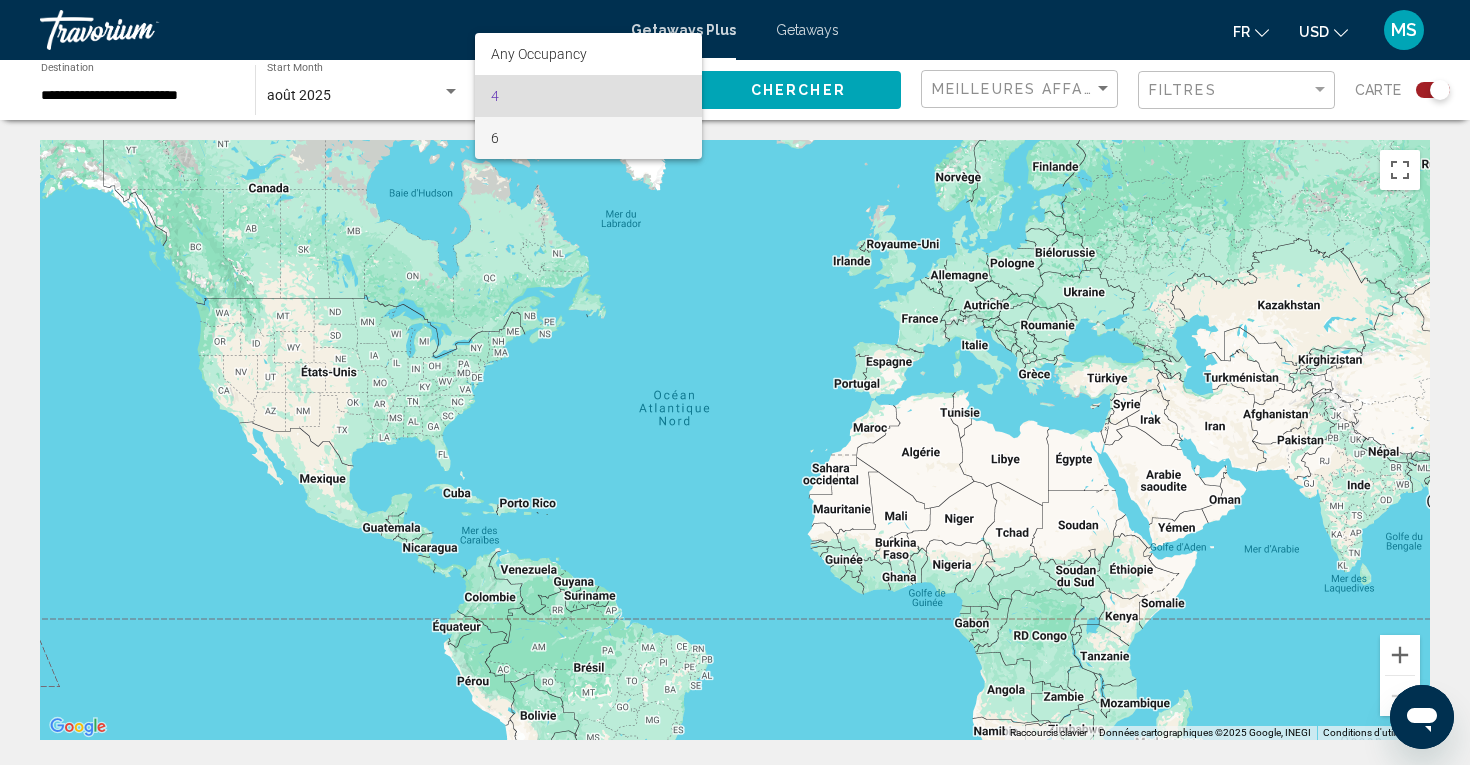 click on "6" at bounding box center [588, 138] 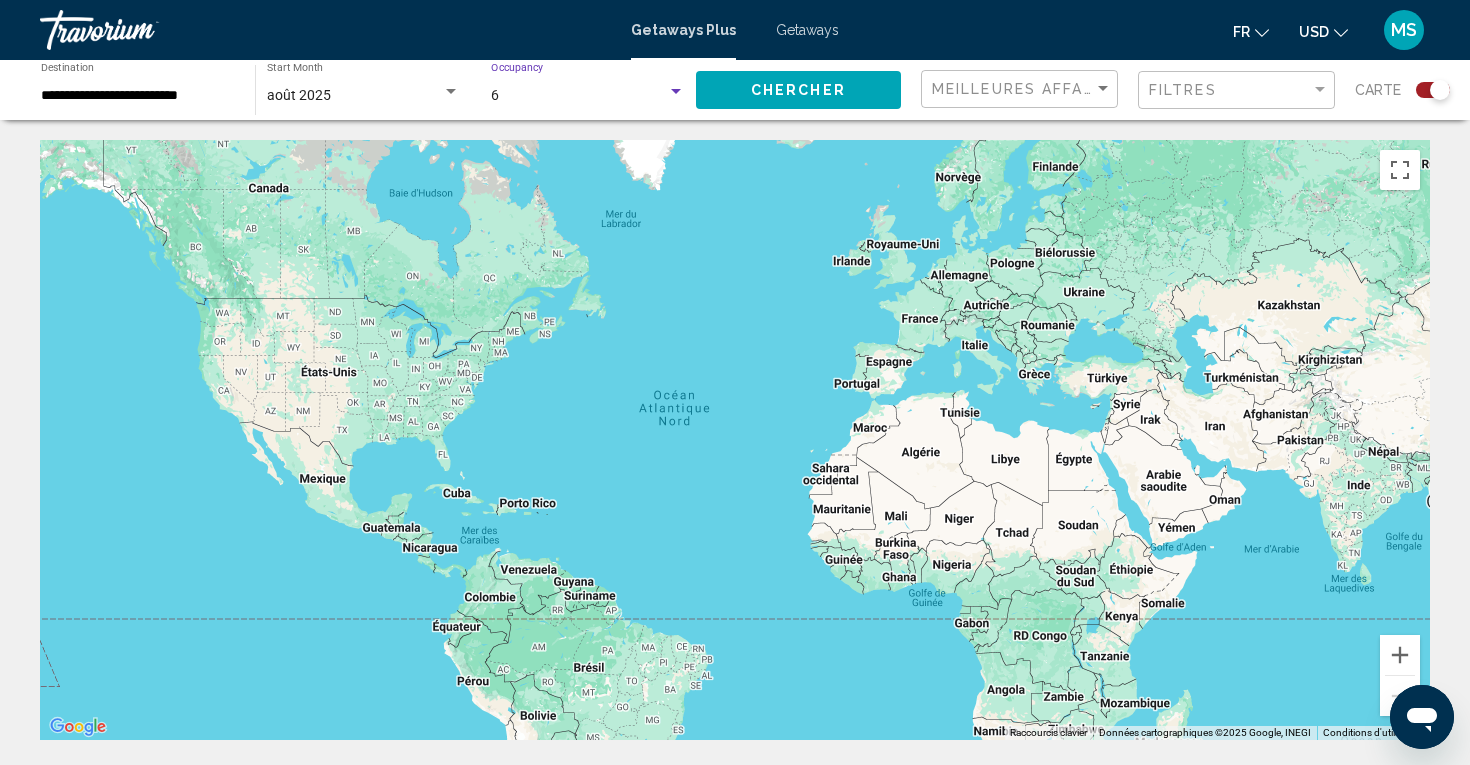 click on "Chercher" 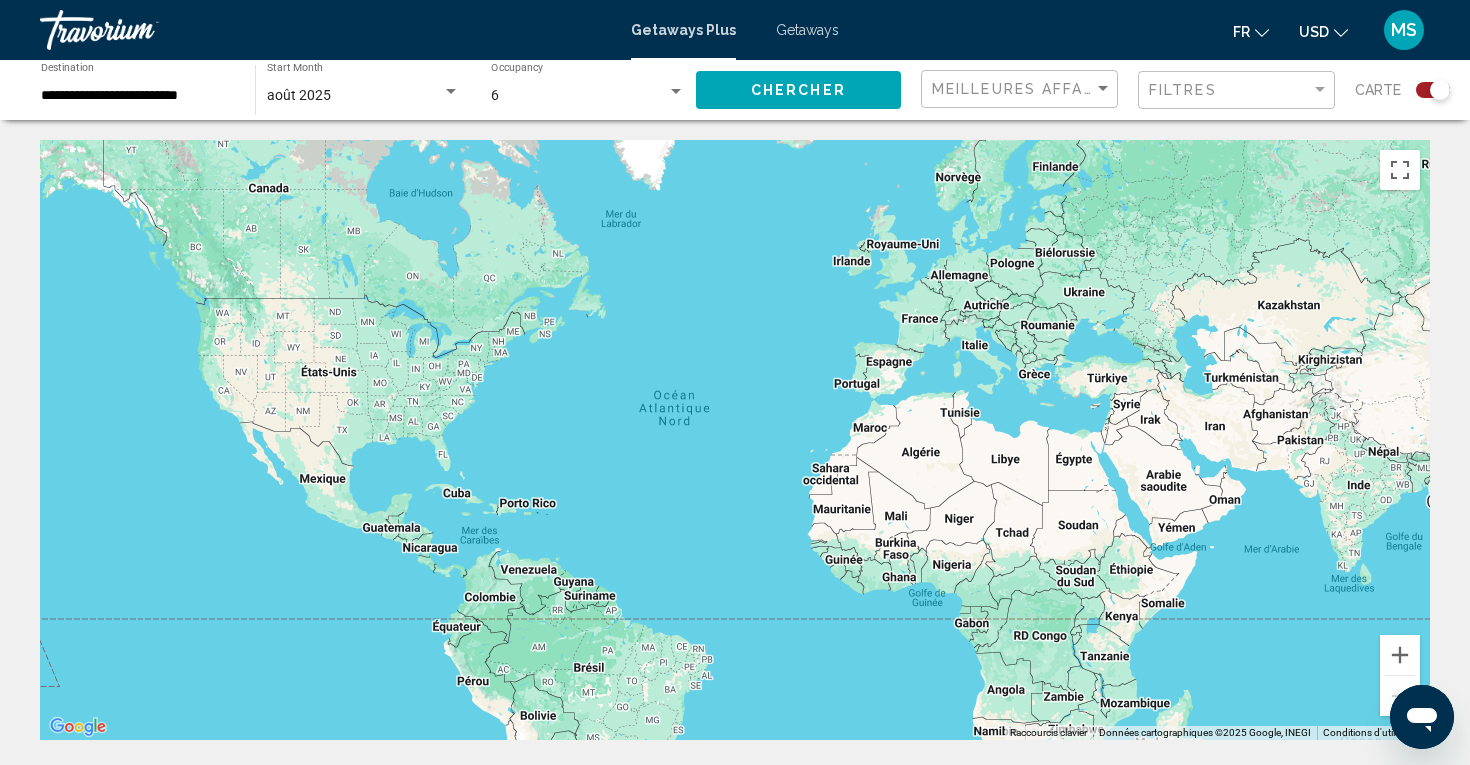 scroll, scrollTop: 0, scrollLeft: 0, axis: both 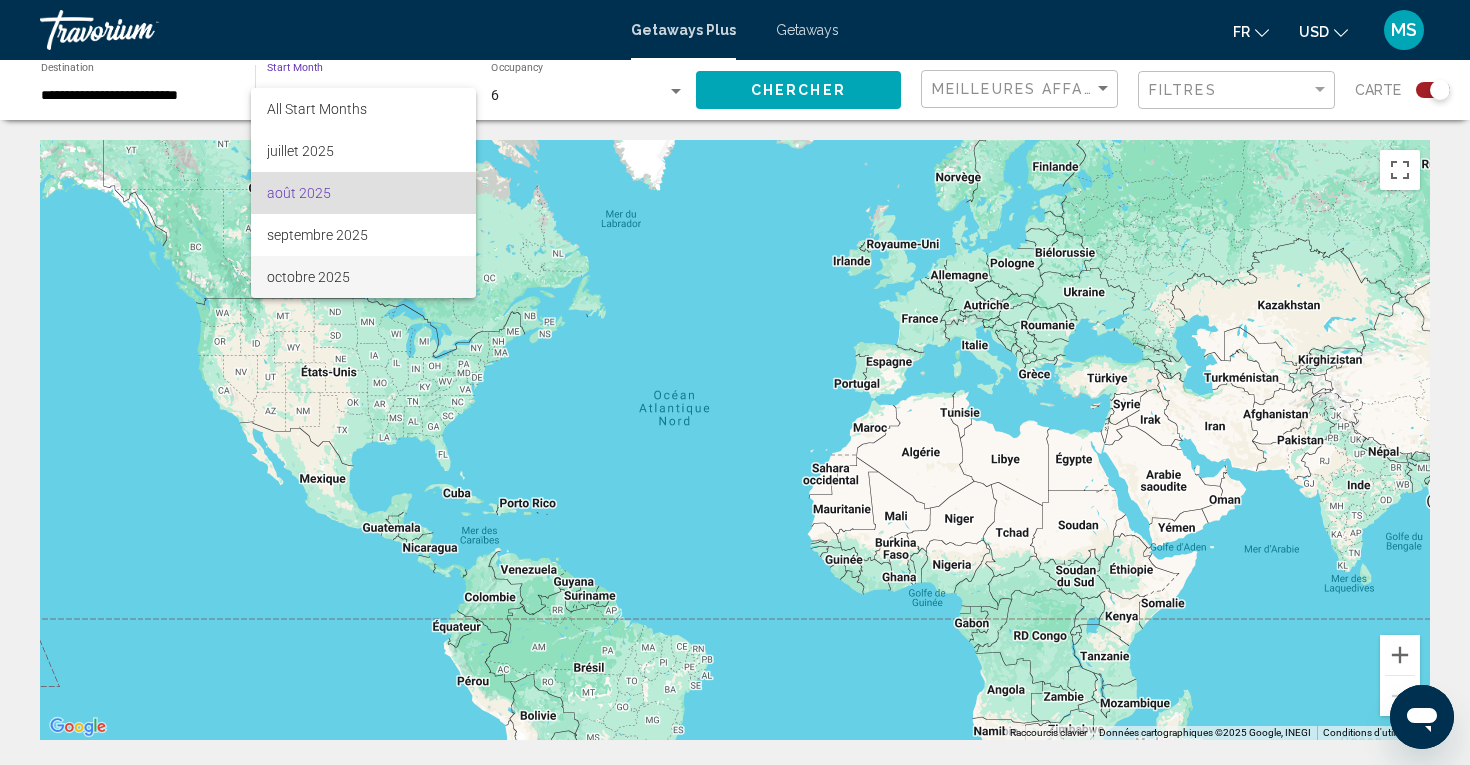 click on "octobre 2025" at bounding box center (363, 277) 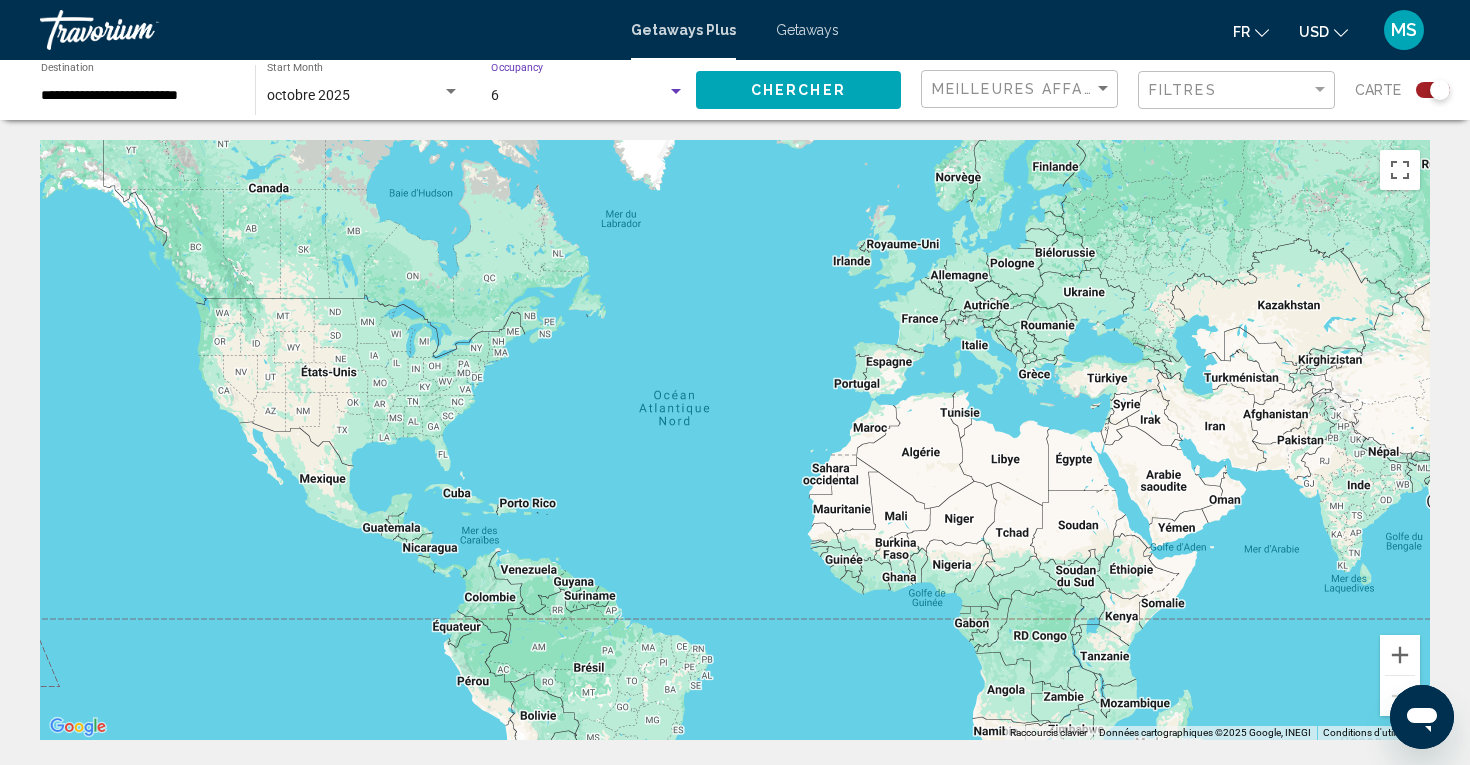 click on "6" at bounding box center (579, 96) 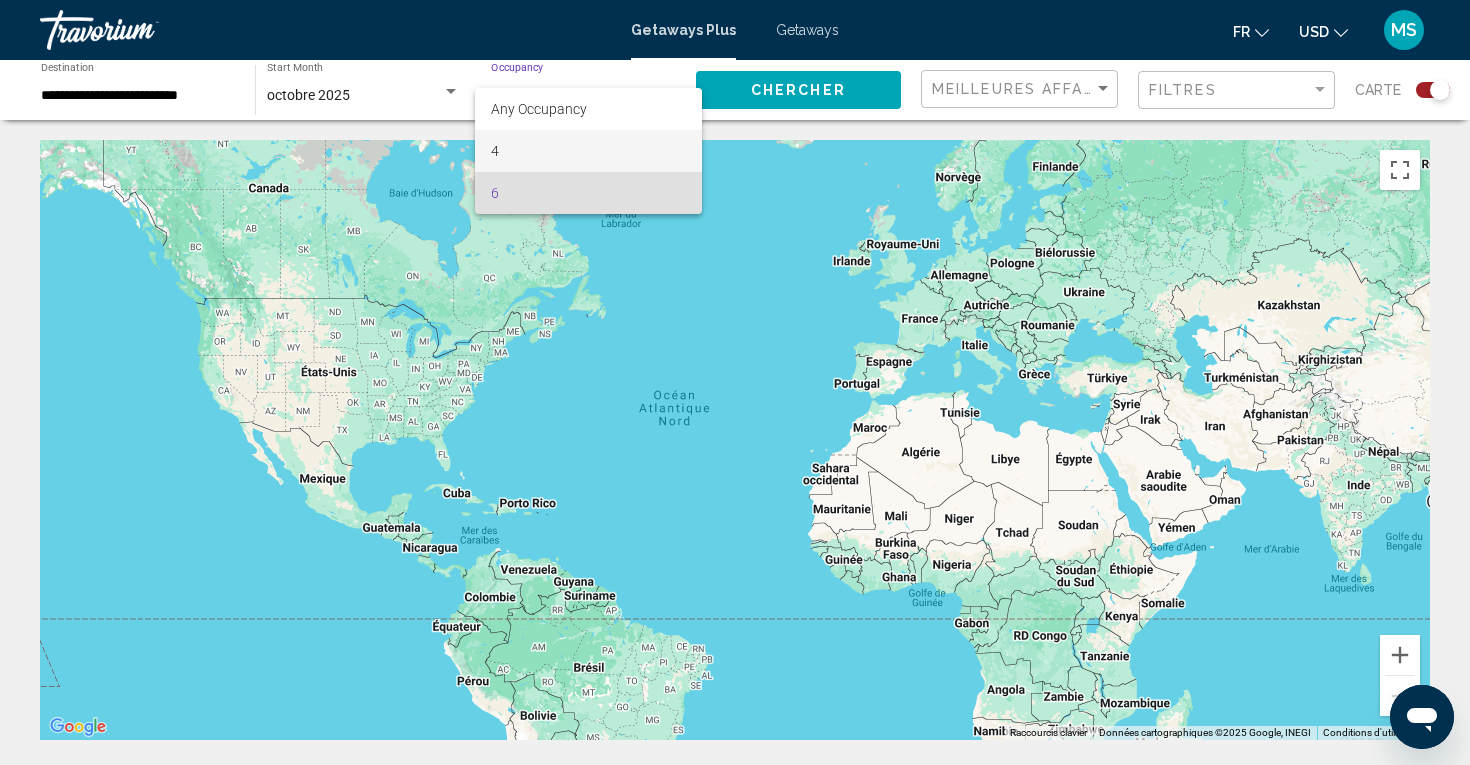 click on "4" at bounding box center (588, 151) 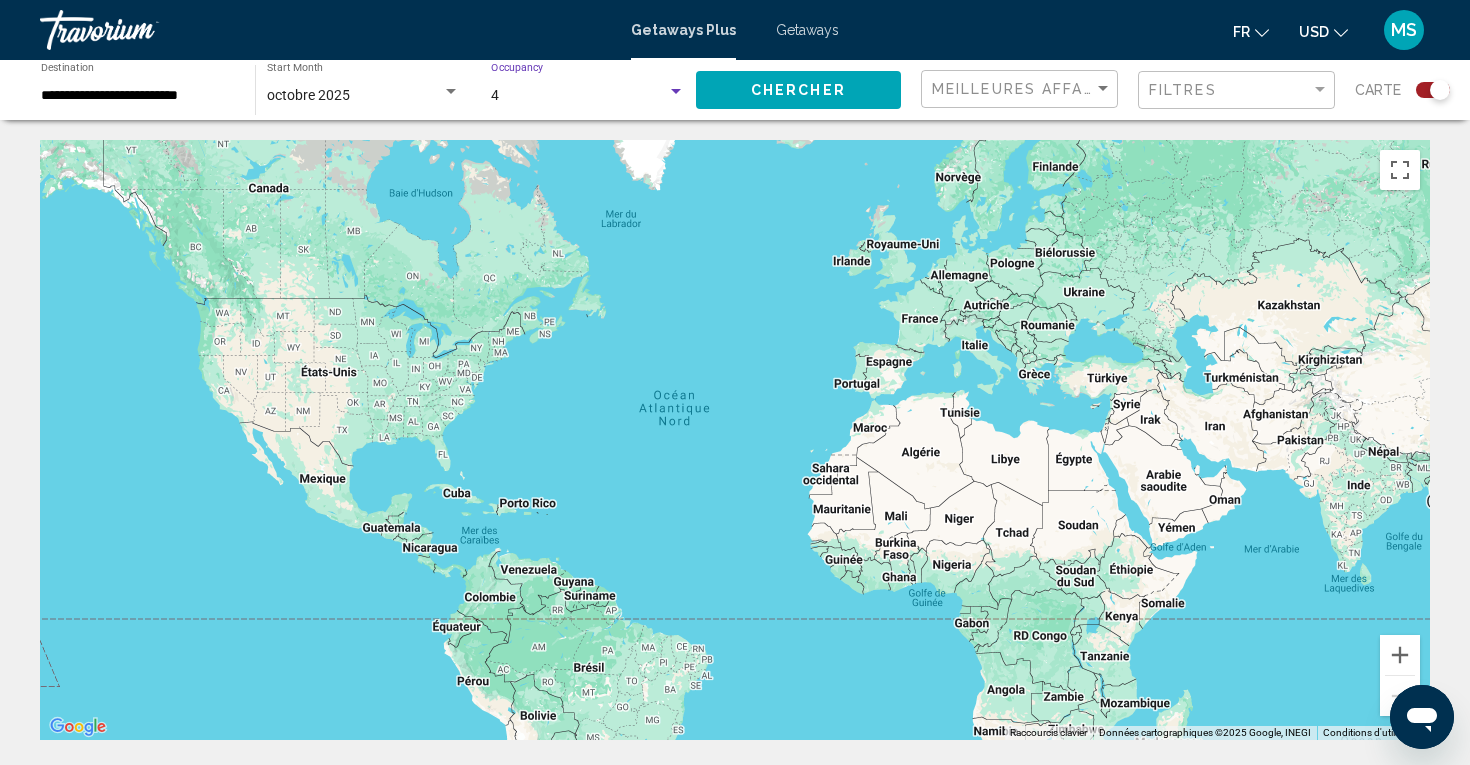 click on "Chercher" 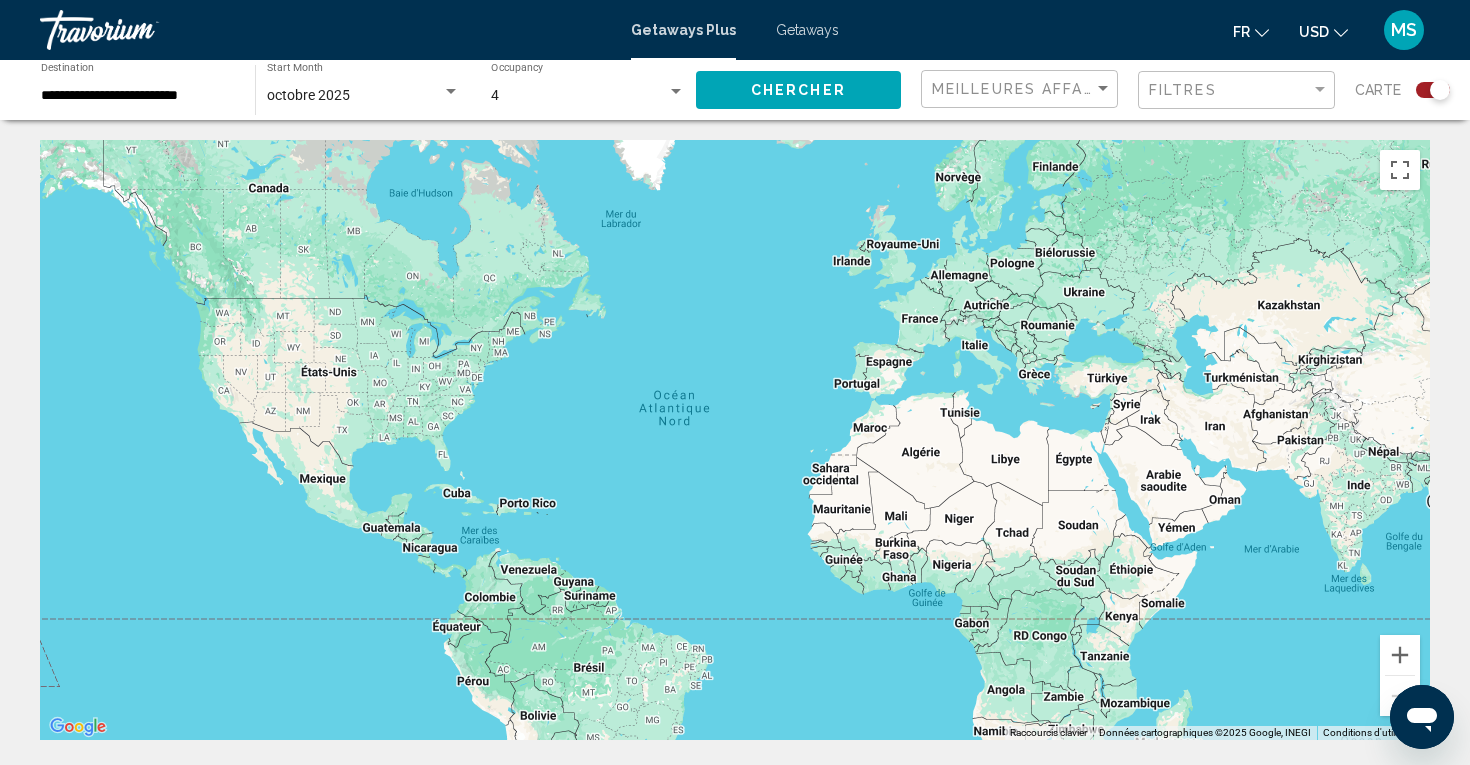 scroll, scrollTop: 0, scrollLeft: 0, axis: both 